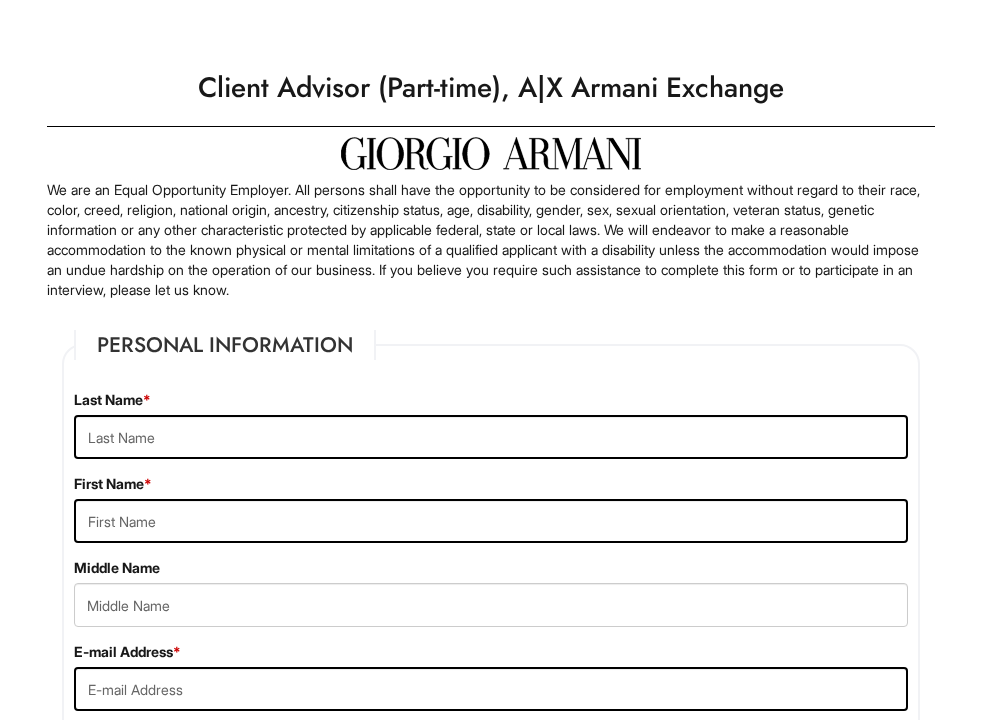 scroll, scrollTop: 0, scrollLeft: 0, axis: both 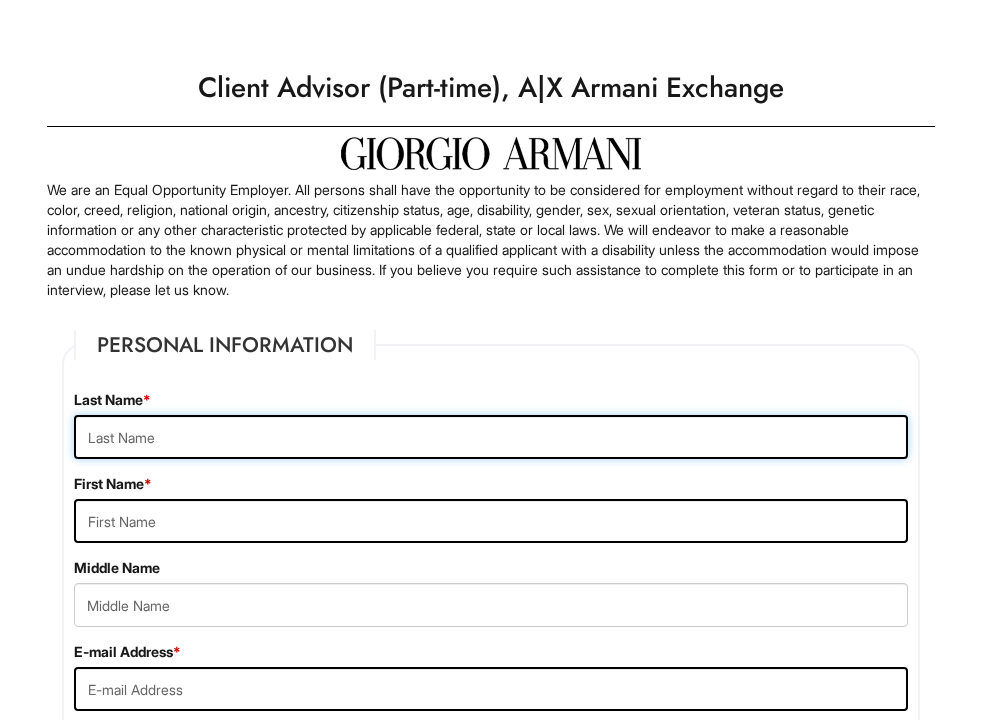 click at bounding box center (491, 437) 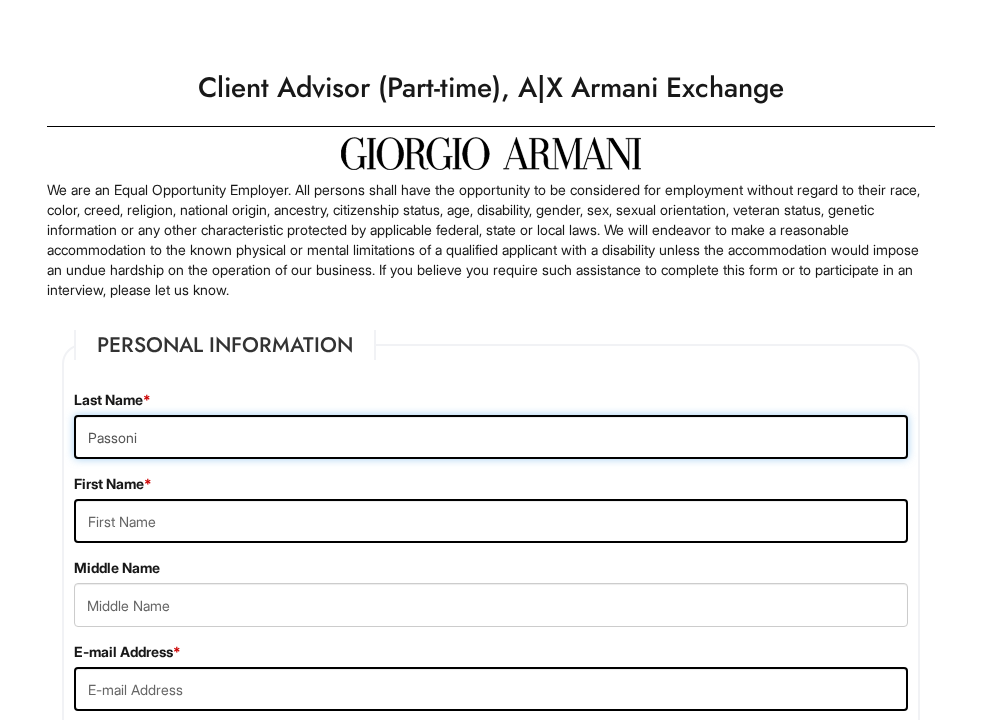 type on "Passoni" 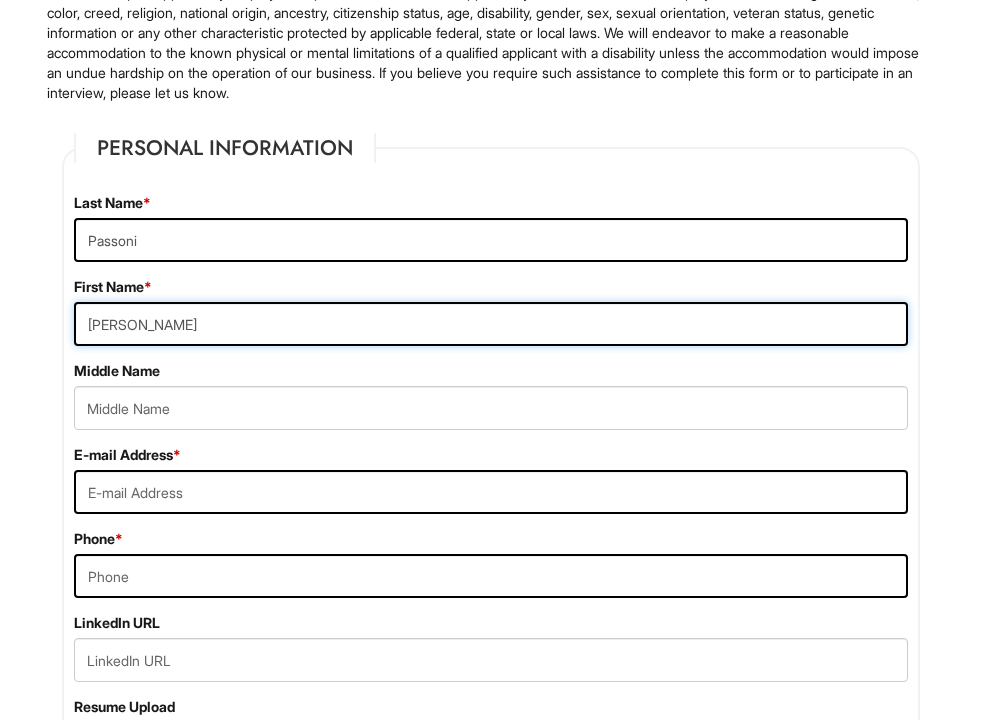 scroll, scrollTop: 203, scrollLeft: 0, axis: vertical 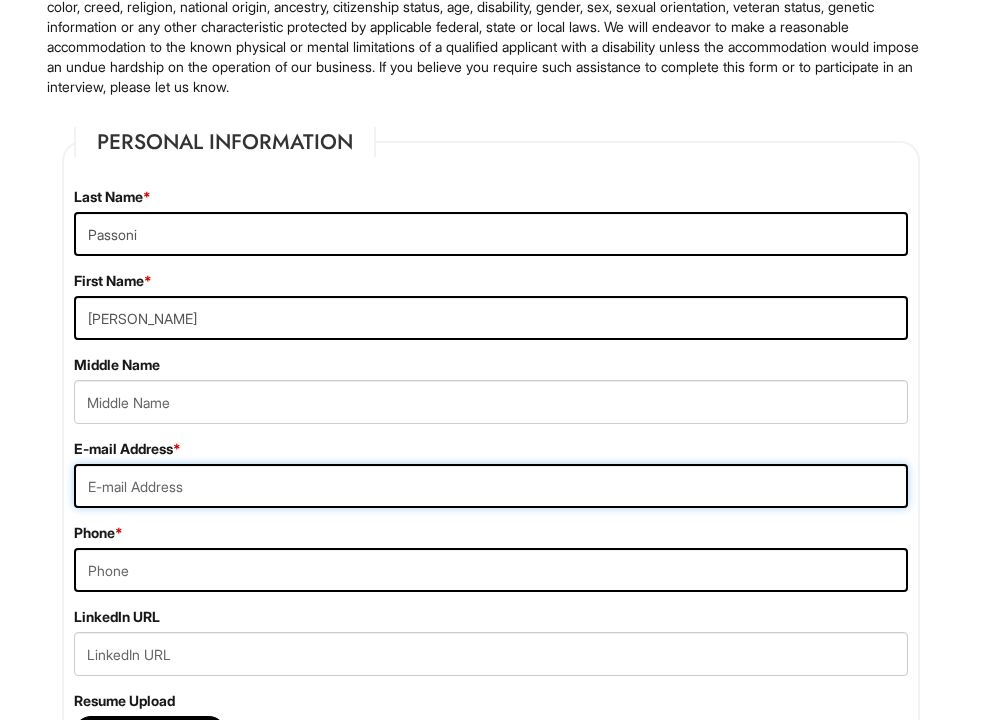 click at bounding box center [491, 486] 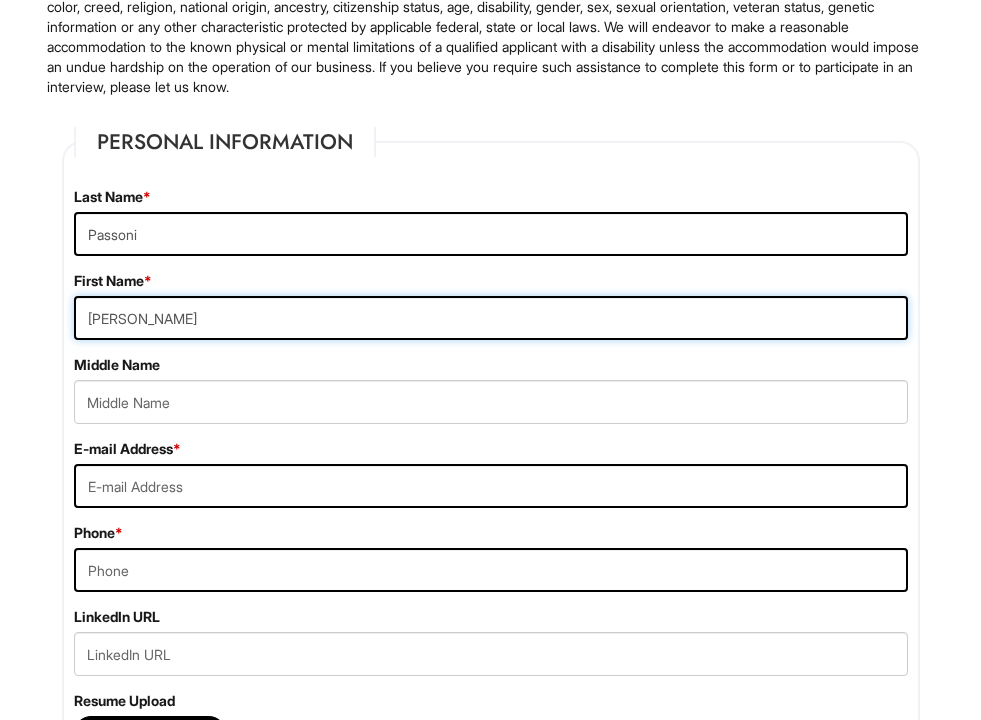 click on "[PERSON_NAME]" at bounding box center (491, 318) 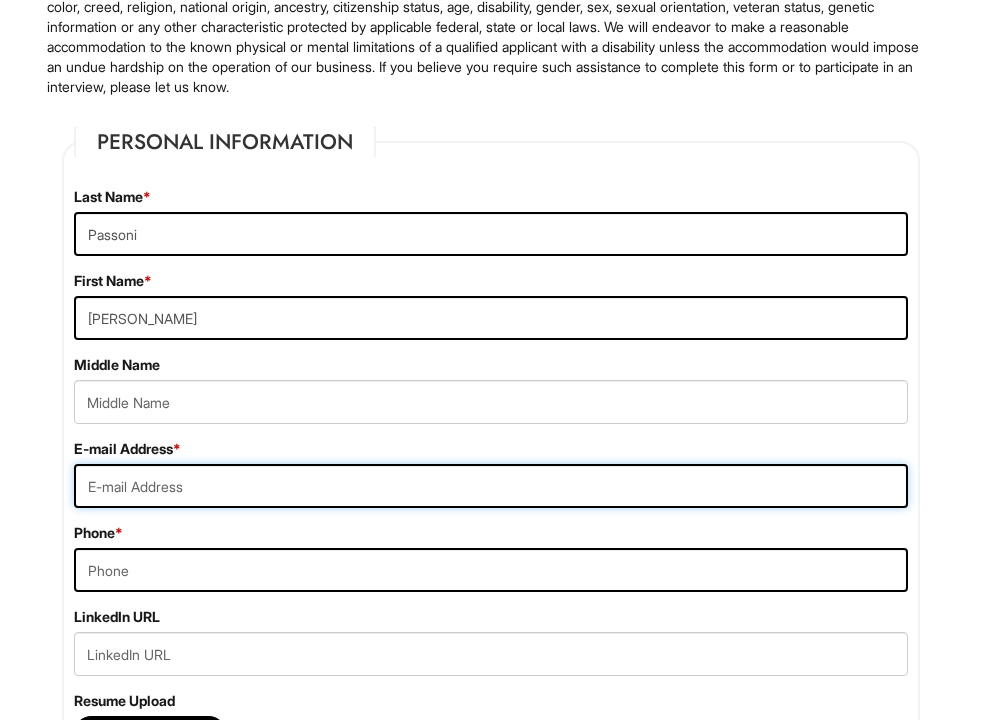 click at bounding box center (491, 486) 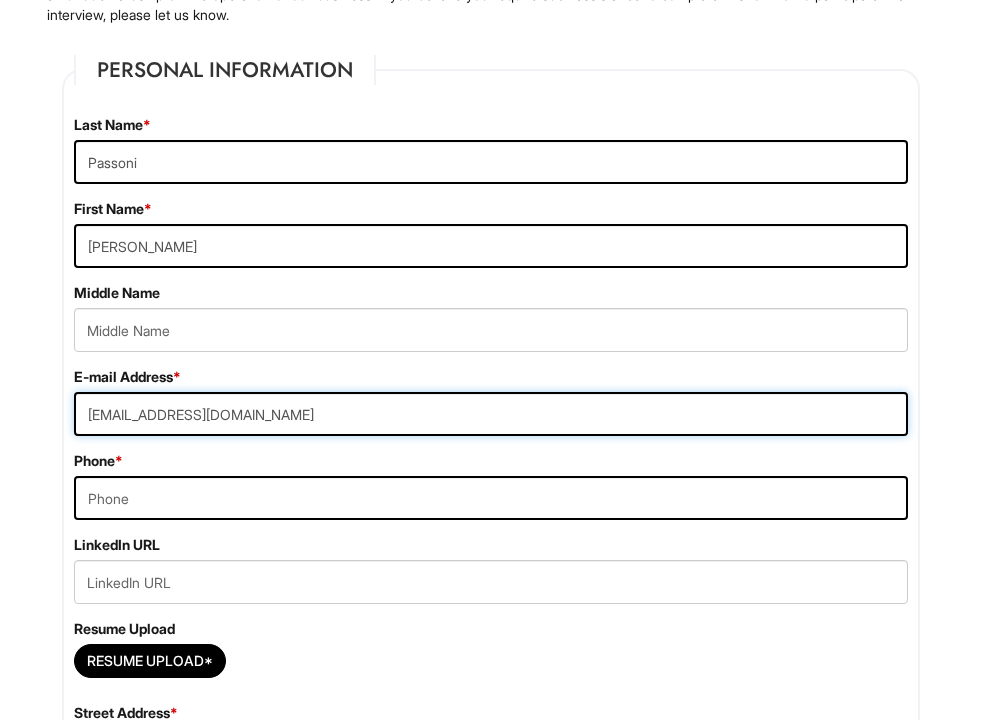 scroll, scrollTop: 279, scrollLeft: 0, axis: vertical 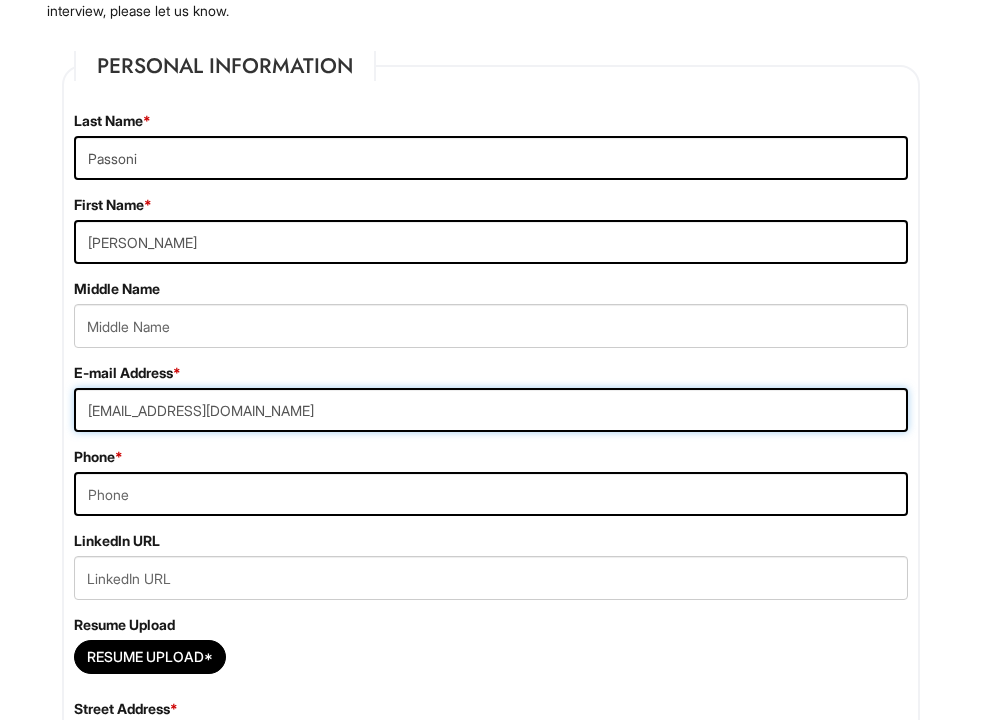 type on "[EMAIL_ADDRESS][DOMAIN_NAME]" 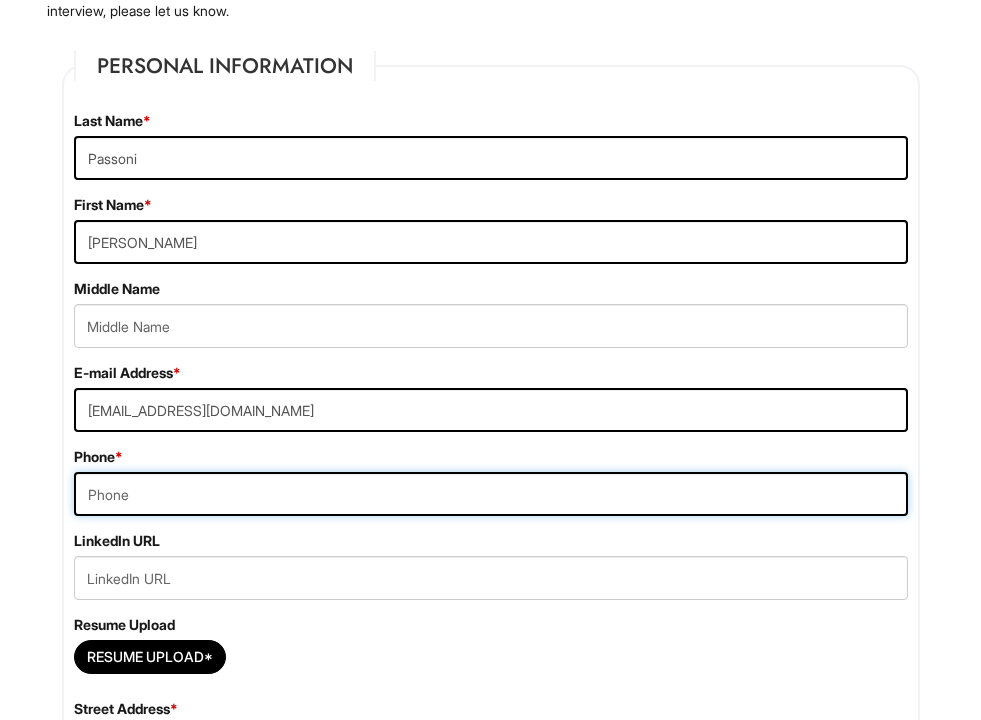 click at bounding box center (491, 494) 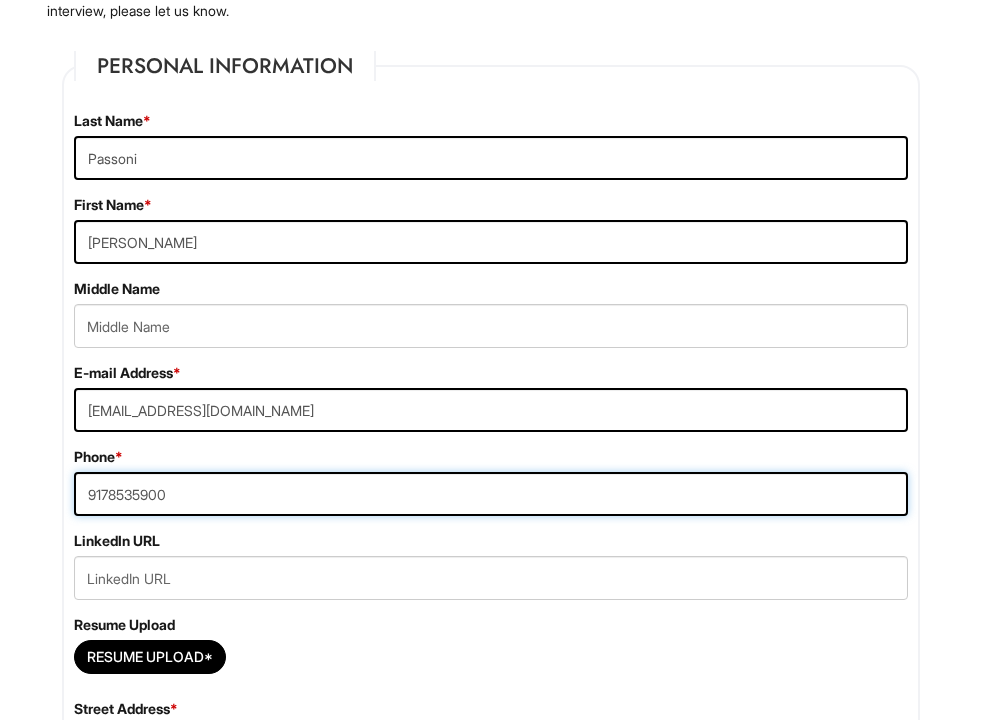 type on "9178535900" 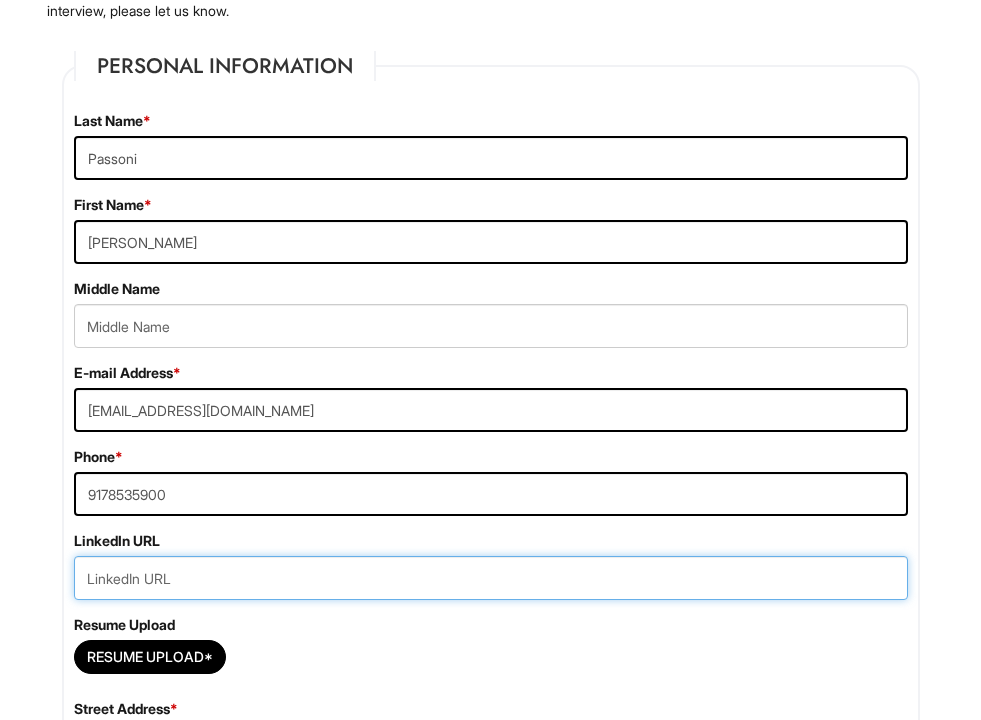 click at bounding box center (491, 578) 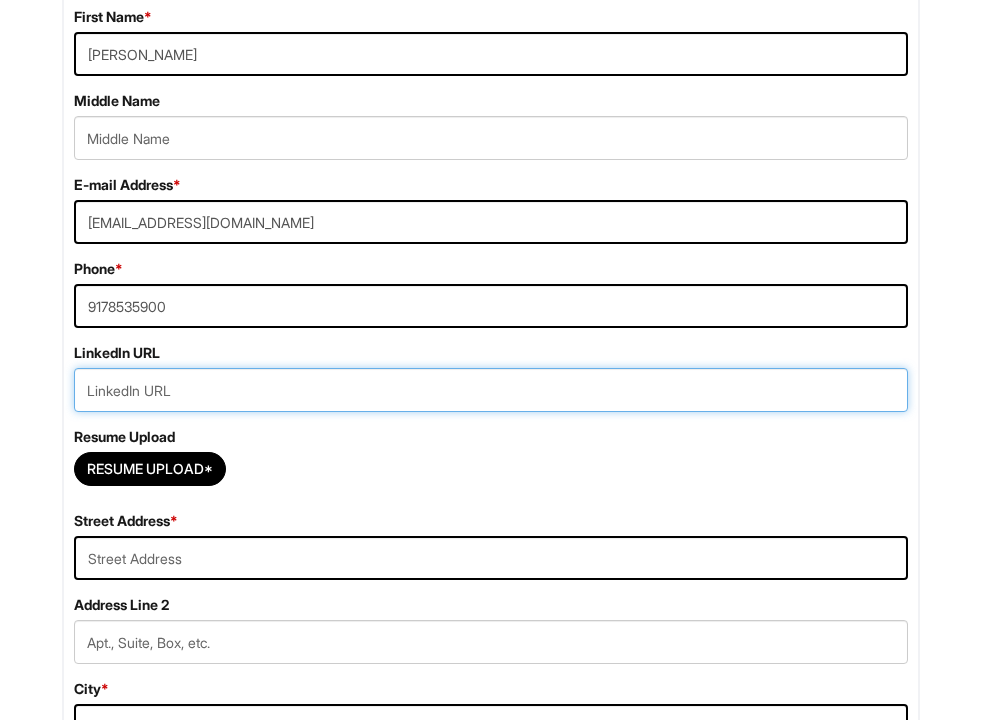 scroll, scrollTop: 504, scrollLeft: 0, axis: vertical 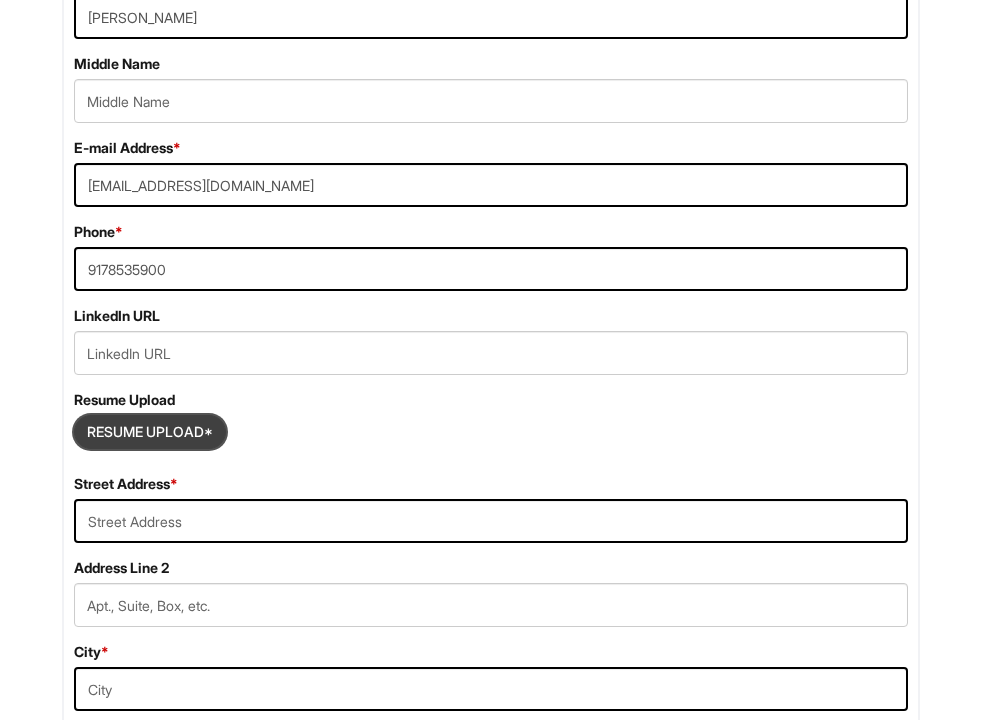 click at bounding box center [150, 432] 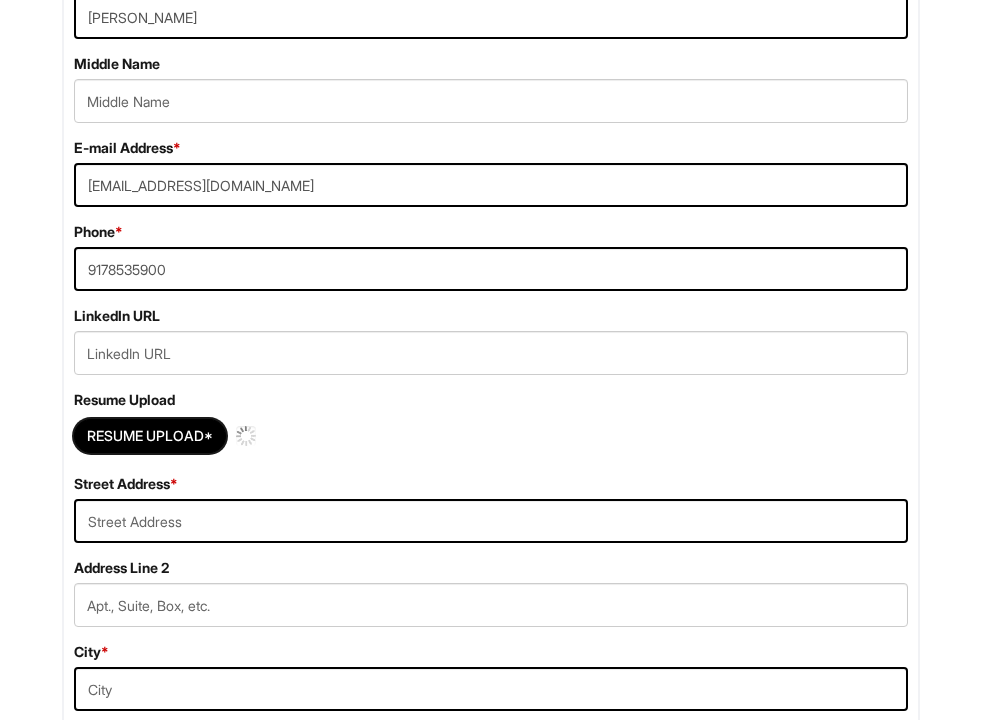 type 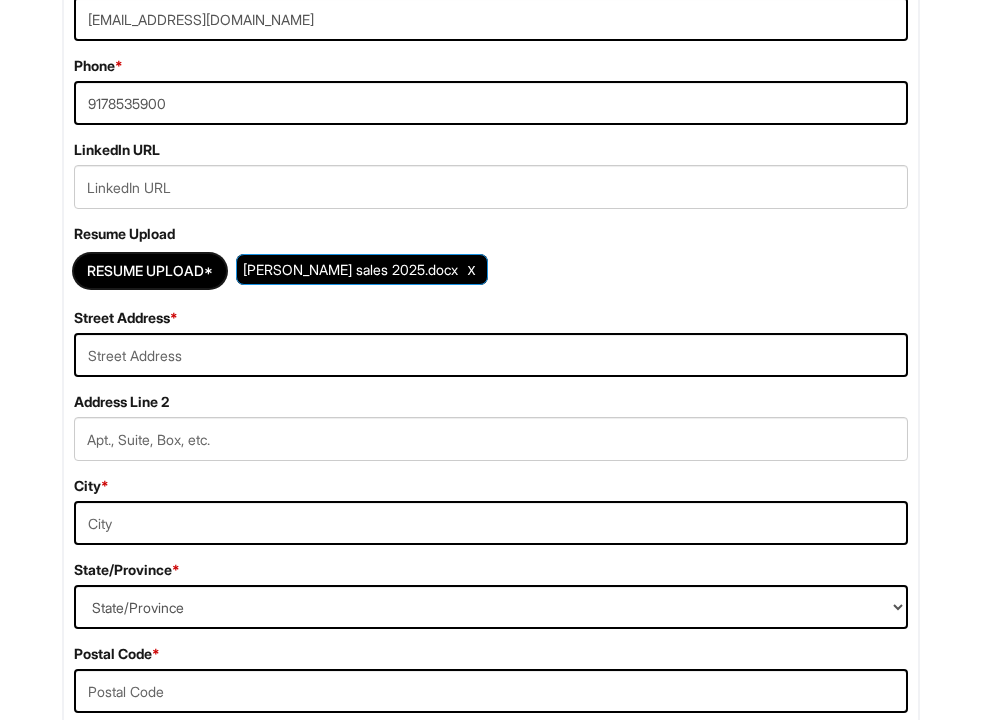 scroll, scrollTop: 672, scrollLeft: 0, axis: vertical 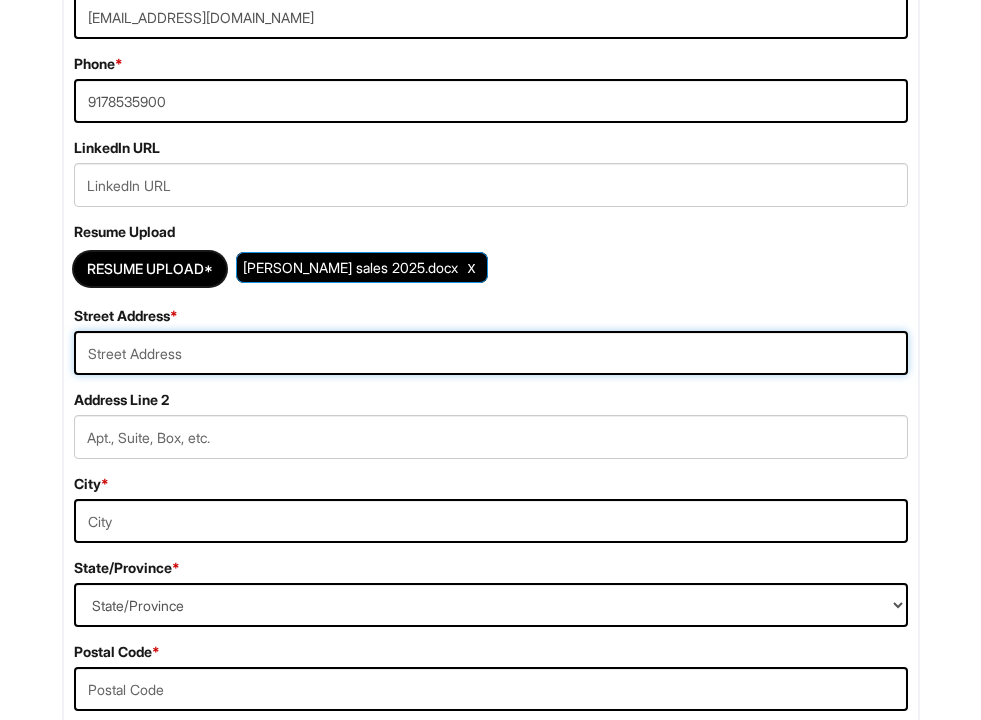 click at bounding box center (491, 353) 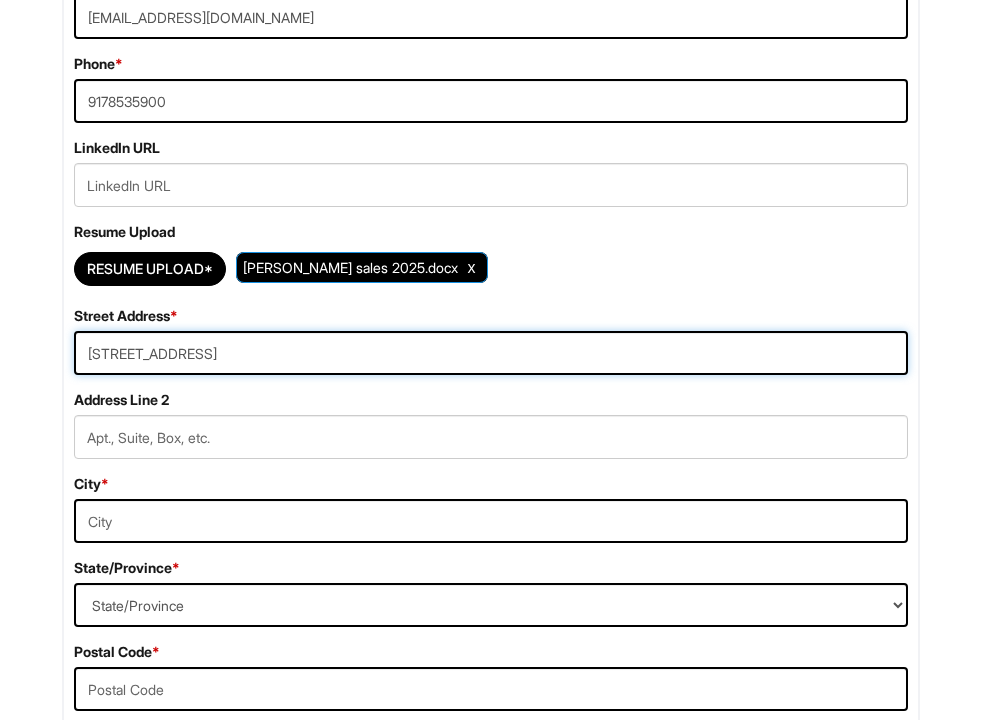 type on "[STREET_ADDRESS]" 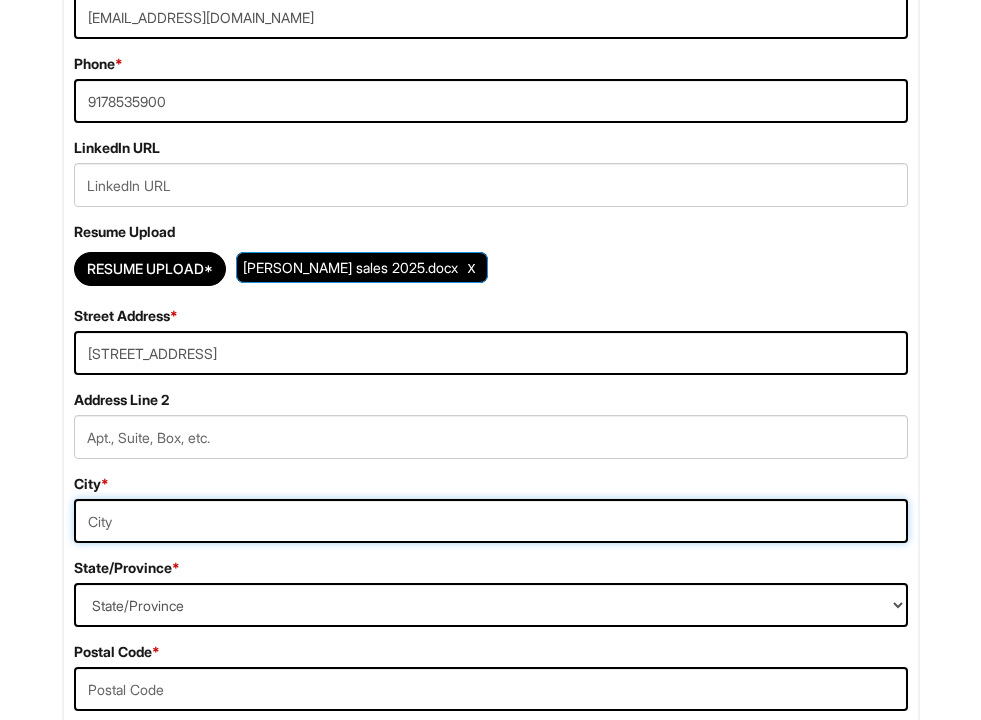 click at bounding box center (491, 521) 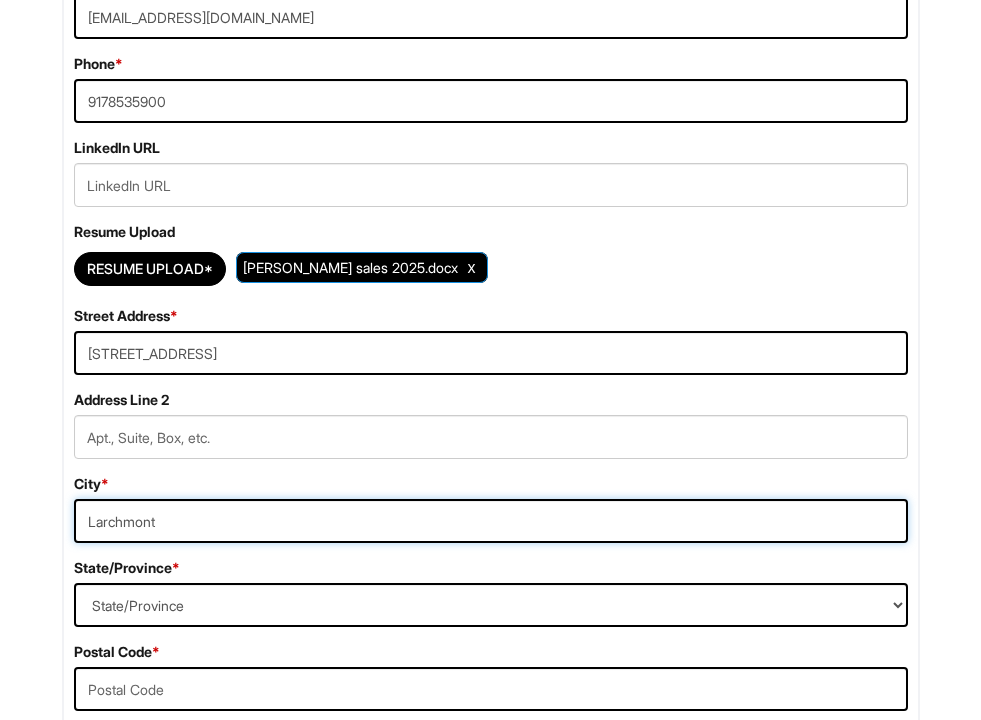 type on "Larchmont" 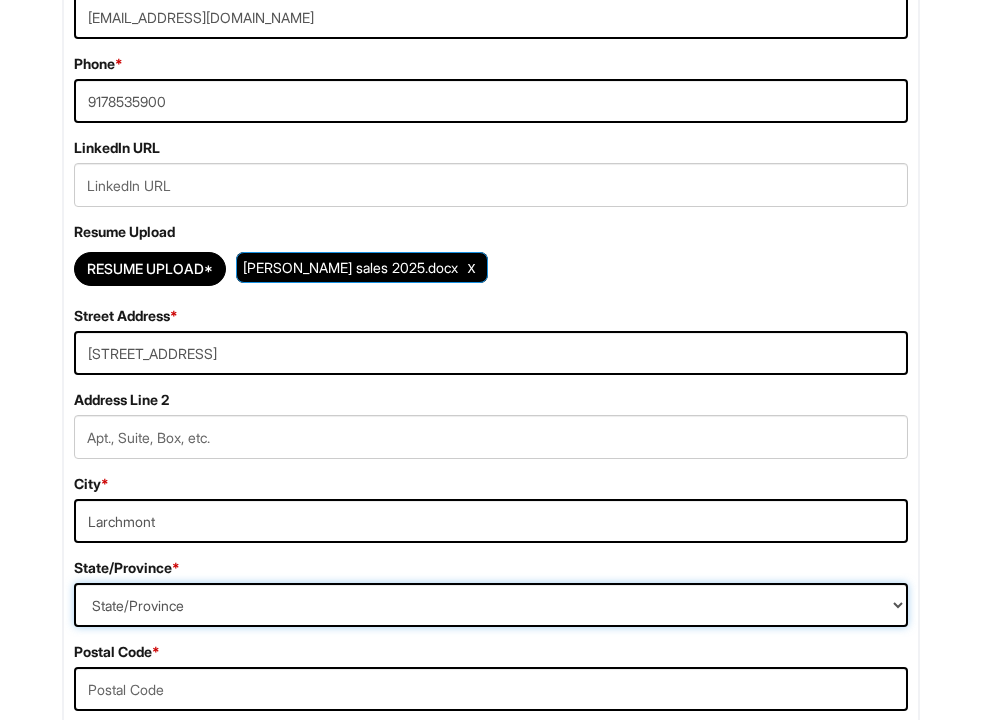 click on "State/Province [US_STATE] [US_STATE] [US_STATE] [US_STATE] [US_STATE] [US_STATE] [US_STATE] [US_STATE] [US_STATE][GEOGRAPHIC_DATA] [US_STATE] [US_STATE] [US_STATE] [US_STATE] [US_STATE] [US_STATE] [US_STATE] [US_STATE] [US_STATE] [US_STATE] [US_STATE] [US_STATE] [US_STATE] [US_STATE] [US_STATE] [US_STATE] [US_STATE] [US_STATE] [US_STATE] [US_STATE] [US_STATE] [US_STATE] [US_STATE] [US_STATE] [US_STATE] [US_STATE] [US_STATE] [US_STATE] [US_STATE] [US_STATE] [US_STATE] [US_STATE] [US_STATE] [US_STATE] [US_STATE] [US_STATE] [US_STATE] [US_STATE][PERSON_NAME][US_STATE] [US_STATE][PERSON_NAME] [US_STATE] [US_STATE] [GEOGRAPHIC_DATA]-[GEOGRAPHIC_DATA] [GEOGRAPHIC_DATA]-[GEOGRAPHIC_DATA] [GEOGRAPHIC_DATA]-[GEOGRAPHIC_DATA] [GEOGRAPHIC_DATA]-[GEOGRAPHIC_DATA] [GEOGRAPHIC_DATA]-[GEOGRAPHIC_DATA] [GEOGRAPHIC_DATA]-[GEOGRAPHIC_DATA] [GEOGRAPHIC_DATA]-NORTHWEST TERRITORIES [GEOGRAPHIC_DATA]-[GEOGRAPHIC_DATA] [GEOGRAPHIC_DATA]-[GEOGRAPHIC_DATA] [GEOGRAPHIC_DATA]-[PERSON_NAME][GEOGRAPHIC_DATA] [GEOGRAPHIC_DATA]-[GEOGRAPHIC_DATA] [GEOGRAPHIC_DATA]-[GEOGRAPHIC_DATA] [GEOGRAPHIC_DATA]-[GEOGRAPHIC_DATA] TERRITORY [GEOGRAPHIC_DATA]-[US_STATE] [GEOGRAPHIC_DATA]-[US_STATE][GEOGRAPHIC_DATA] [GEOGRAPHIC_DATA]-[US_STATE] [GEOGRAPHIC_DATA]-[PERSON_NAME][US_STATE] [GEOGRAPHIC_DATA]-[US_STATE] [GEOGRAPHIC_DATA]-[US_STATE] [GEOGRAPHIC_DATA]-[US_STATE]" at bounding box center (491, 605) 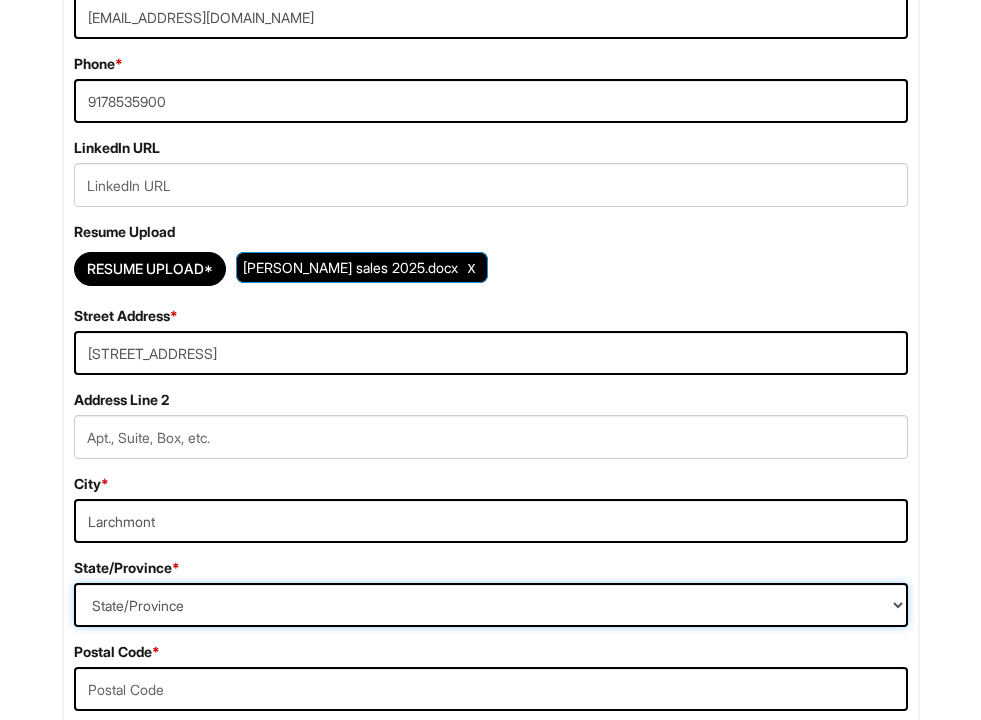 select on "NY" 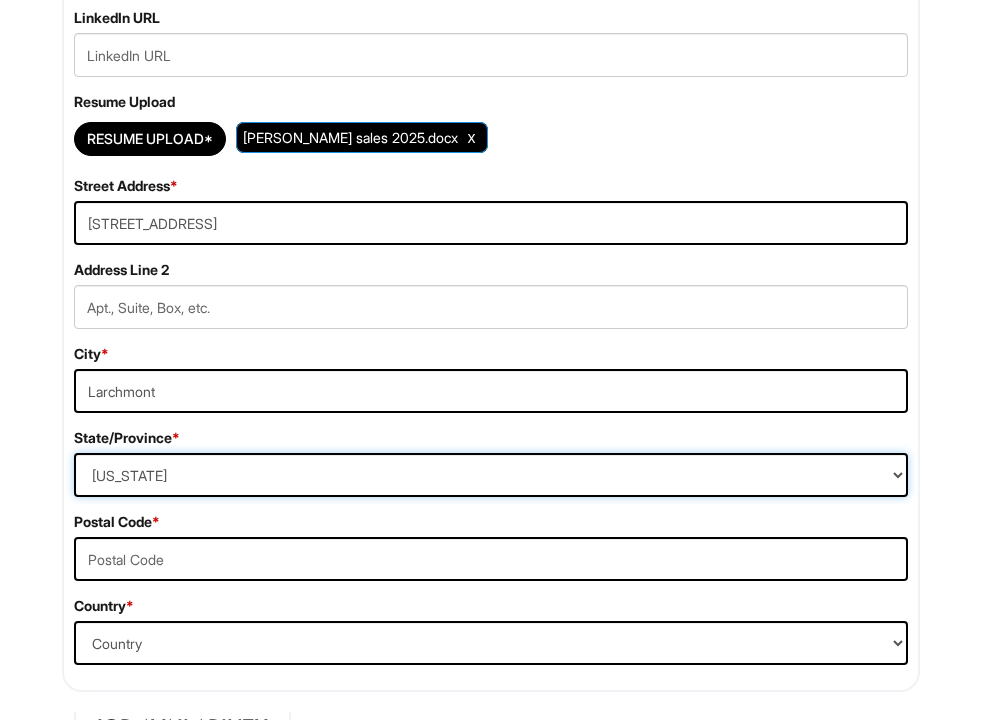 scroll, scrollTop: 818, scrollLeft: 0, axis: vertical 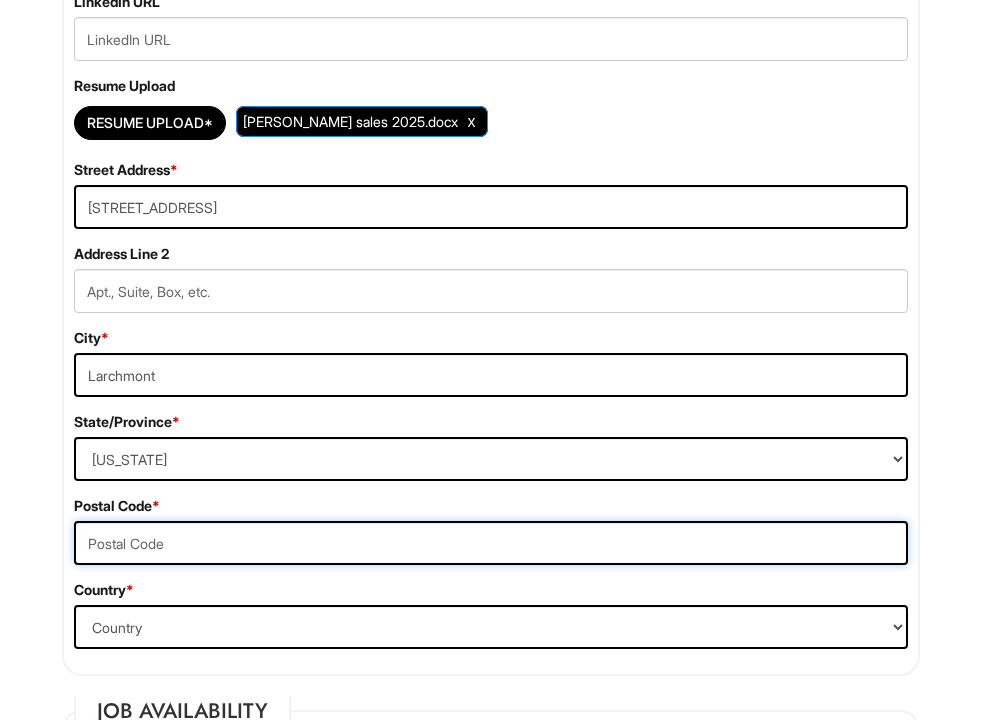 click at bounding box center (491, 543) 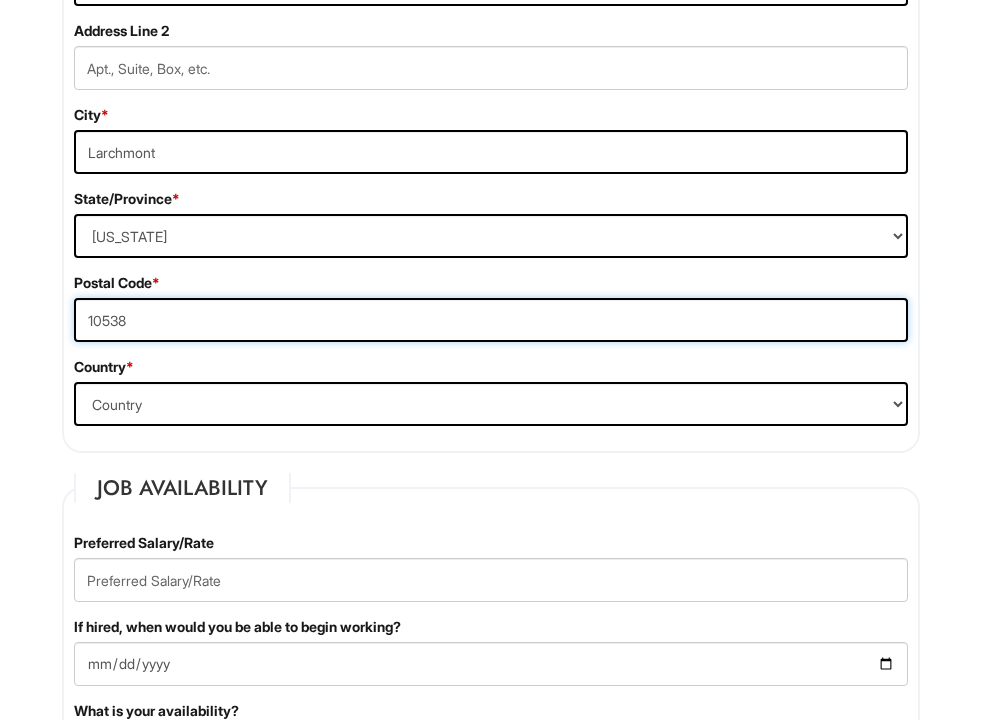 scroll, scrollTop: 1045, scrollLeft: 0, axis: vertical 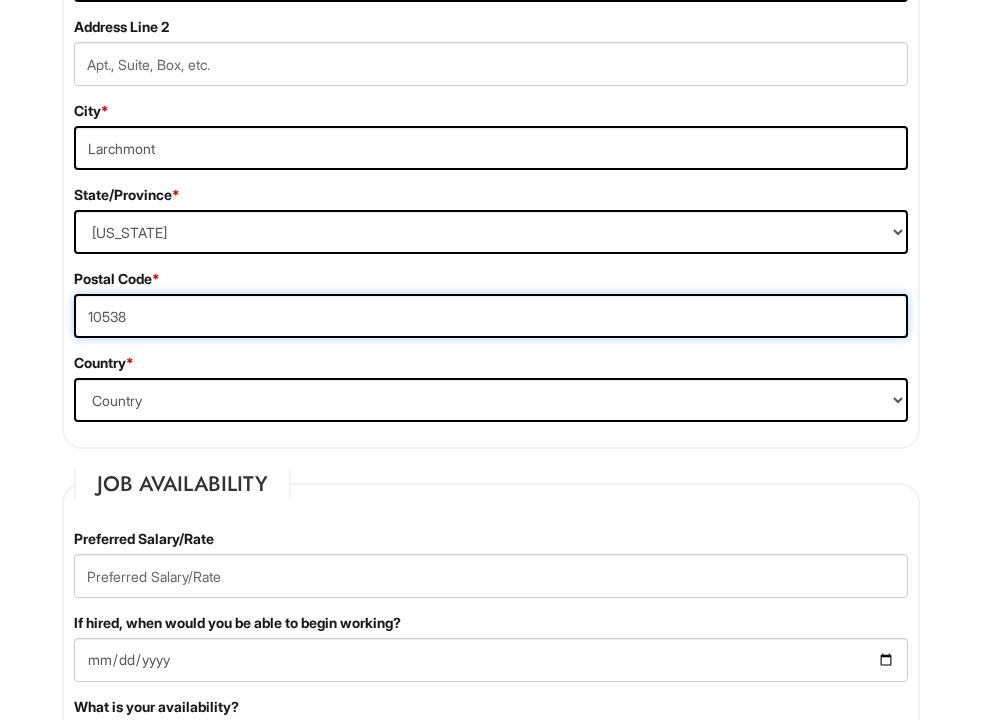 type on "10538" 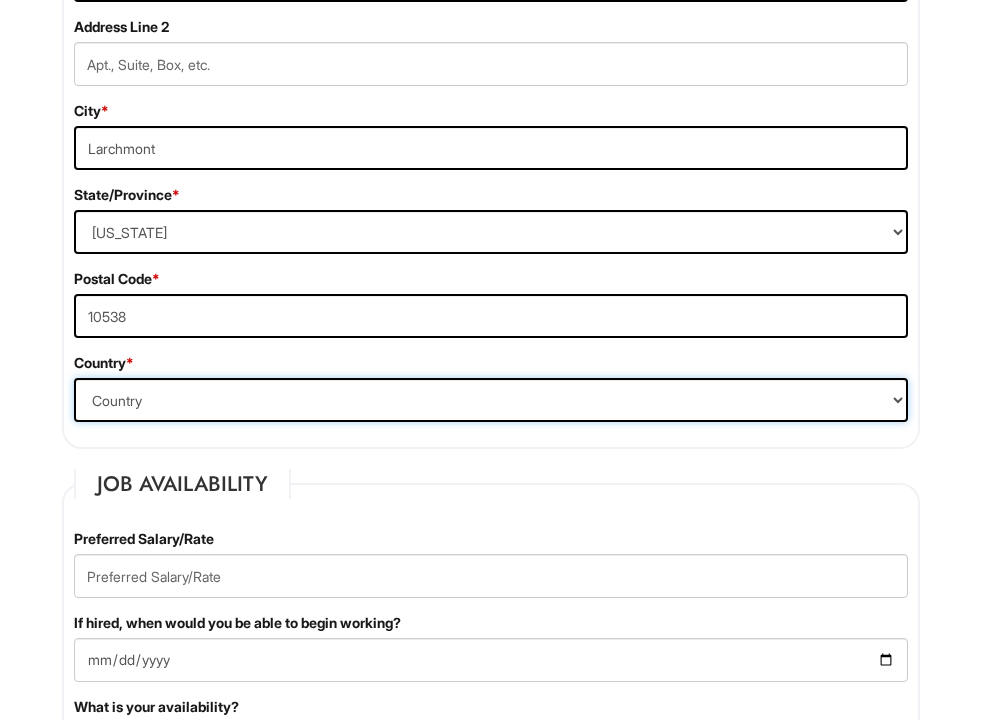 click on "Country [GEOGRAPHIC_DATA] [GEOGRAPHIC_DATA] [GEOGRAPHIC_DATA] [US_STATE] [GEOGRAPHIC_DATA] [GEOGRAPHIC_DATA] [GEOGRAPHIC_DATA] [GEOGRAPHIC_DATA] [GEOGRAPHIC_DATA] [GEOGRAPHIC_DATA] [GEOGRAPHIC_DATA] [GEOGRAPHIC_DATA] [GEOGRAPHIC_DATA] [GEOGRAPHIC_DATA] [GEOGRAPHIC_DATA] [GEOGRAPHIC_DATA] [GEOGRAPHIC_DATA] [GEOGRAPHIC_DATA] [GEOGRAPHIC_DATA] [GEOGRAPHIC_DATA] [GEOGRAPHIC_DATA] [GEOGRAPHIC_DATA] [GEOGRAPHIC_DATA] [GEOGRAPHIC_DATA] [GEOGRAPHIC_DATA] [GEOGRAPHIC_DATA] [GEOGRAPHIC_DATA] [GEOGRAPHIC_DATA] [GEOGRAPHIC_DATA] [GEOGRAPHIC_DATA] [GEOGRAPHIC_DATA] [GEOGRAPHIC_DATA] [GEOGRAPHIC_DATA] [GEOGRAPHIC_DATA] [GEOGRAPHIC_DATA] [GEOGRAPHIC_DATA] [GEOGRAPHIC_DATA] [GEOGRAPHIC_DATA] [GEOGRAPHIC_DATA] [GEOGRAPHIC_DATA] [GEOGRAPHIC_DATA] [GEOGRAPHIC_DATA] [GEOGRAPHIC_DATA] [GEOGRAPHIC_DATA][PERSON_NAME][GEOGRAPHIC_DATA] [GEOGRAPHIC_DATA] [GEOGRAPHIC_DATA] [GEOGRAPHIC_DATA] [GEOGRAPHIC_DATA] [GEOGRAPHIC_DATA] [GEOGRAPHIC_DATA] [GEOGRAPHIC_DATA] [GEOGRAPHIC_DATA] [GEOGRAPHIC_DATA] [GEOGRAPHIC_DATA] [GEOGRAPHIC_DATA] [GEOGRAPHIC_DATA] [GEOGRAPHIC_DATA] [GEOGRAPHIC_DATA] [GEOGRAPHIC_DATA] [GEOGRAPHIC_DATA] [GEOGRAPHIC_DATA][PERSON_NAME][GEOGRAPHIC_DATA] [GEOGRAPHIC_DATA] [GEOGRAPHIC_DATA] [GEOGRAPHIC_DATA] [GEOGRAPHIC_DATA] [DATE][GEOGRAPHIC_DATA] [GEOGRAPHIC_DATA] [GEOGRAPHIC_DATA] [GEOGRAPHIC_DATA] [GEOGRAPHIC_DATA] (Mobile Satellite service) [GEOGRAPHIC_DATA] (Mobile Satellite service) [GEOGRAPHIC_DATA] [GEOGRAPHIC_DATA] [GEOGRAPHIC_DATA] [GEOGRAPHIC_DATA] [GEOGRAPHIC_DATA] [GEOGRAPHIC_DATA] ([GEOGRAPHIC_DATA]) [GEOGRAPHIC_DATA] [GEOGRAPHIC_DATA] [GEOGRAPHIC_DATA] [GEOGRAPHIC_DATA] [GEOGRAPHIC_DATA] [GEOGRAPHIC_DATA] [GEOGRAPHIC_DATA] [GEOGRAPHIC_DATA] [GEOGRAPHIC_DATA] [GEOGRAPHIC_DATA] [GEOGRAPHIC_DATA] [US_STATE]" at bounding box center [491, 400] 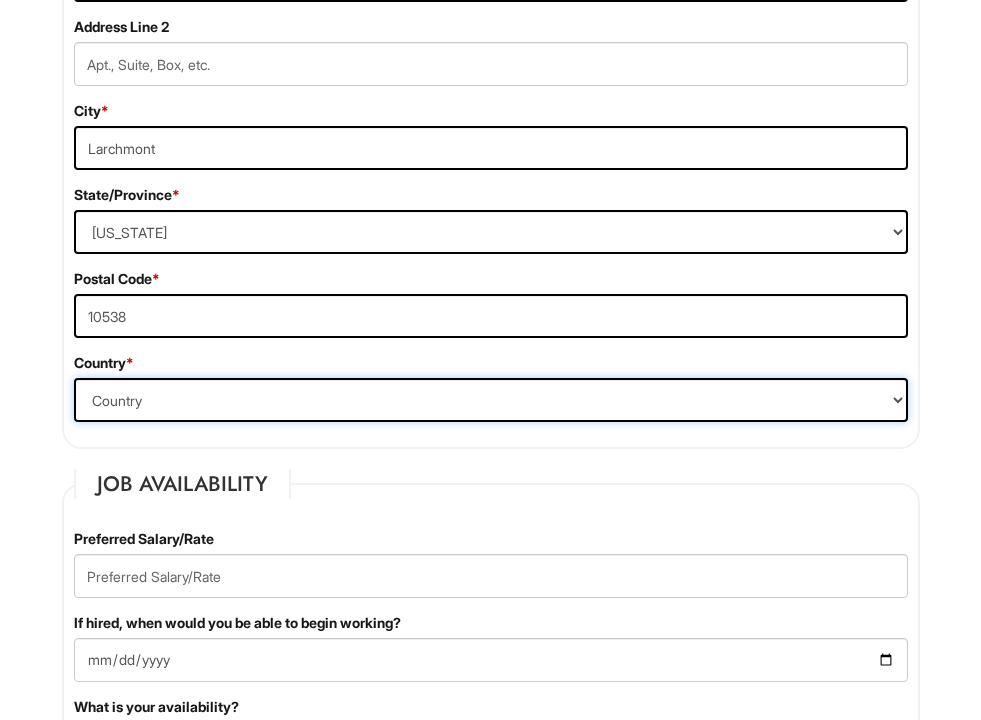 select on "[GEOGRAPHIC_DATA]" 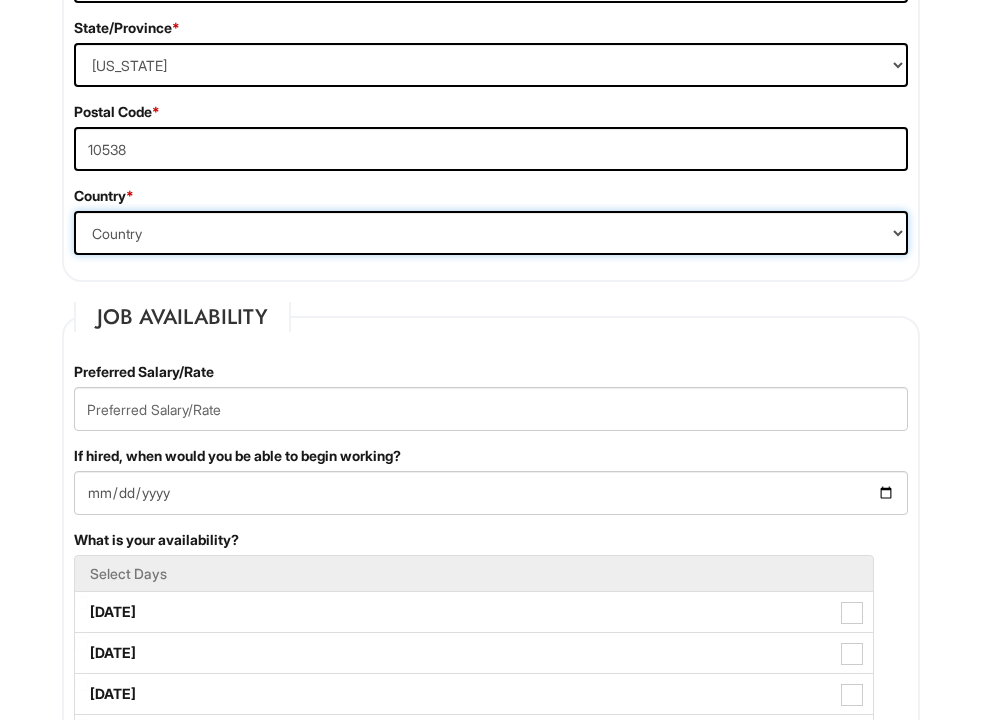 scroll, scrollTop: 1263, scrollLeft: 0, axis: vertical 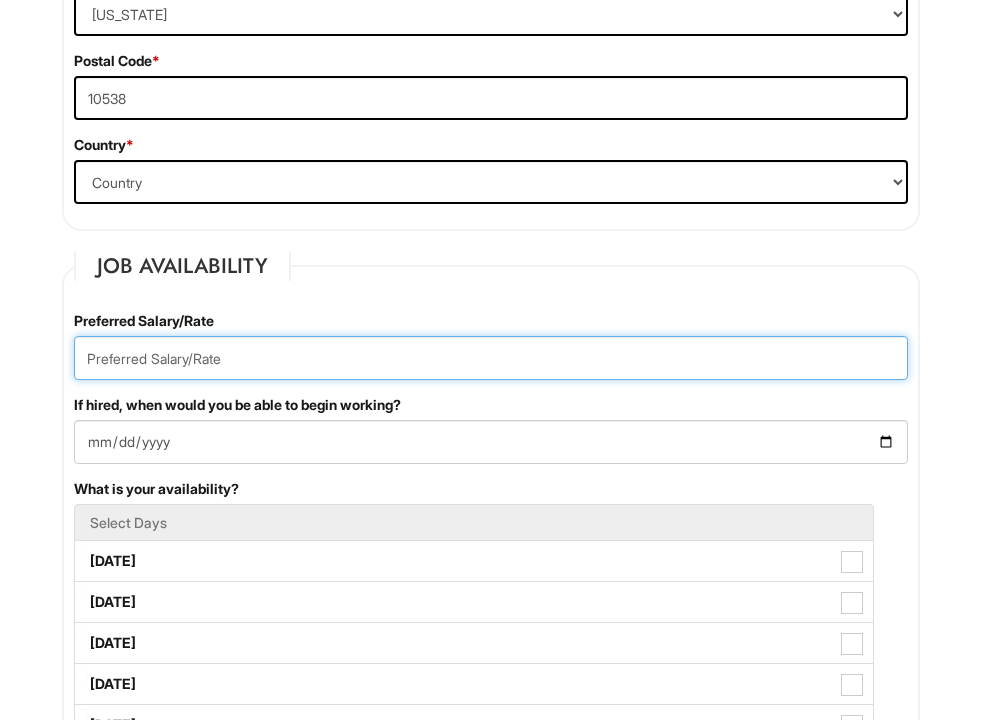 click at bounding box center [491, 358] 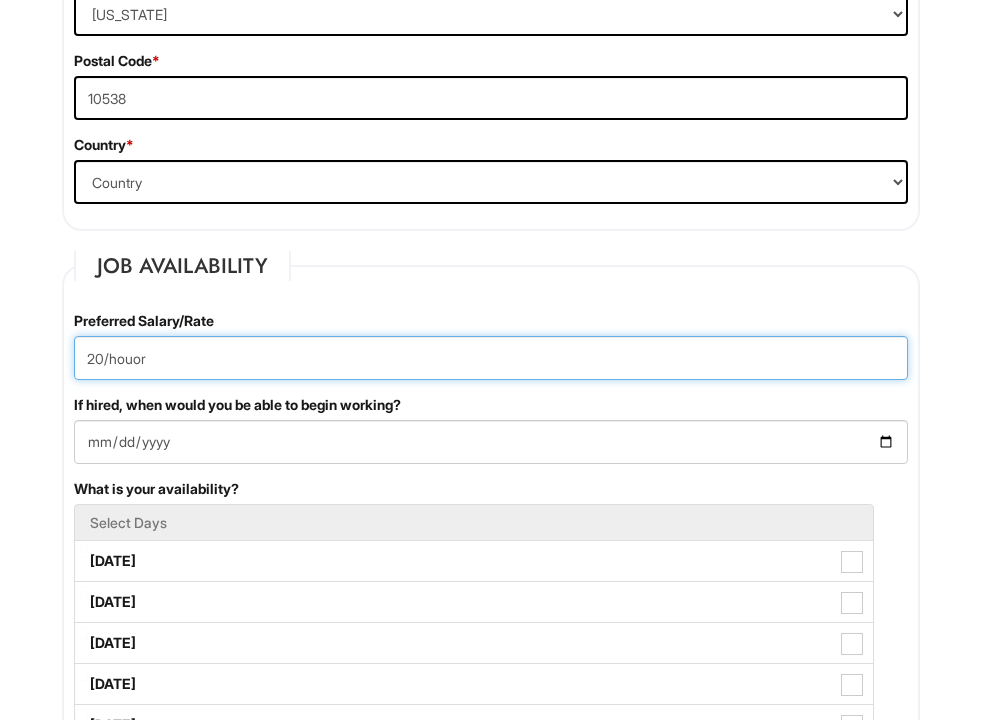 type on "20/houor" 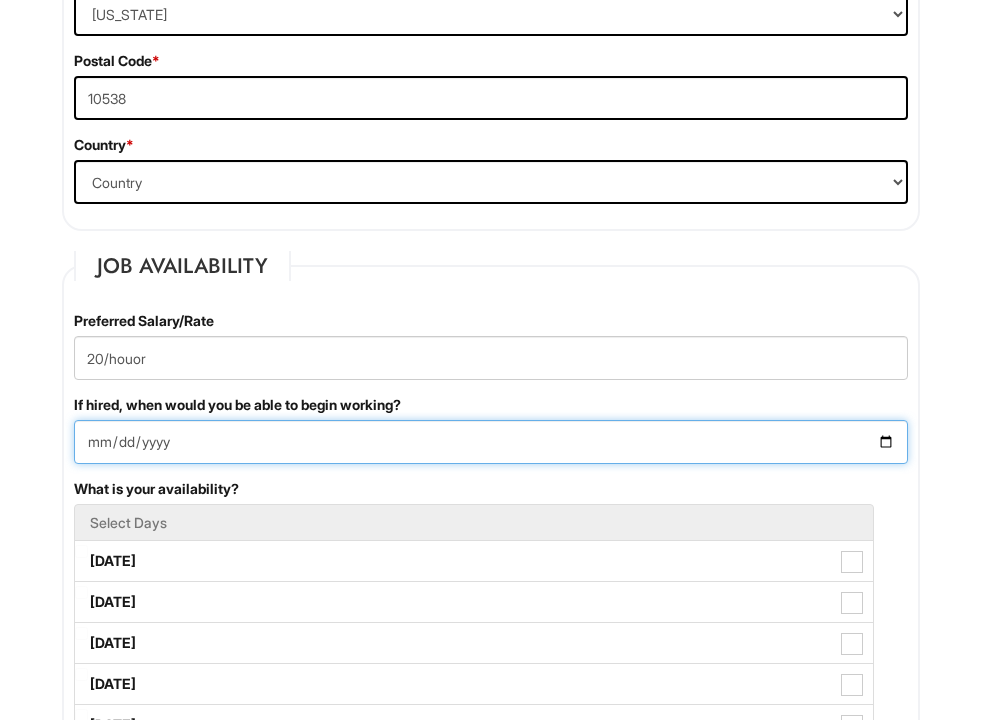 click on "If hired, when would you be able to begin working?" at bounding box center [491, 442] 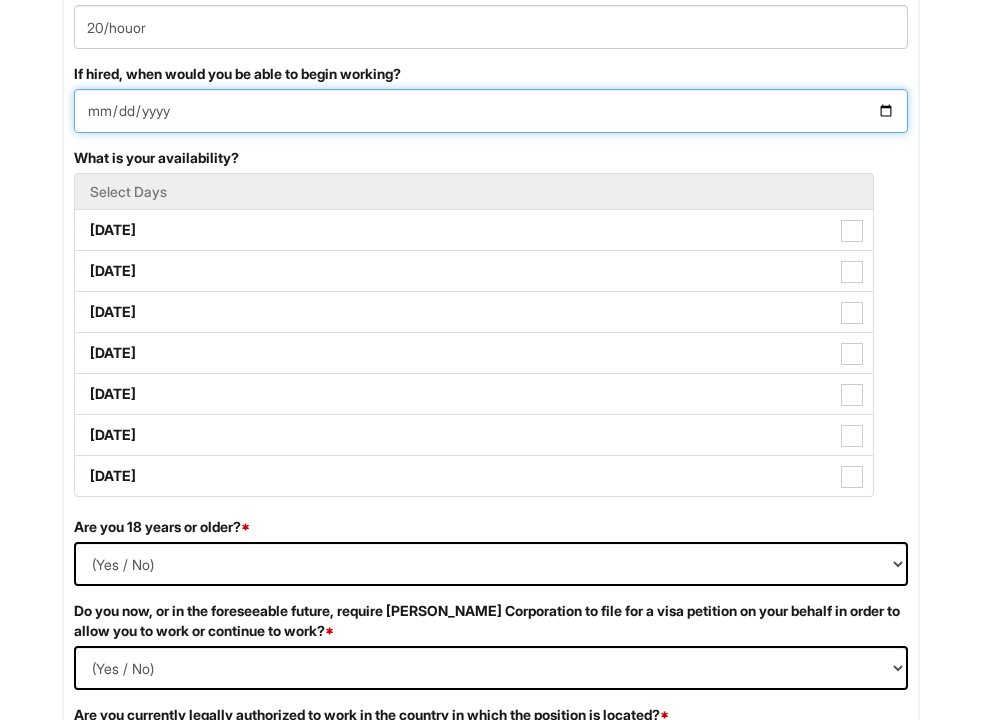 scroll, scrollTop: 1598, scrollLeft: 0, axis: vertical 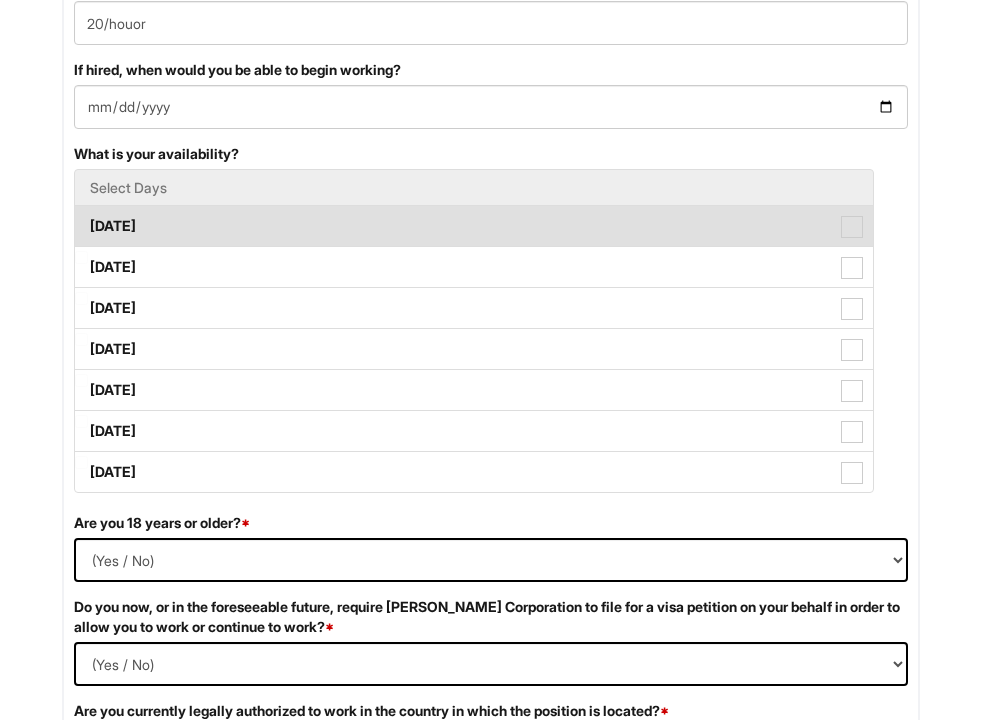 click at bounding box center [852, 227] 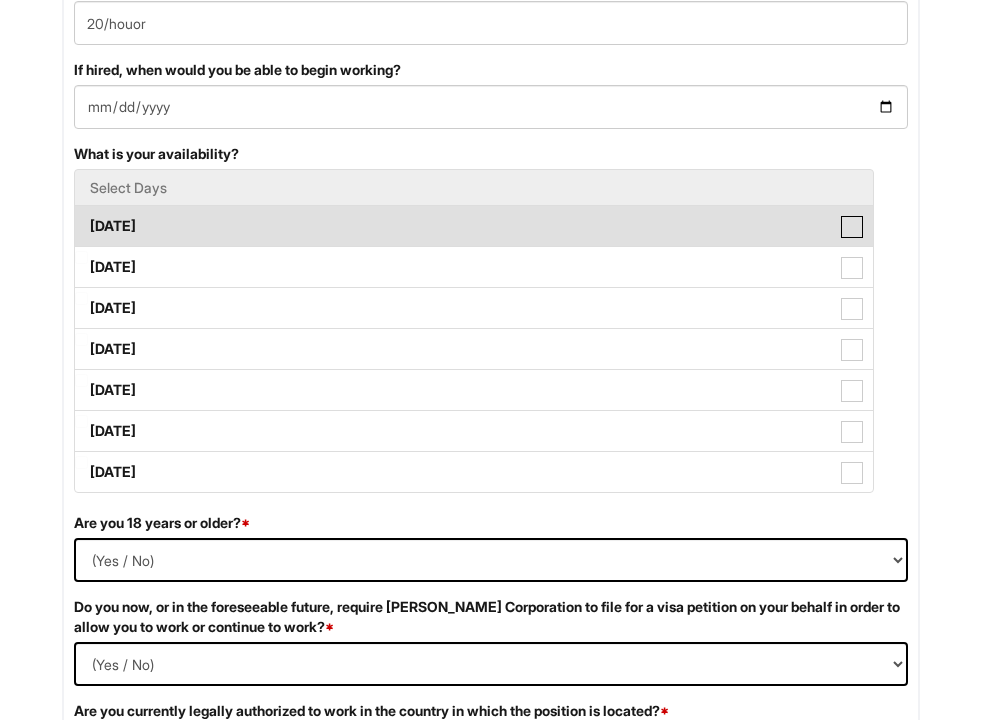 click on "[DATE]" at bounding box center [81, 216] 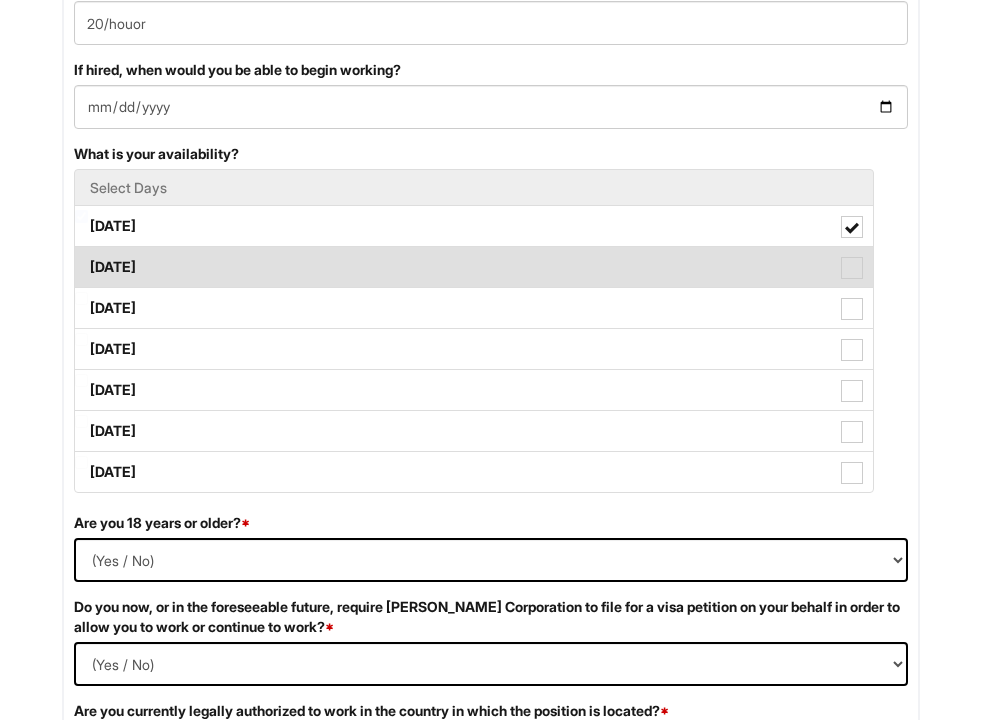 click at bounding box center [852, 268] 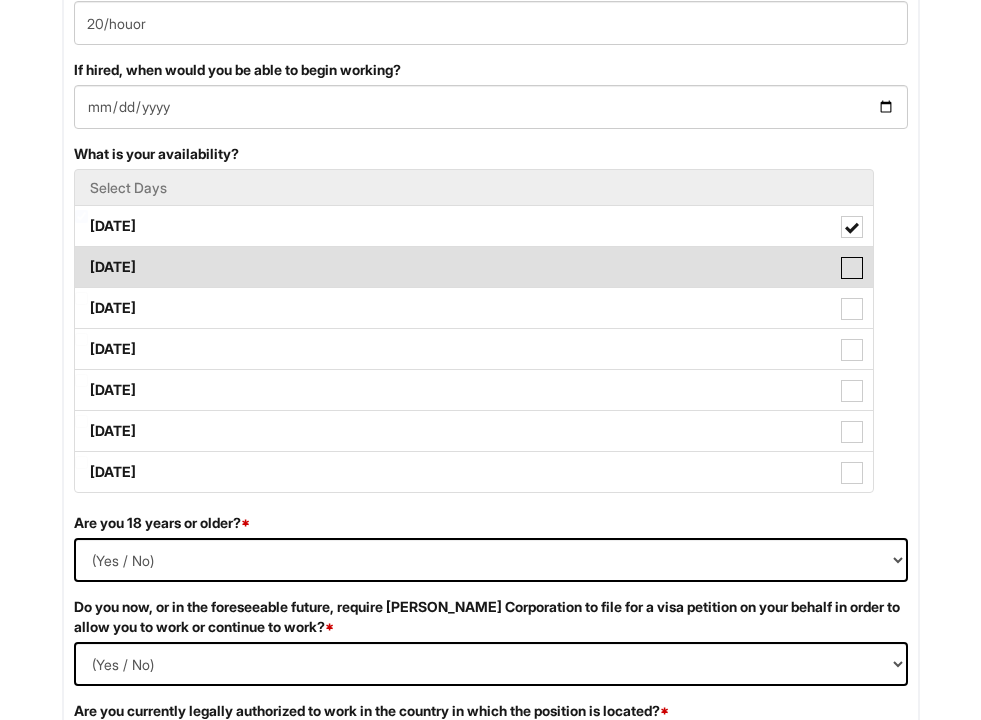 click on "[DATE]" at bounding box center [81, 257] 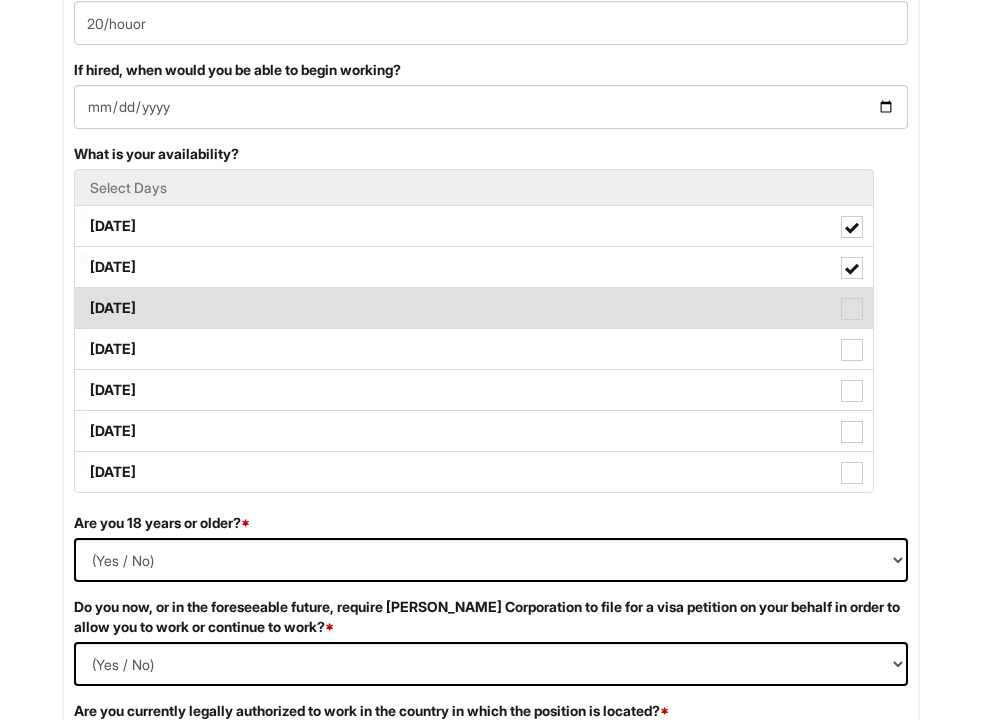 click at bounding box center (852, 309) 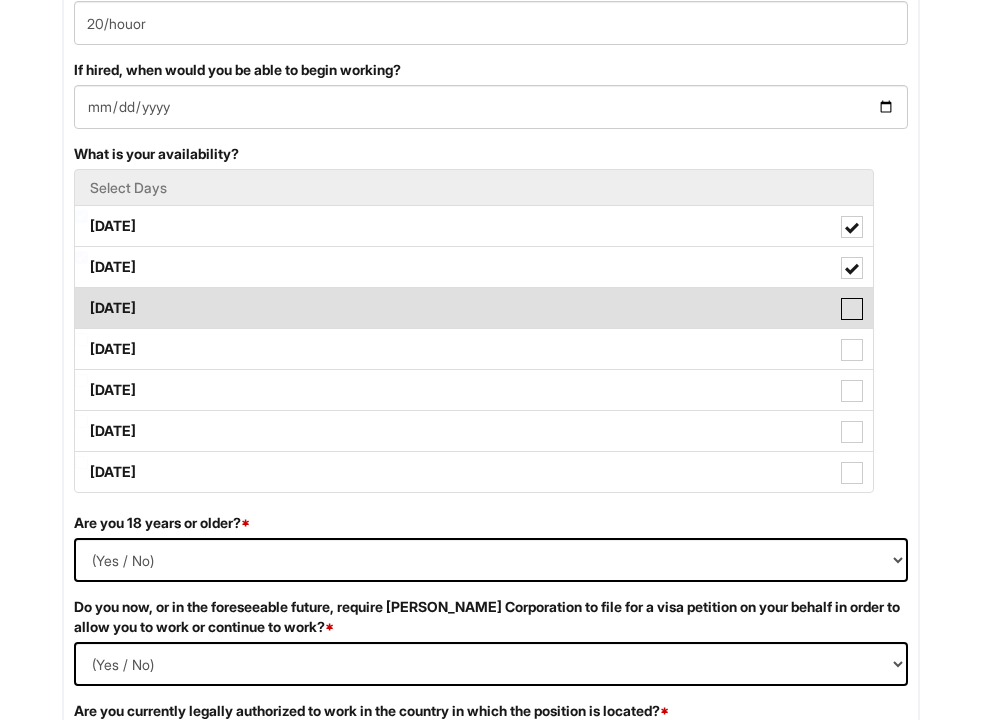 click on "[DATE]" at bounding box center [81, 298] 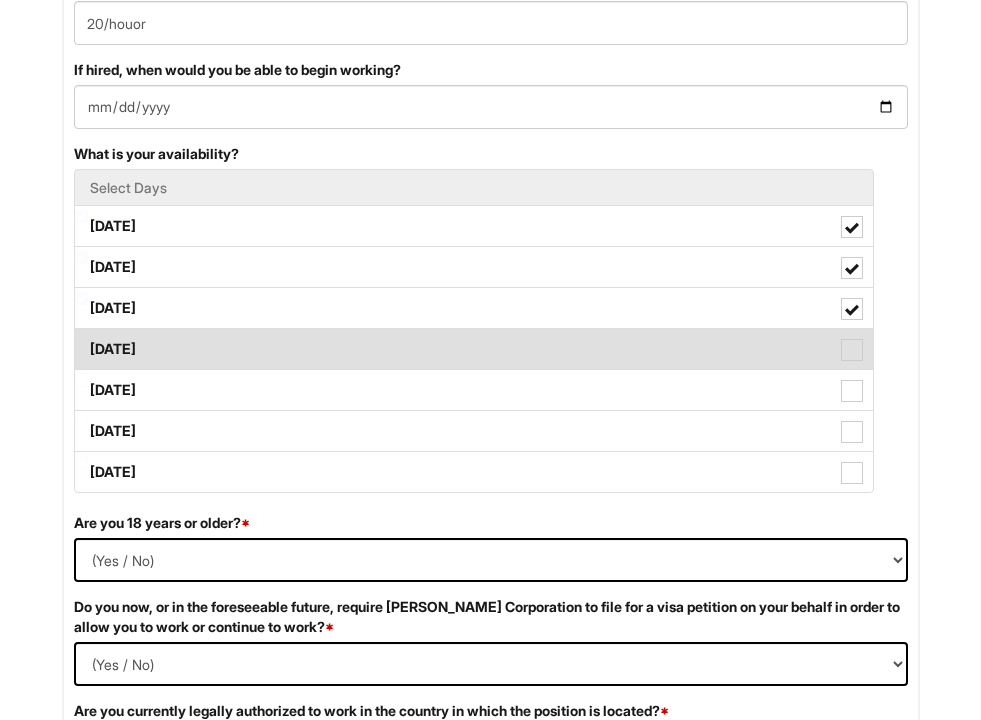 click on "[DATE]" at bounding box center [474, 349] 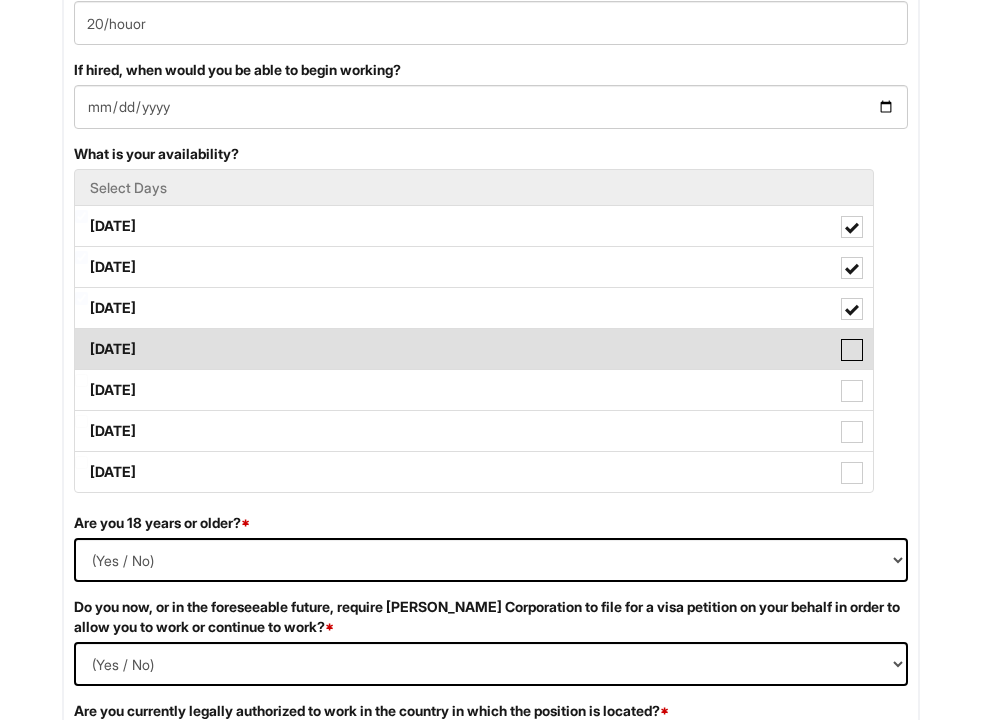 click on "[DATE]" at bounding box center (81, 339) 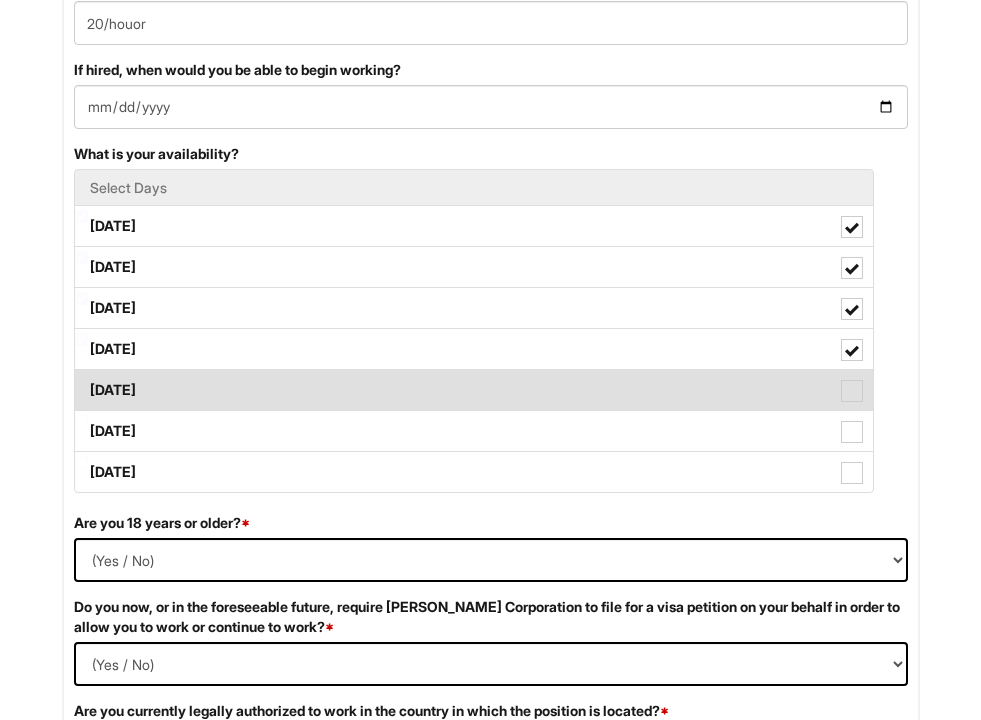 click at bounding box center [852, 391] 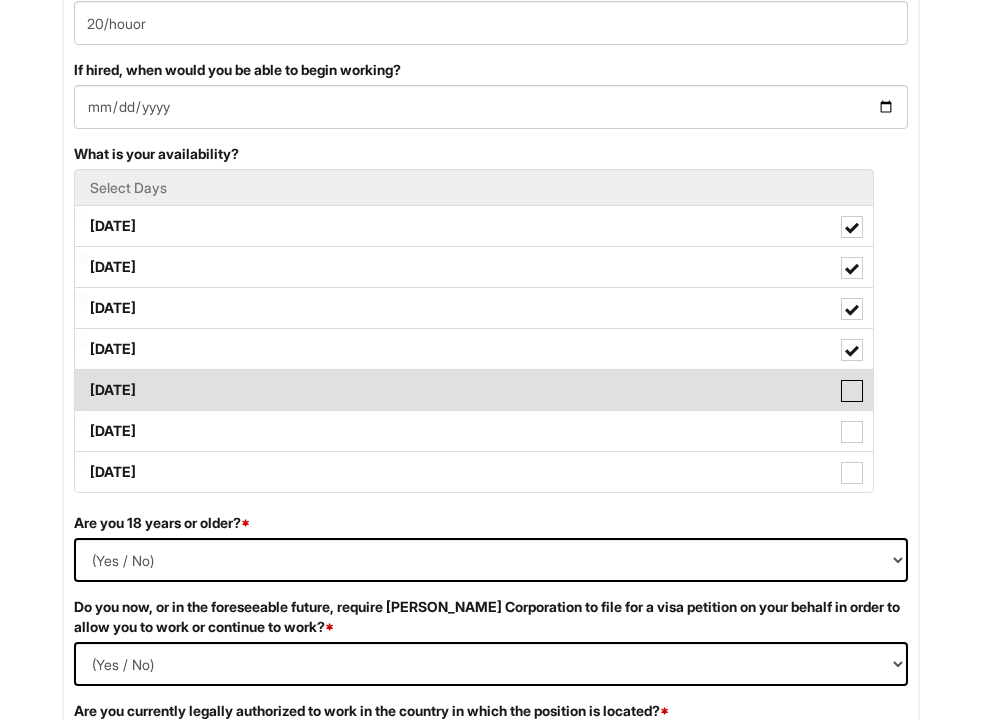 click on "[DATE]" at bounding box center [81, 380] 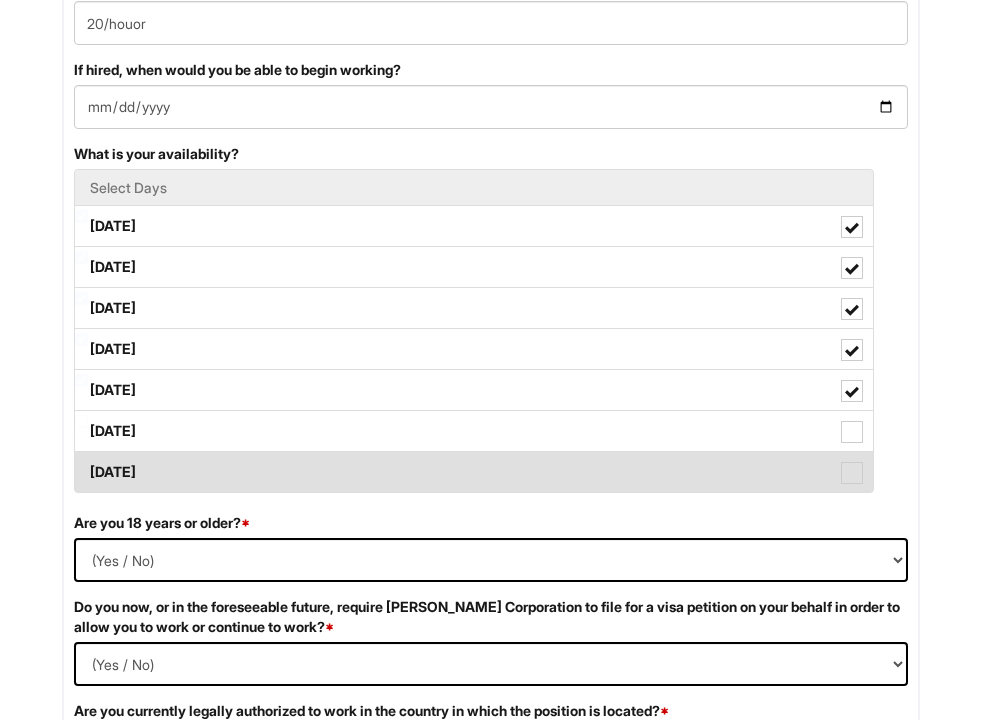 click on "[DATE]" at bounding box center (474, 472) 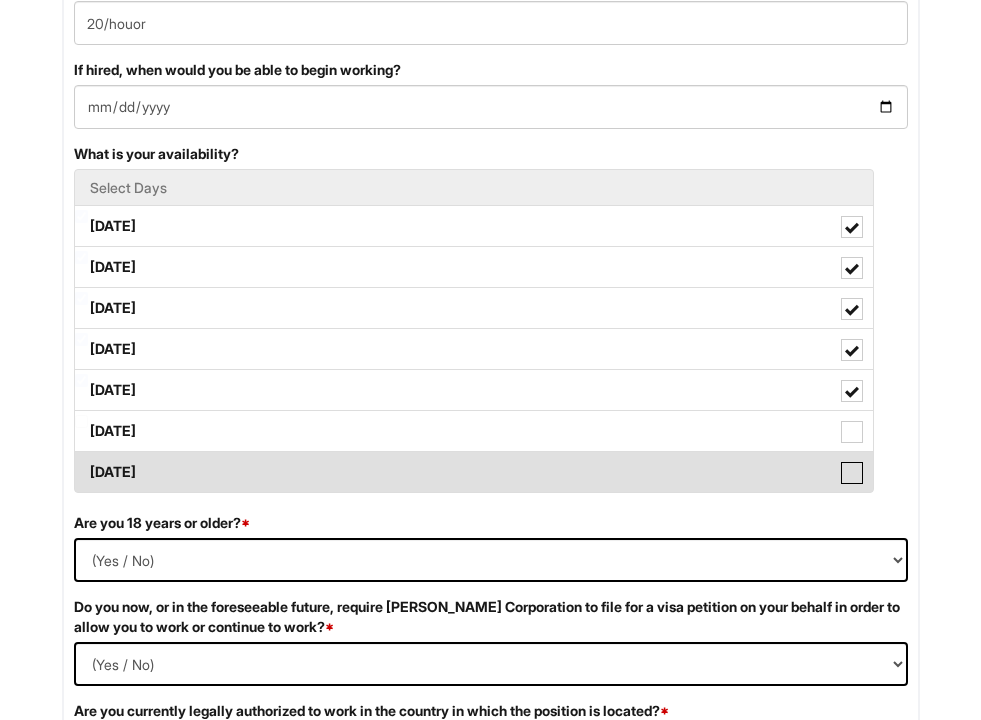 click on "[DATE]" at bounding box center (81, 462) 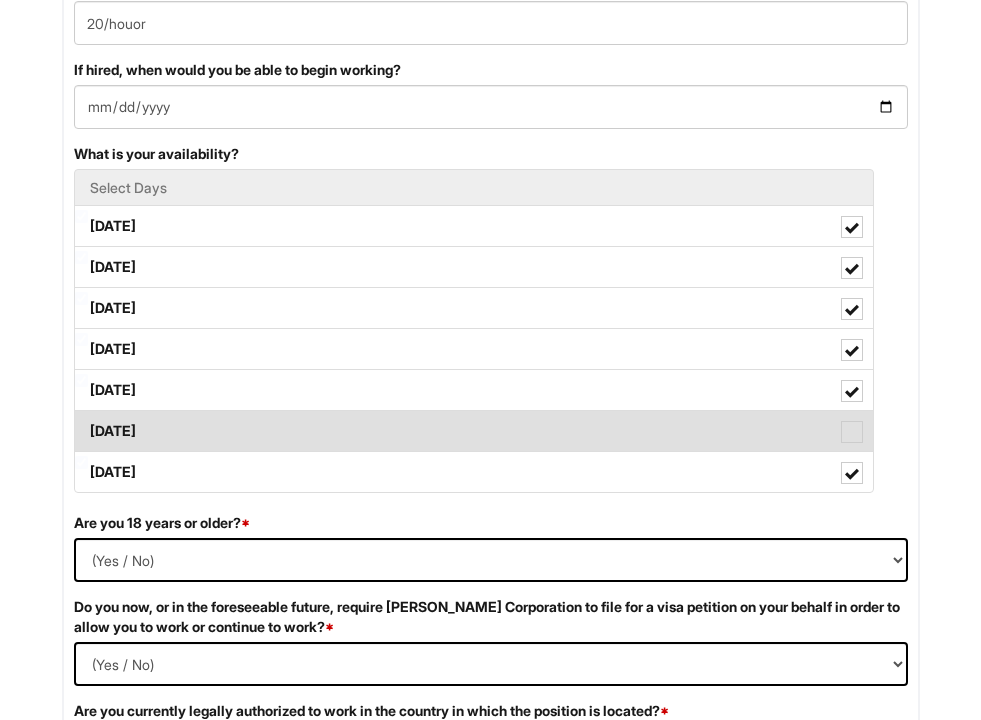 click at bounding box center [852, 432] 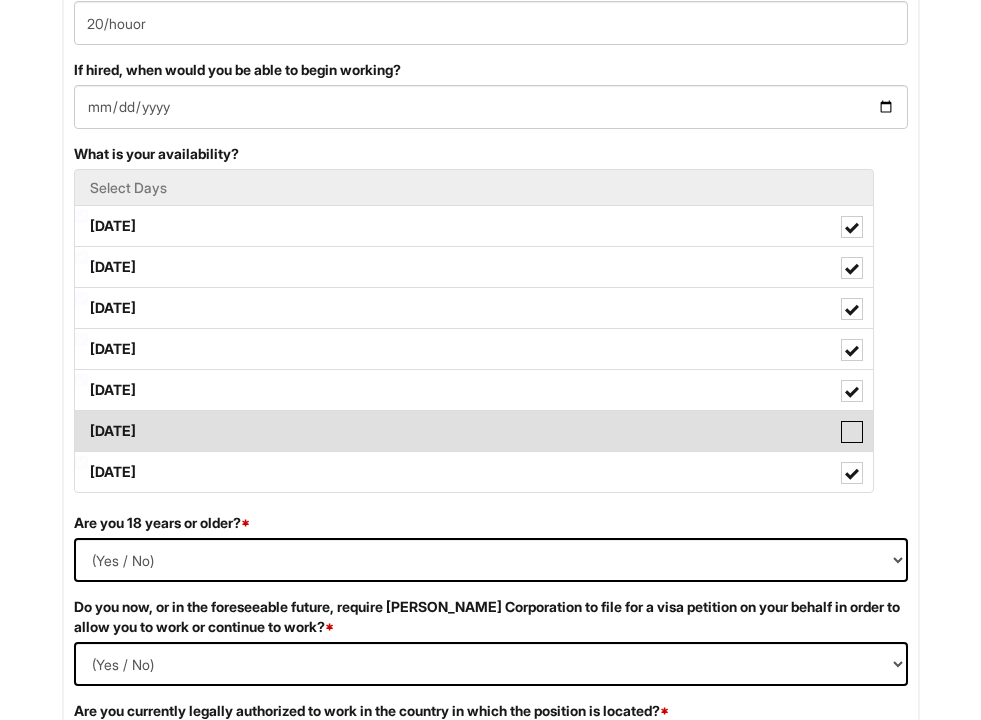 click on "[DATE]" at bounding box center [81, 421] 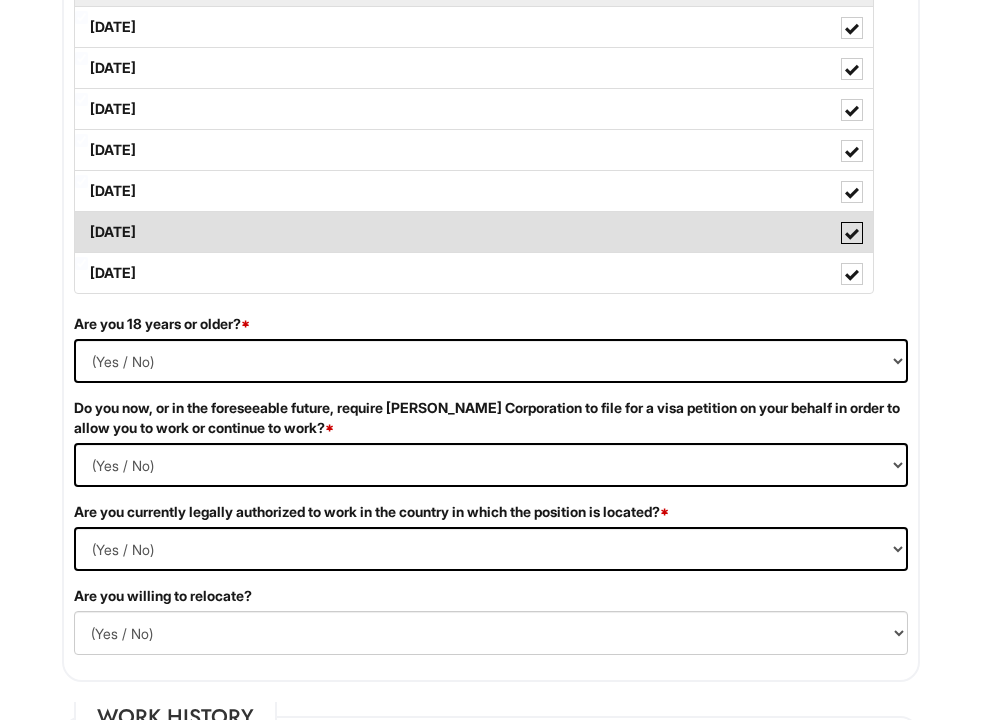 scroll, scrollTop: 1844, scrollLeft: 0, axis: vertical 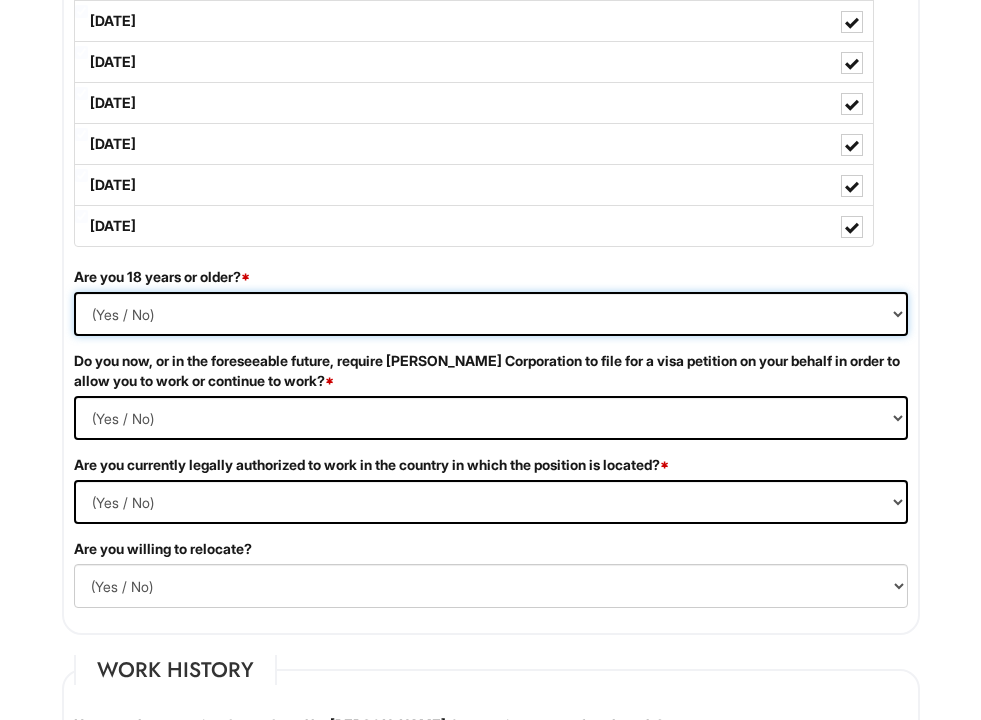 click on "(Yes / No) Yes No" at bounding box center [491, 314] 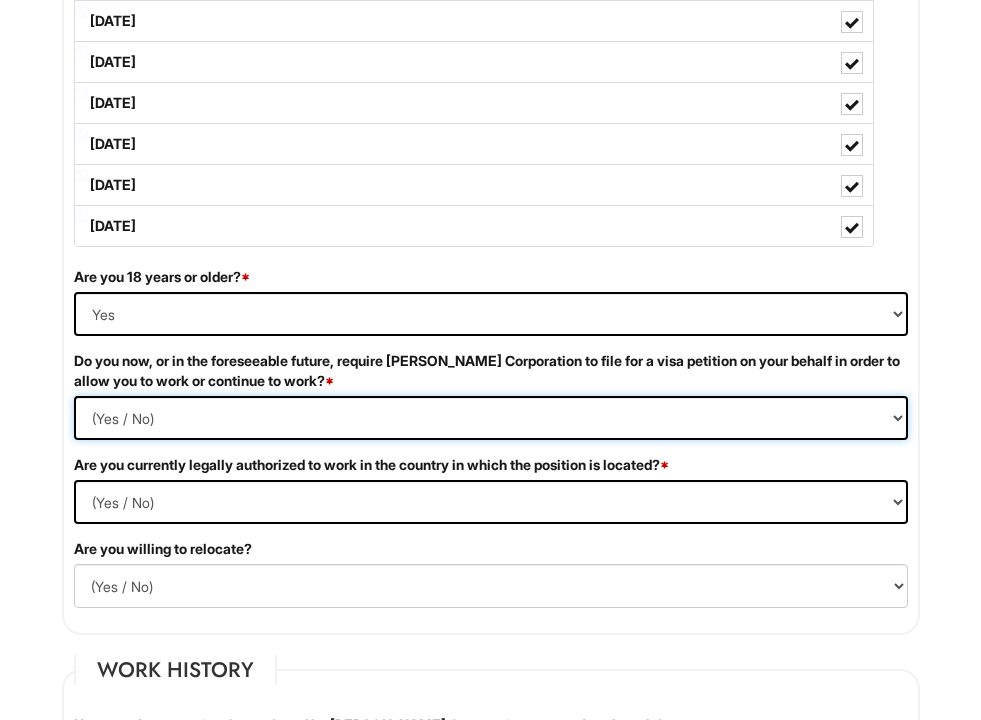 click on "(Yes / No) Yes No" at bounding box center [491, 418] 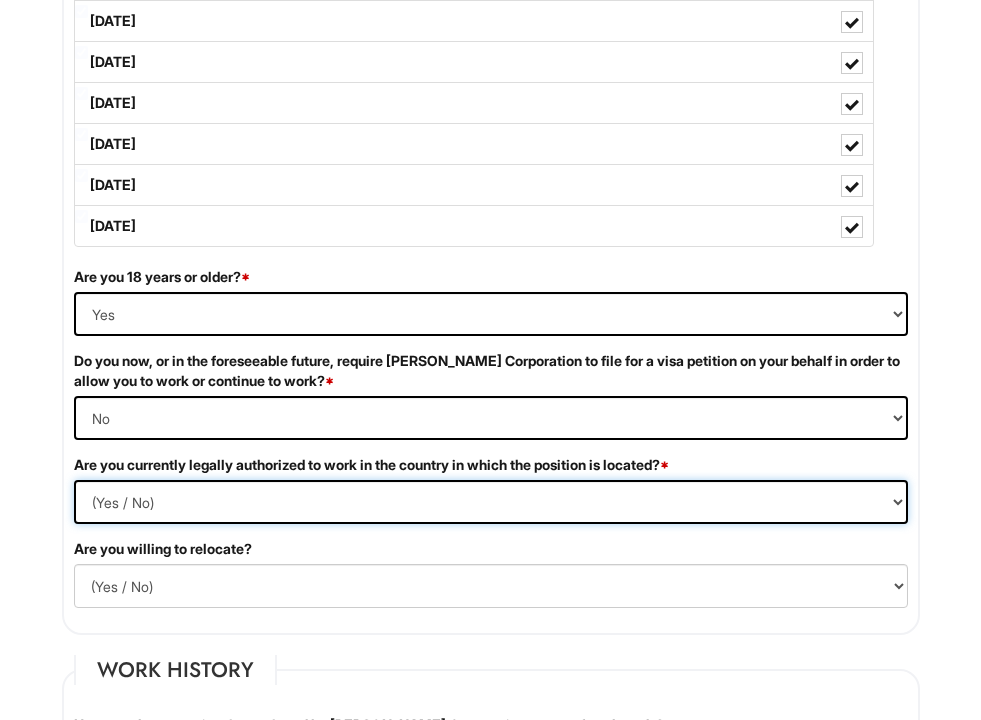 click on "(Yes / No) Yes No" at bounding box center (491, 502) 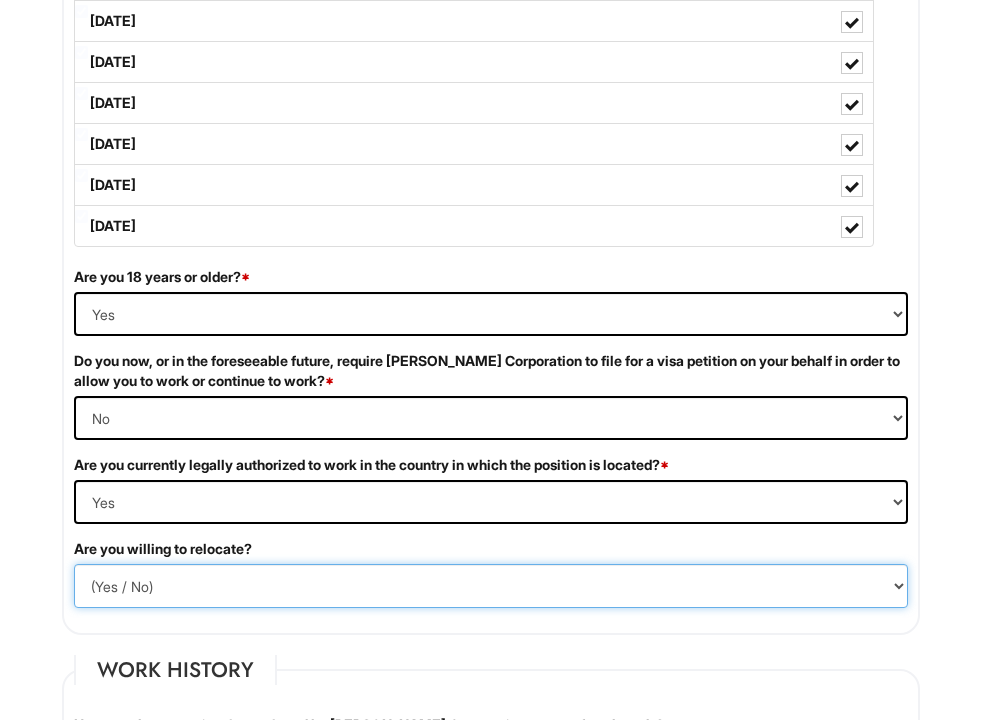 click on "(Yes / No) No Yes" at bounding box center [491, 586] 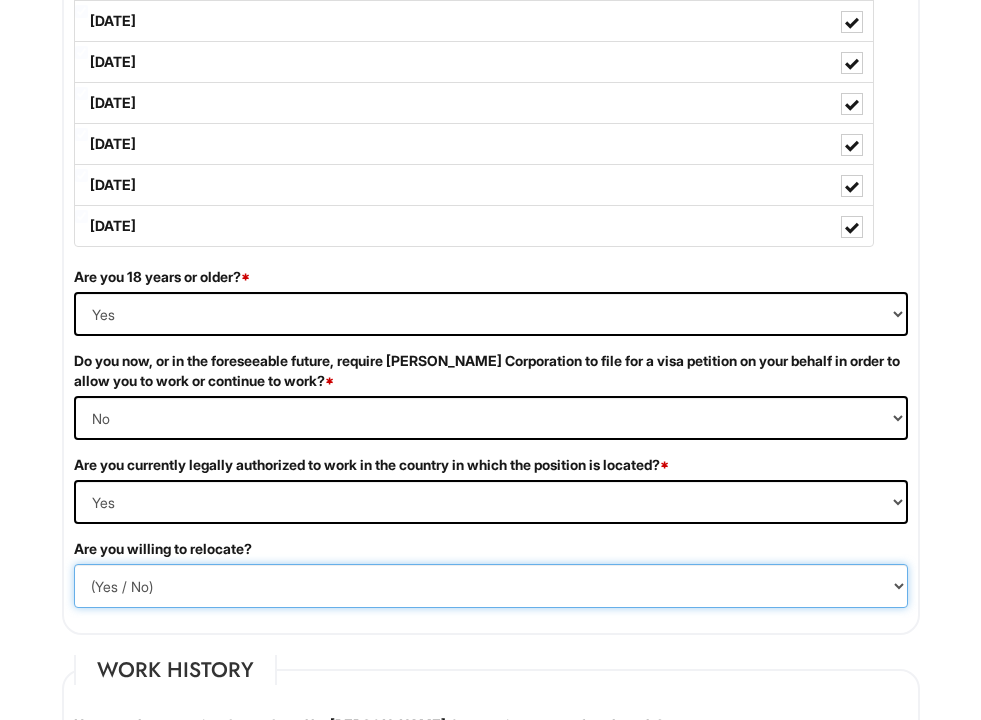 select on "Y" 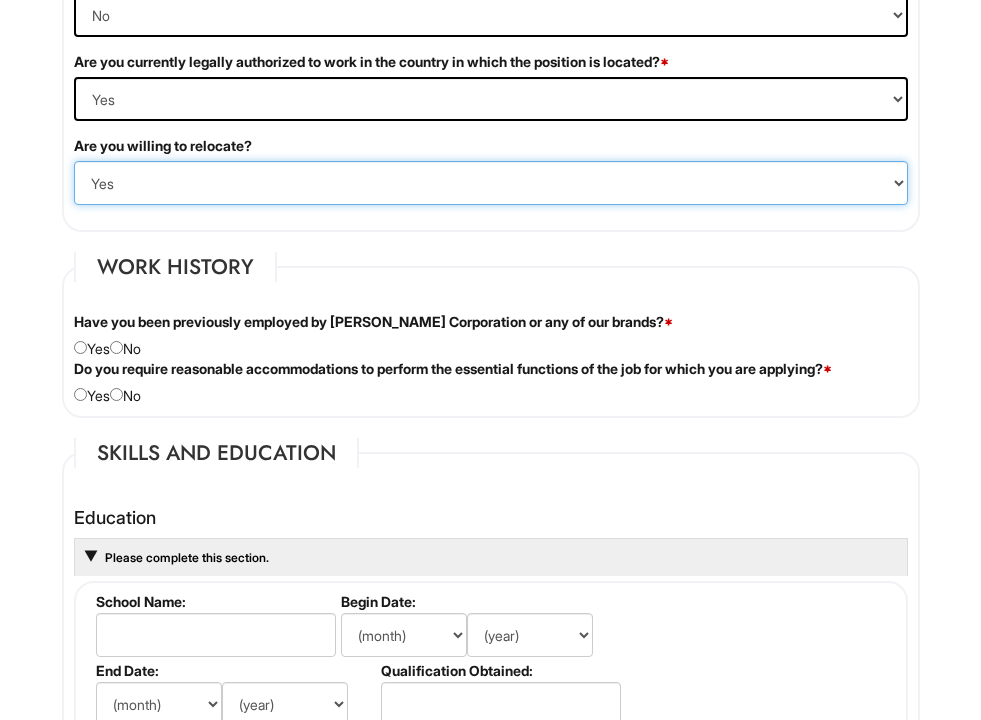 scroll, scrollTop: 2256, scrollLeft: 0, axis: vertical 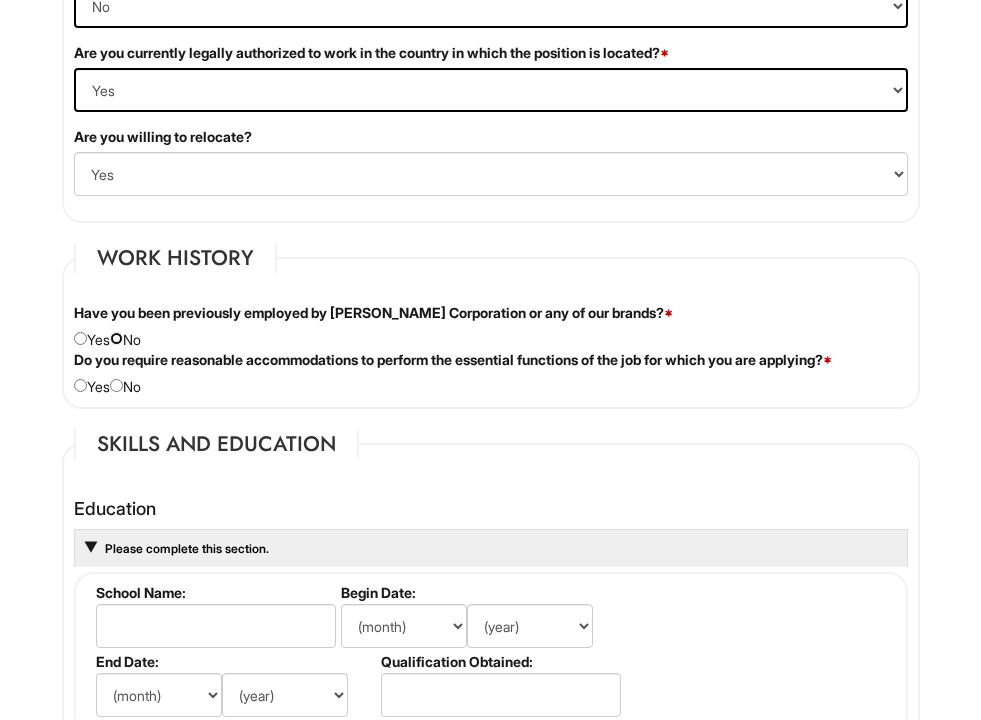 click at bounding box center [116, 338] 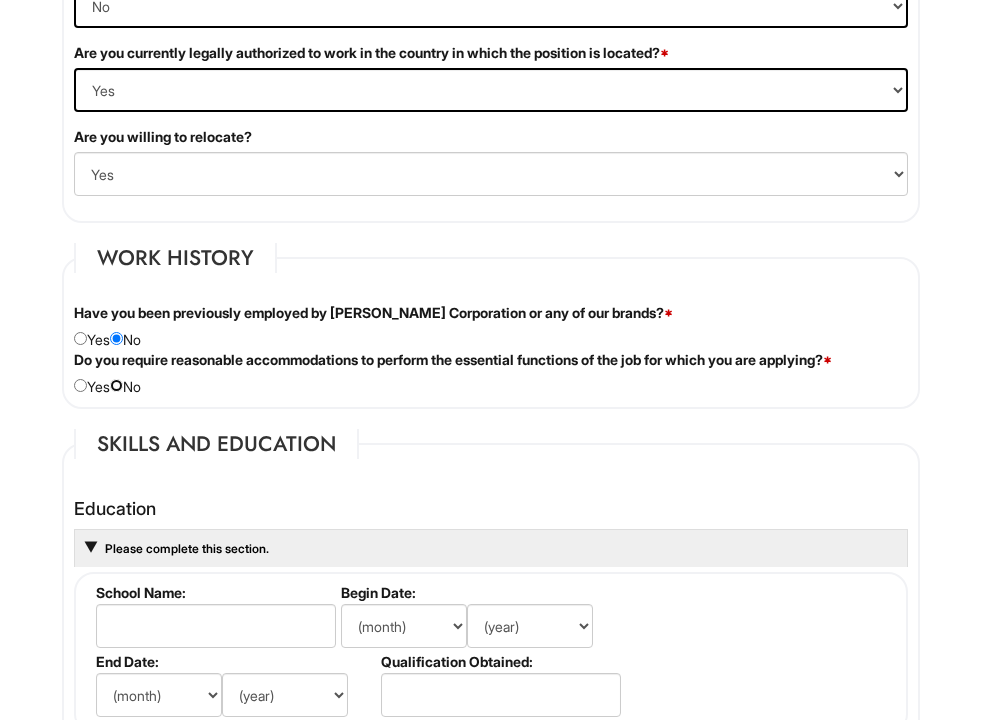 click at bounding box center (116, 385) 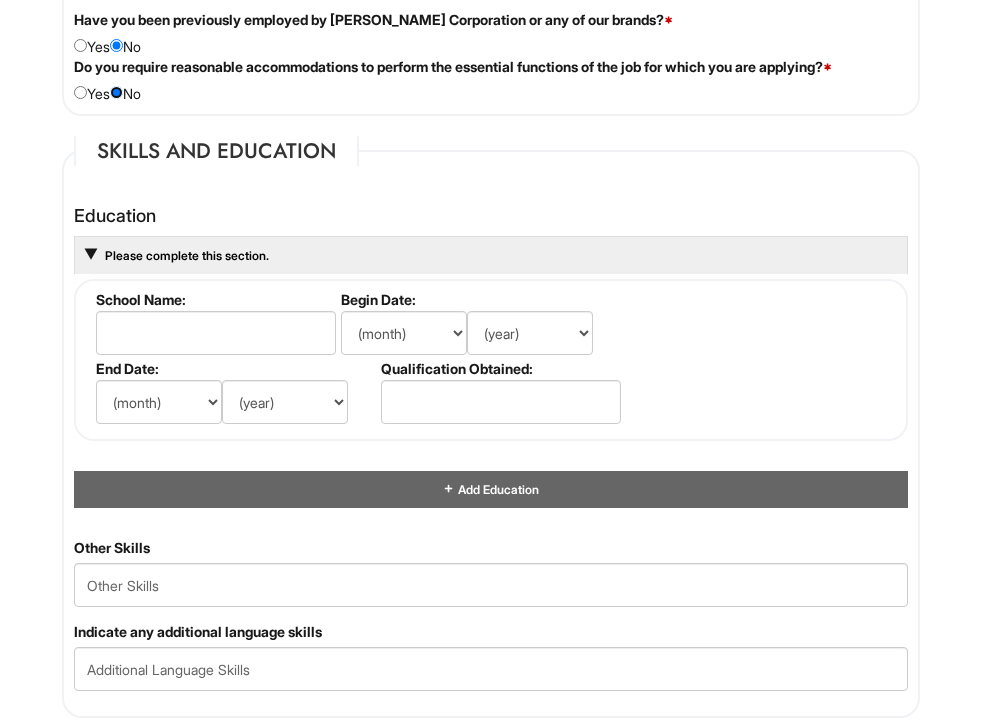 scroll, scrollTop: 2551, scrollLeft: 0, axis: vertical 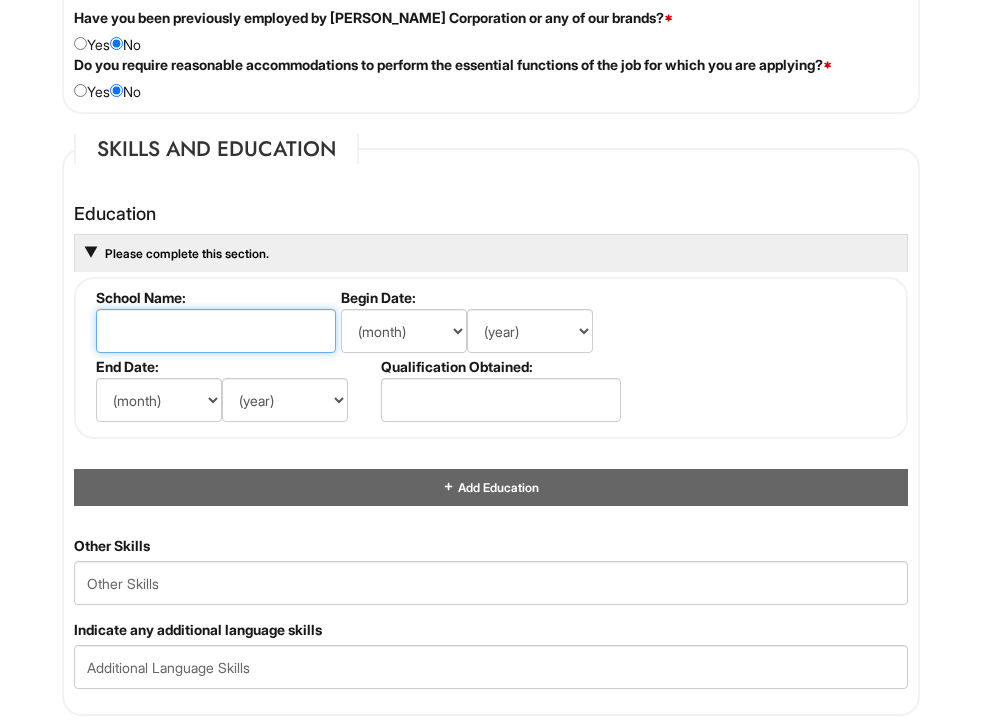 click at bounding box center (216, 331) 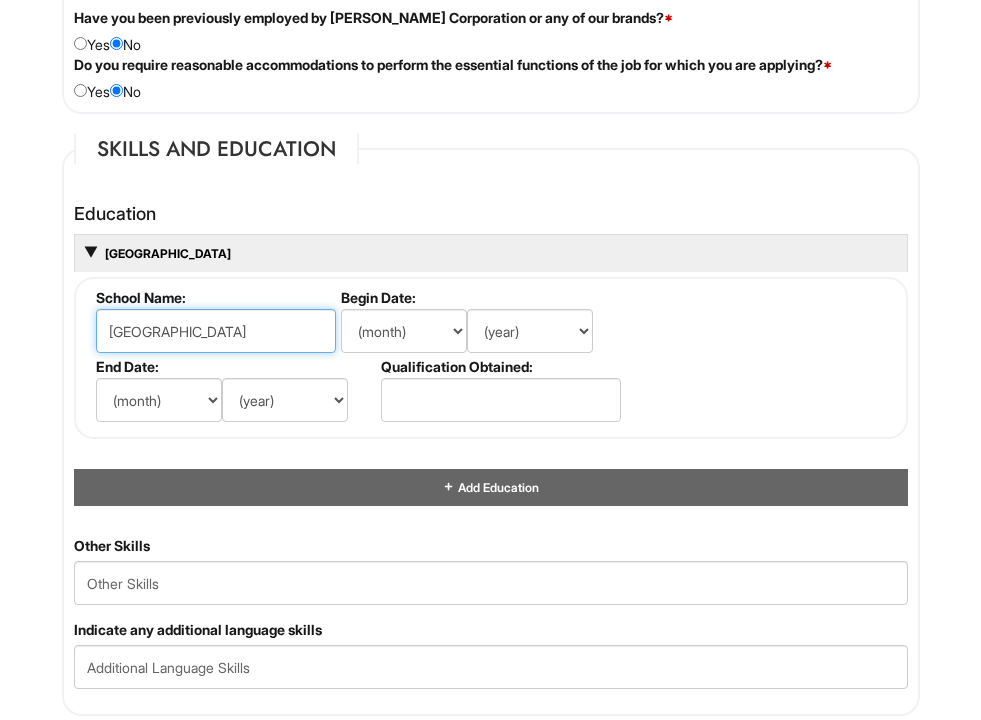 type on "[GEOGRAPHIC_DATA]" 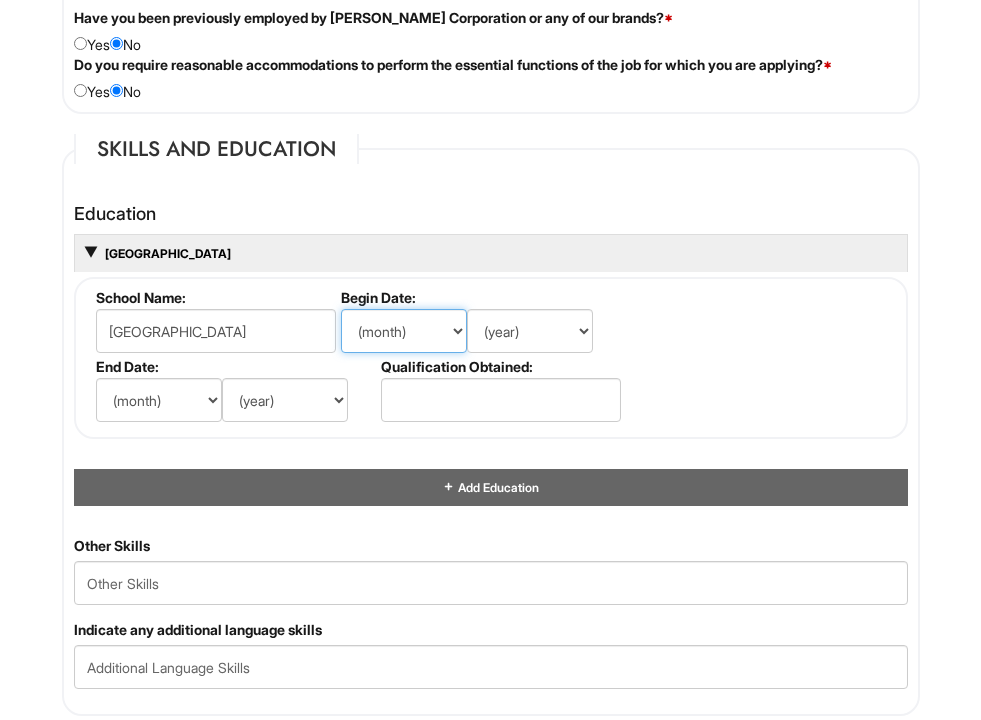 click on "(month) Jan Feb Mar Apr May Jun [DATE] Aug Sep Oct Nov Dec" at bounding box center (404, 331) 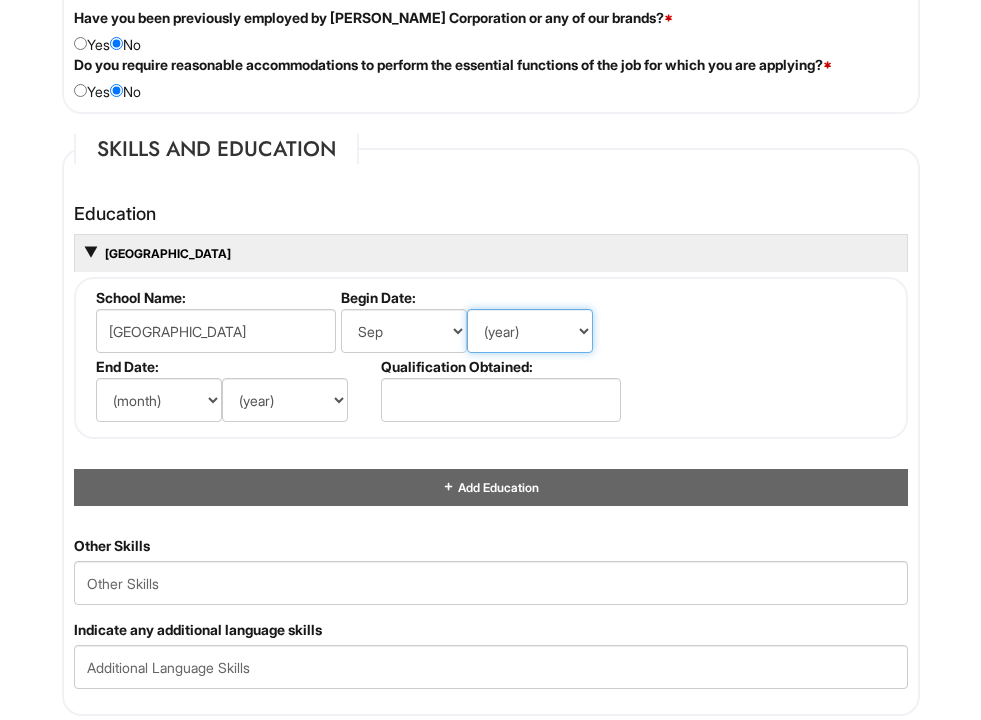 click on "(year) 2029 2028 2027 2026 2025 2024 2023 2022 2021 2020 2019 2018 2017 2016 2015 2014 2013 2012 2011 2010 2009 2008 2007 2006 2005 2004 2003 2002 2001 2000 1999 1998 1997 1996 1995 1994 1993 1992 1991 1990 1989 1988 1987 1986 1985 1984 1983 1982 1981 1980 1979 1978 1977 1976 1975 1974 1973 1972 1971 1970 1969 1968 1967 1966 1965 1964 1963 1962 1961 1960 1959 1958 1957 1956 1955 1954 1953 1952 1951 1950 1949 1948 1947 1946  --  2030 2031 2032 2033 2034 2035 2036 2037 2038 2039 2040 2041 2042 2043 2044 2045 2046 2047 2048 2049 2050 2051 2052 2053 2054 2055 2056 2057 2058 2059 2060 2061 2062 2063 2064" at bounding box center [530, 331] 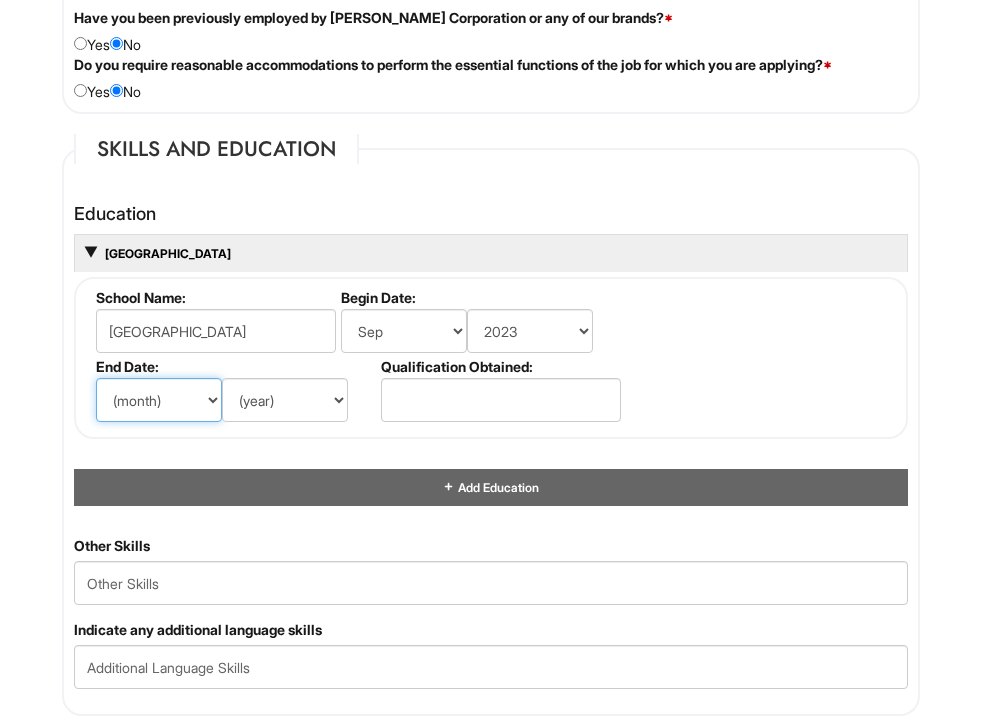 click on "(month) Jan Feb Mar Apr May Jun [DATE] Aug Sep Oct Nov Dec" at bounding box center (159, 400) 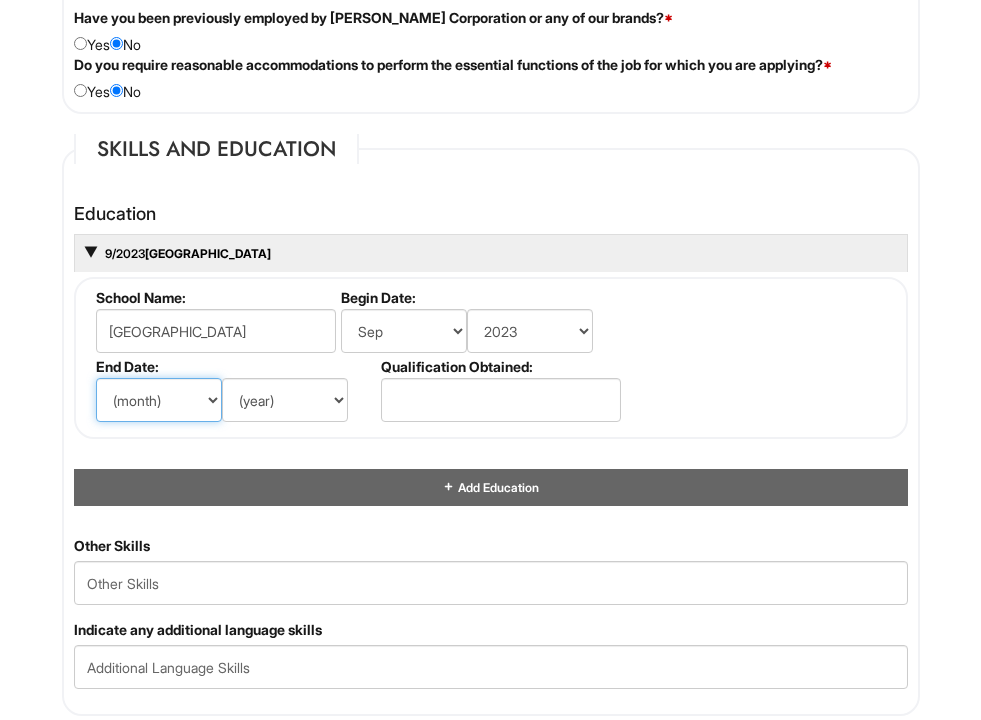 select on "5" 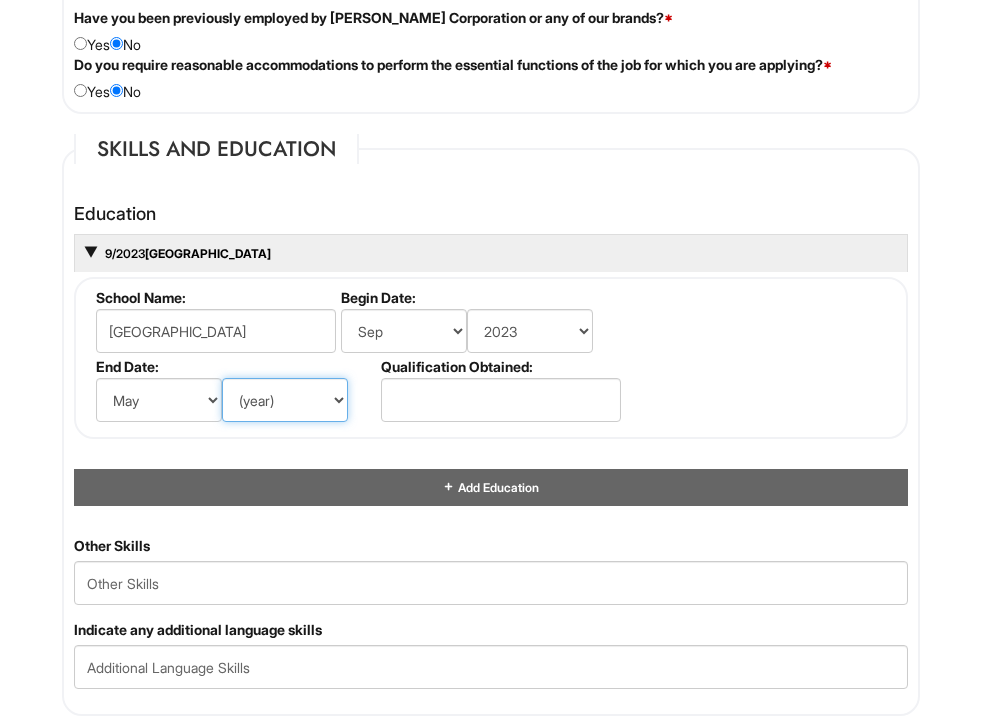 click on "(year) 2029 2028 2027 2026 2025 2024 2023 2022 2021 2020 2019 2018 2017 2016 2015 2014 2013 2012 2011 2010 2009 2008 2007 2006 2005 2004 2003 2002 2001 2000 1999 1998 1997 1996 1995 1994 1993 1992 1991 1990 1989 1988 1987 1986 1985 1984 1983 1982 1981 1980 1979 1978 1977 1976 1975 1974 1973 1972 1971 1970 1969 1968 1967 1966 1965 1964 1963 1962 1961 1960 1959 1958 1957 1956 1955 1954 1953 1952 1951 1950 1949 1948 1947 1946  --  2030 2031 2032 2033 2034 2035 2036 2037 2038 2039 2040 2041 2042 2043 2044 2045 2046 2047 2048 2049 2050 2051 2052 2053 2054 2055 2056 2057 2058 2059 2060 2061 2062 2063 2064" at bounding box center [285, 400] 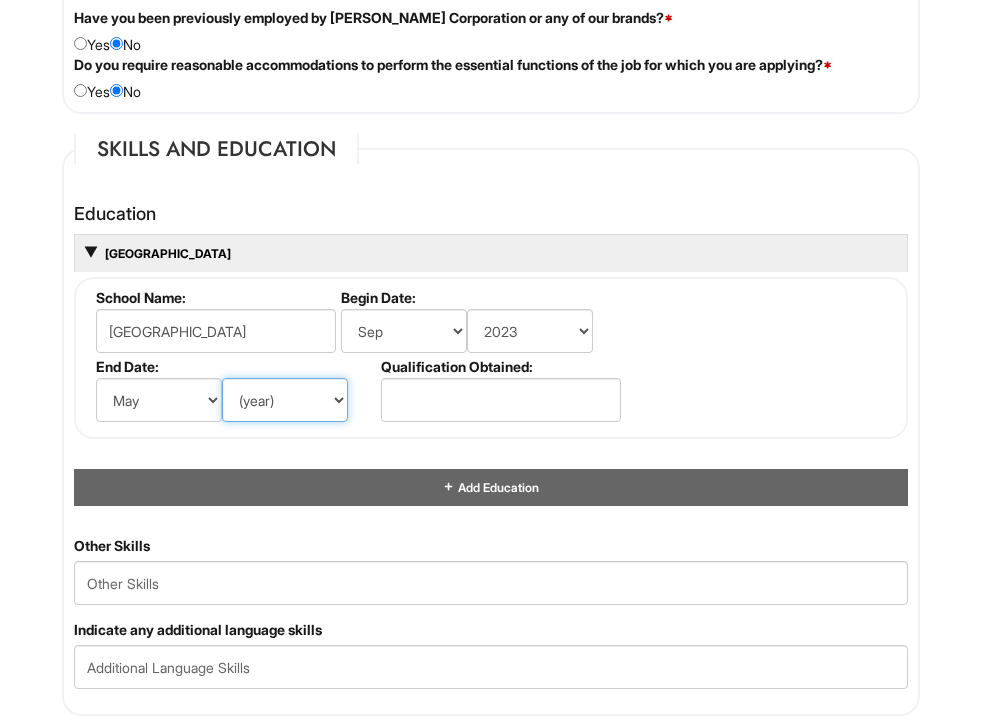 select on "2025" 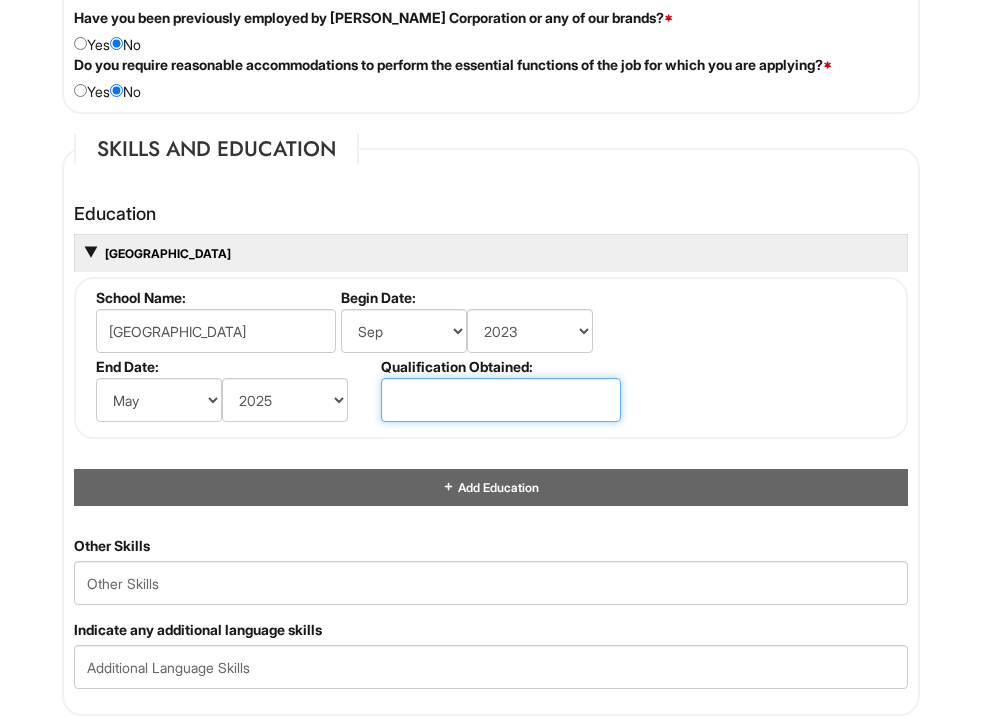 click at bounding box center [501, 400] 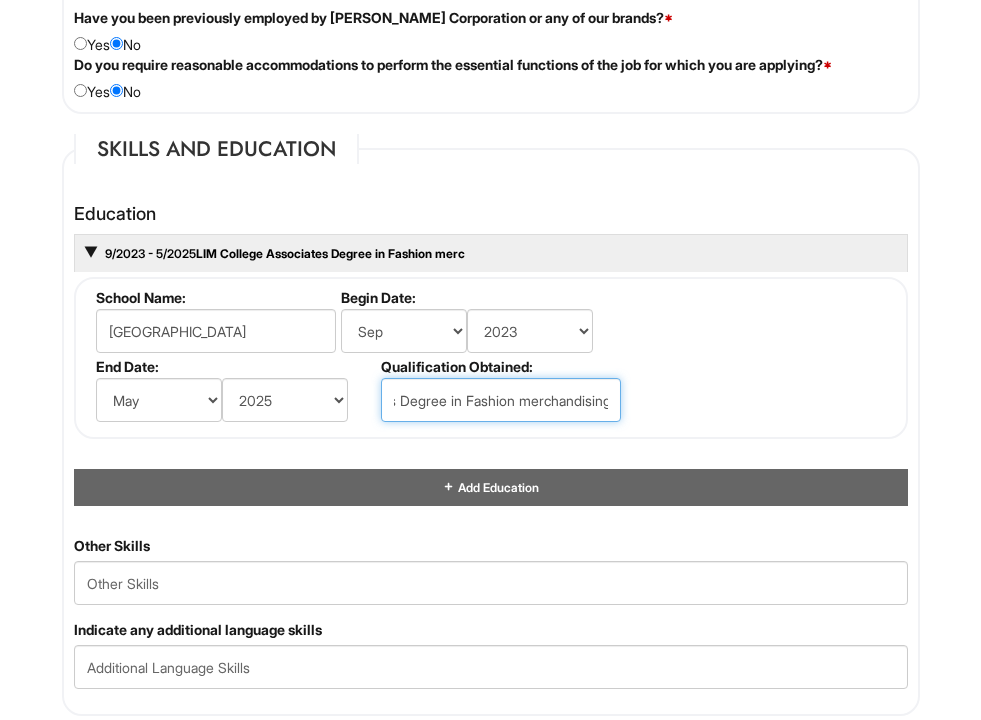 scroll, scrollTop: 0, scrollLeft: 82, axis: horizontal 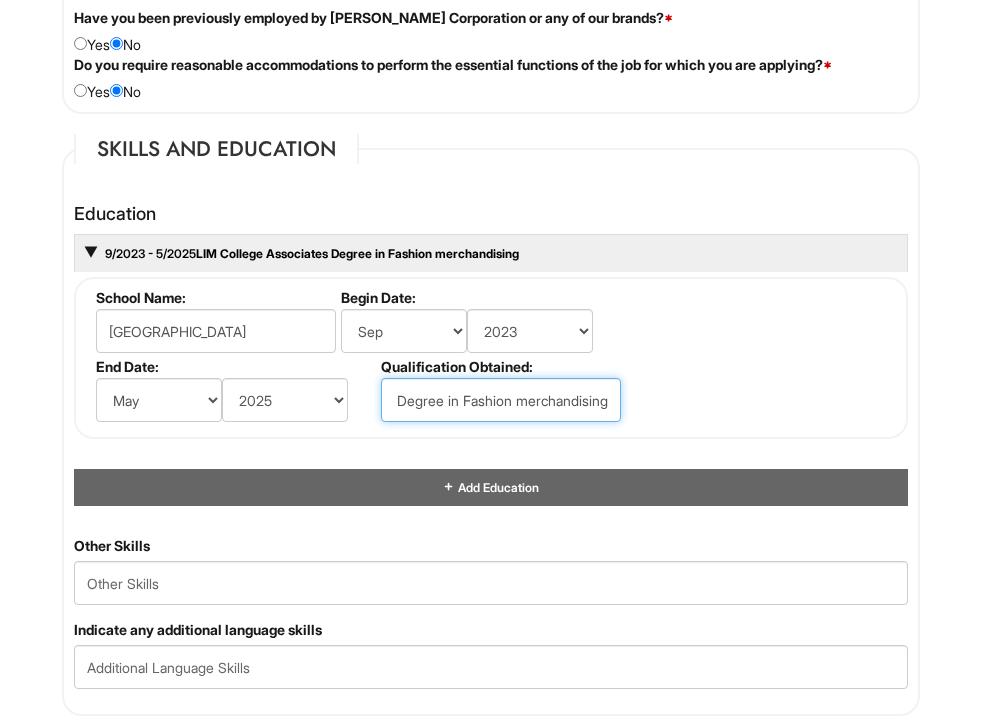 type on "Associates Degree in Fashion merchandising" 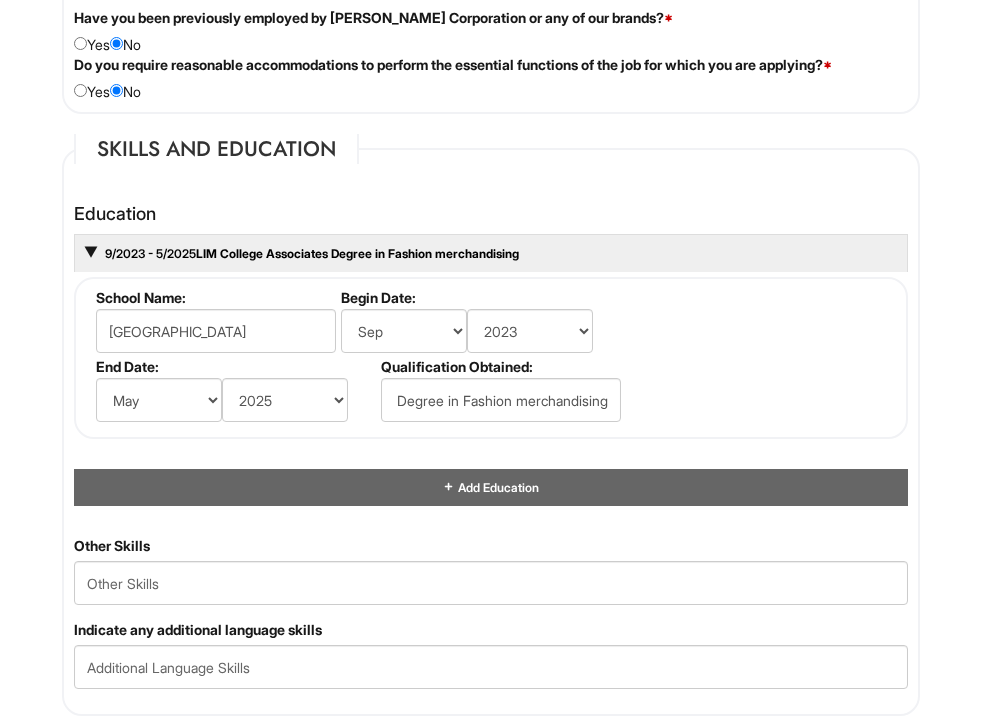click on "School Name:
LIM College
Begin Date:
(month) Jan Feb Mar Apr May Jun Jul Aug Sep Oct Nov Dec (year) 2029 2028 2027 2026 2025 2024 2023 2022 2021 2020 2019 2018 2017 2016 2015 2014 2013 2012 2011 2010 2009 2008 2007 2006 2005 2004 2003 2002 2001 2000 1999 1998 1997 1996 1995 1994 1993 1992 1991 1990 1989 1988 1987 1986 1985 1984 1983 1982 1981 1980 1979 1978 1977 1976 1975 1974 1973 1972 1971 1970 1969 1968 1967 1966 1965 1964 1963 1962 1961 1960 1959 1958 1957 1956 1955 1954 1953 1952 1951 1950 1949 1948 1947 1946  --  2030 2031 2032 2033 2034 2035 2036 2037 2038 2039 2040 2041 2042 2043 2044 2045 2046 2047 2048 2049 2050 2051 2052 2053 2054 2055 2056 2057 2058 2059 2060 2061 2062 2063 2064
End Date:
(month) Jan Feb Mar Apr May Jun Jul Aug Sep Oct Nov Dec (year) 2029 2028 2027 2026 2025 2024 2023 2022 2021 2020 2019 2018 2017 2016 2015 2014 2013 2012 2011 2010 2009 2008 2007 2006 2005 2004 2003 2002 2001 2000 1999 1998 1997 1996 1995 1994 1993 1992 1991 1990 1989 1988 1987 1986" at bounding box center (491, 358) 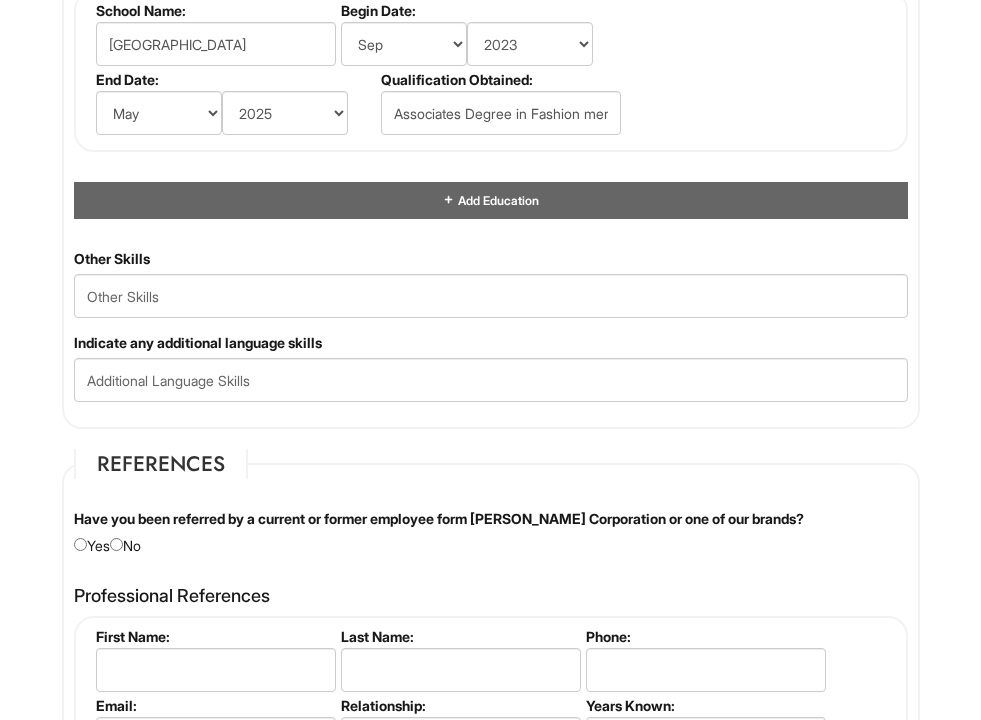 scroll, scrollTop: 2841, scrollLeft: 0, axis: vertical 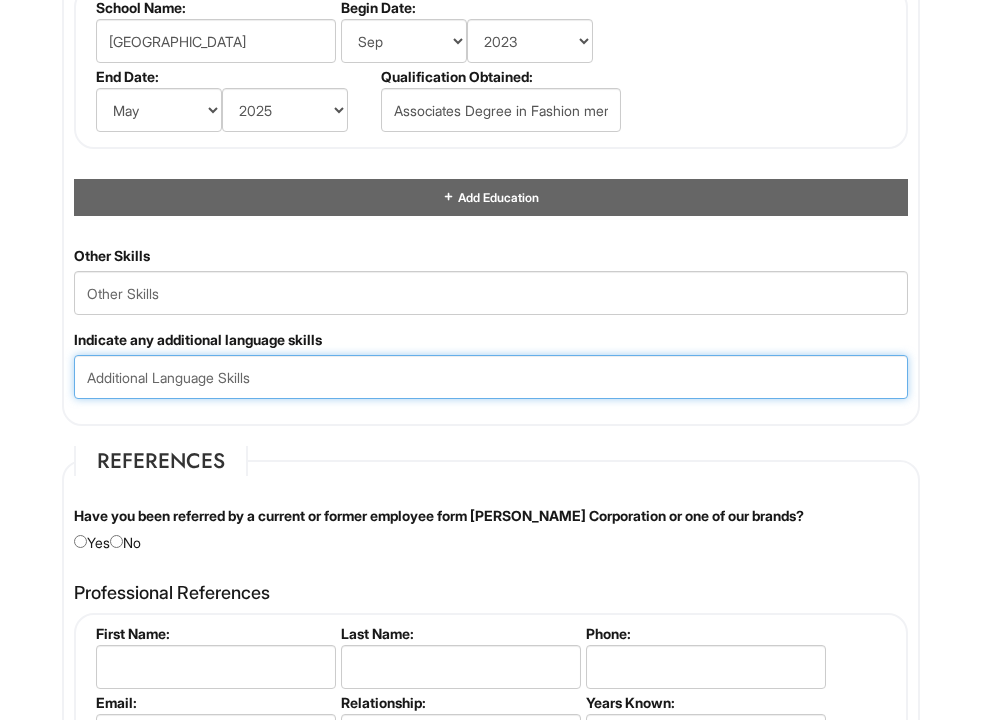 click at bounding box center [491, 377] 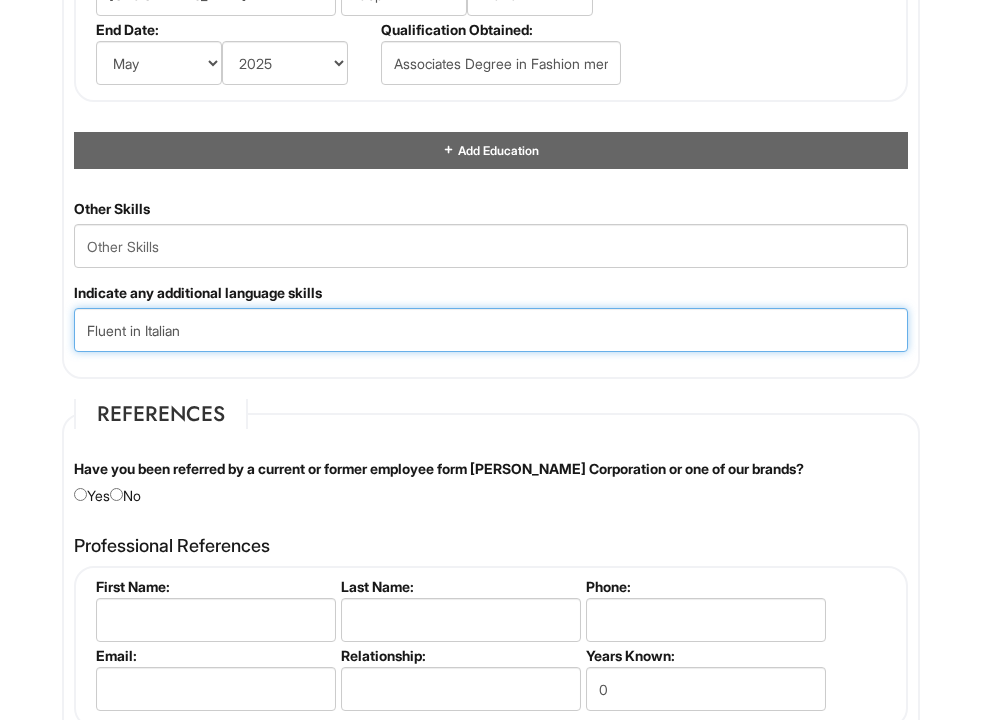 scroll, scrollTop: 3054, scrollLeft: 0, axis: vertical 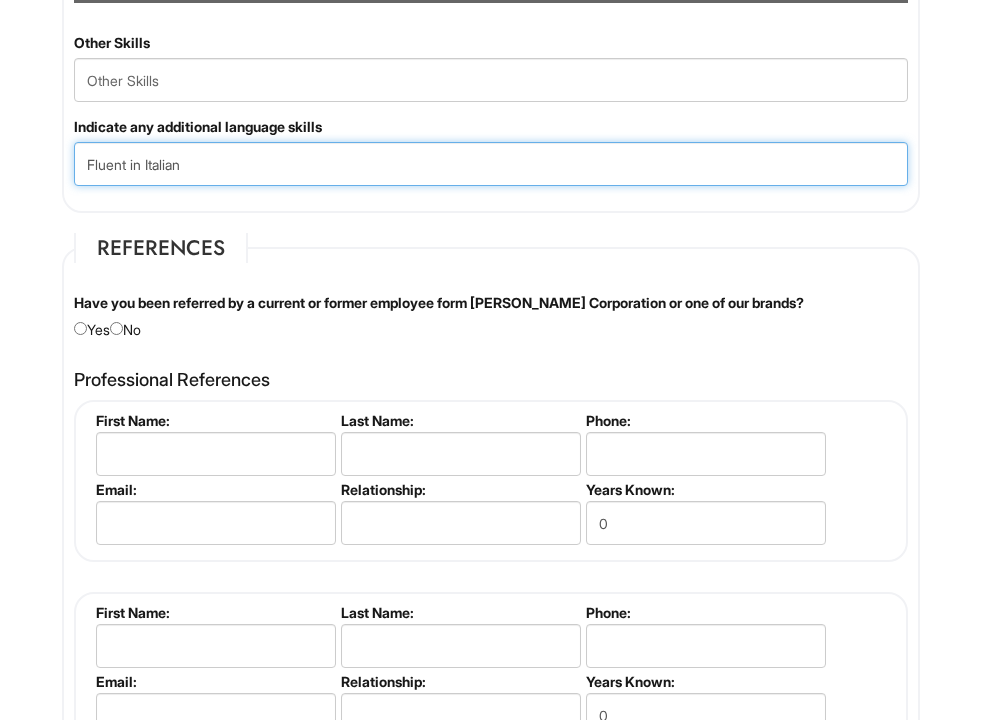type on "Fluent in Italian" 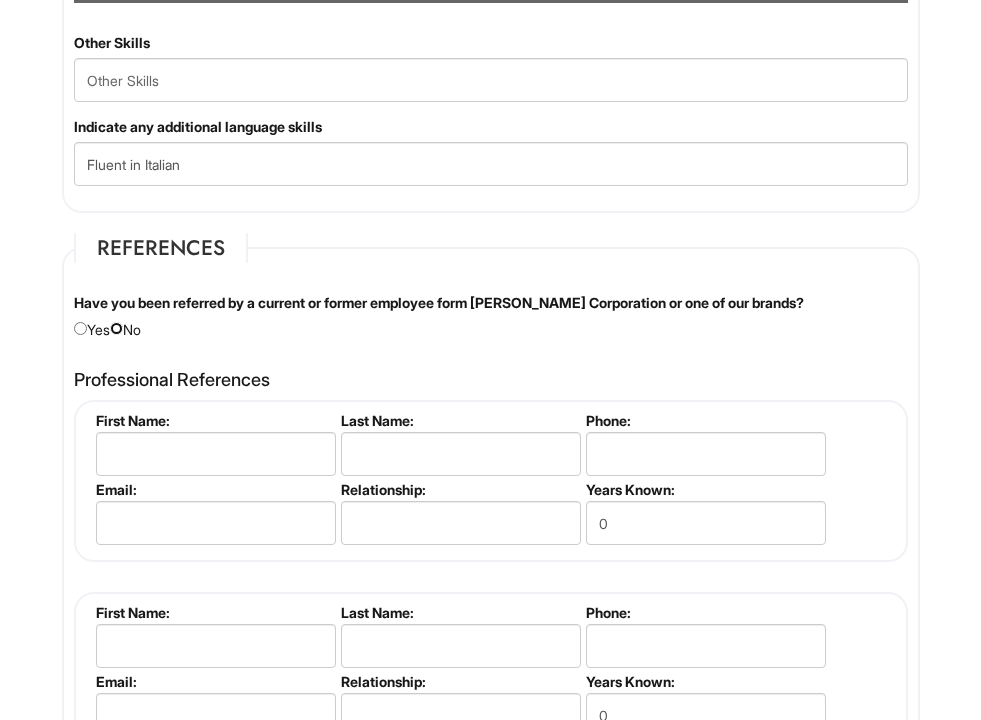 click at bounding box center (116, 328) 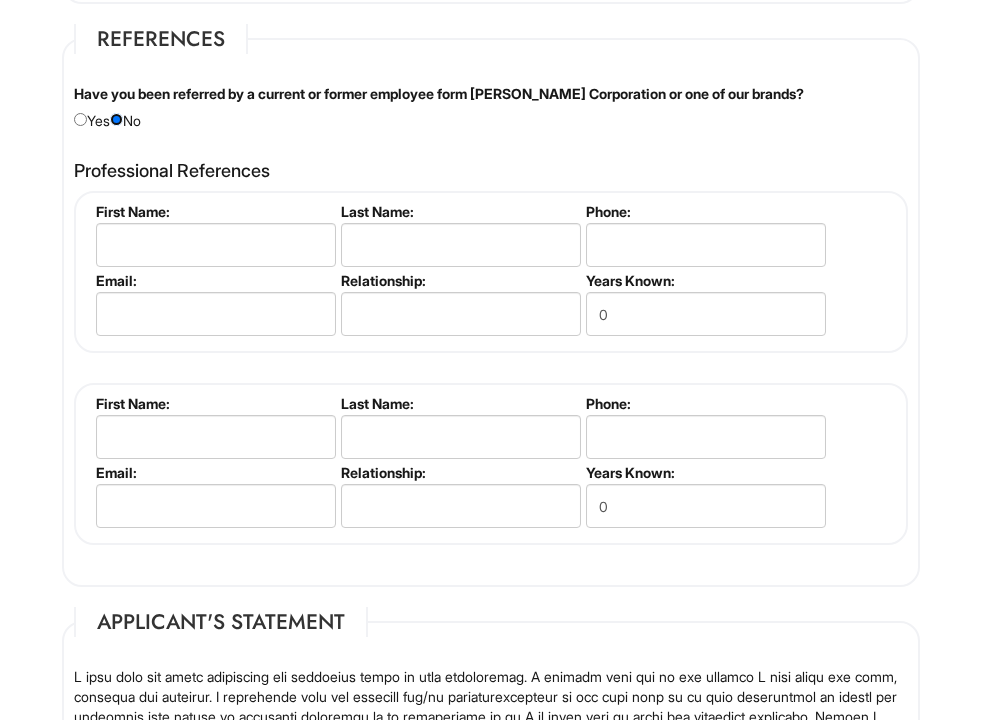 scroll, scrollTop: 3267, scrollLeft: 0, axis: vertical 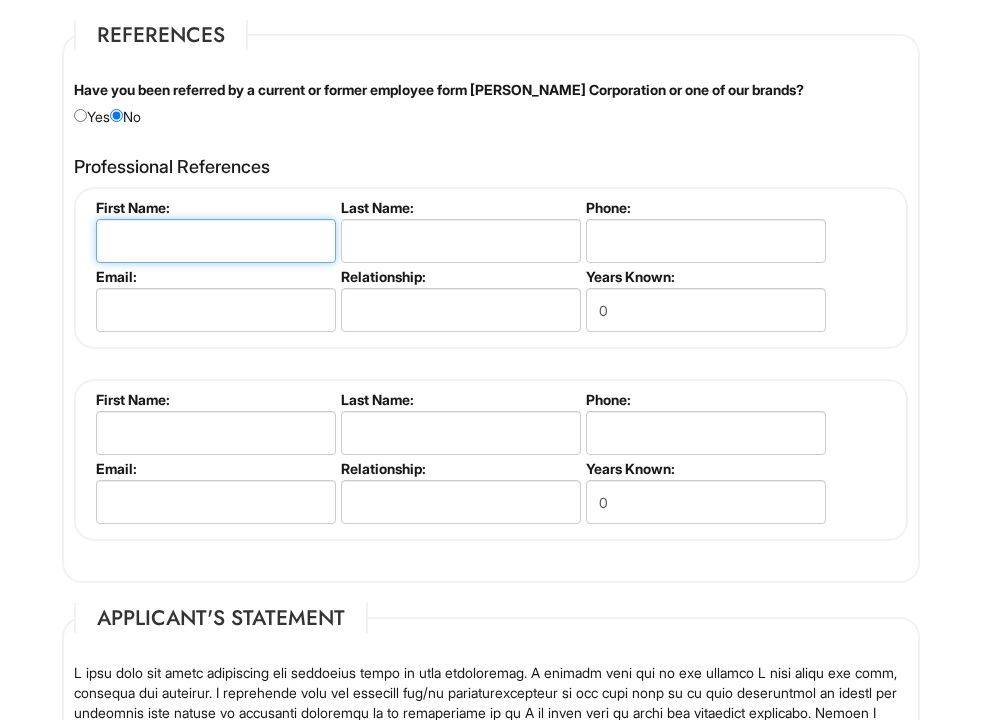click at bounding box center [216, 241] 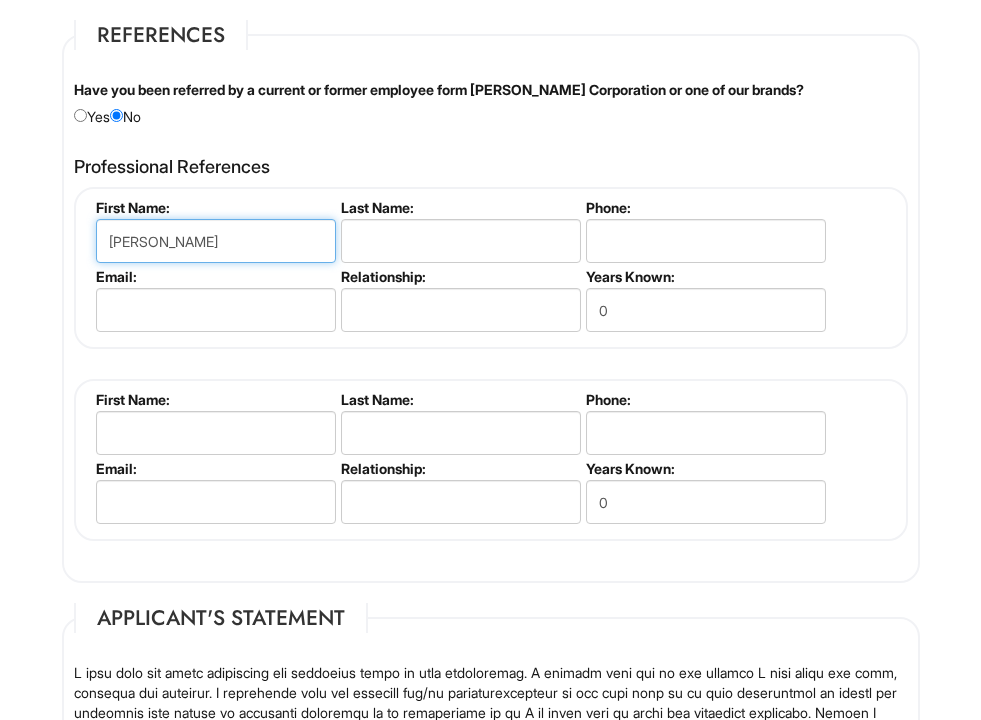 type on "[PERSON_NAME]" 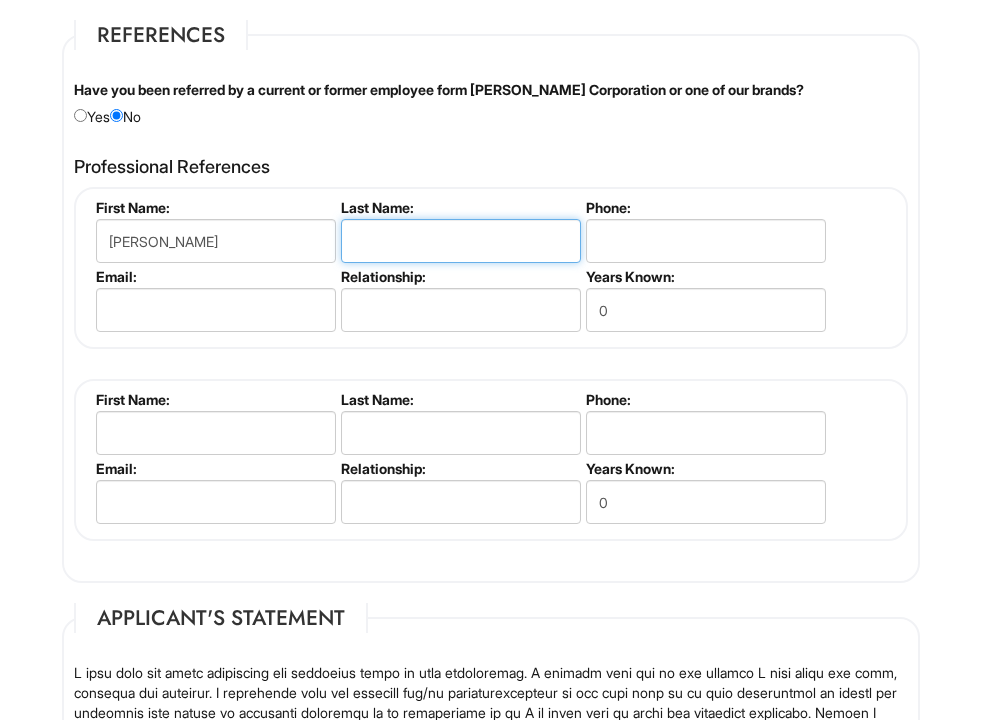 click at bounding box center (461, 241) 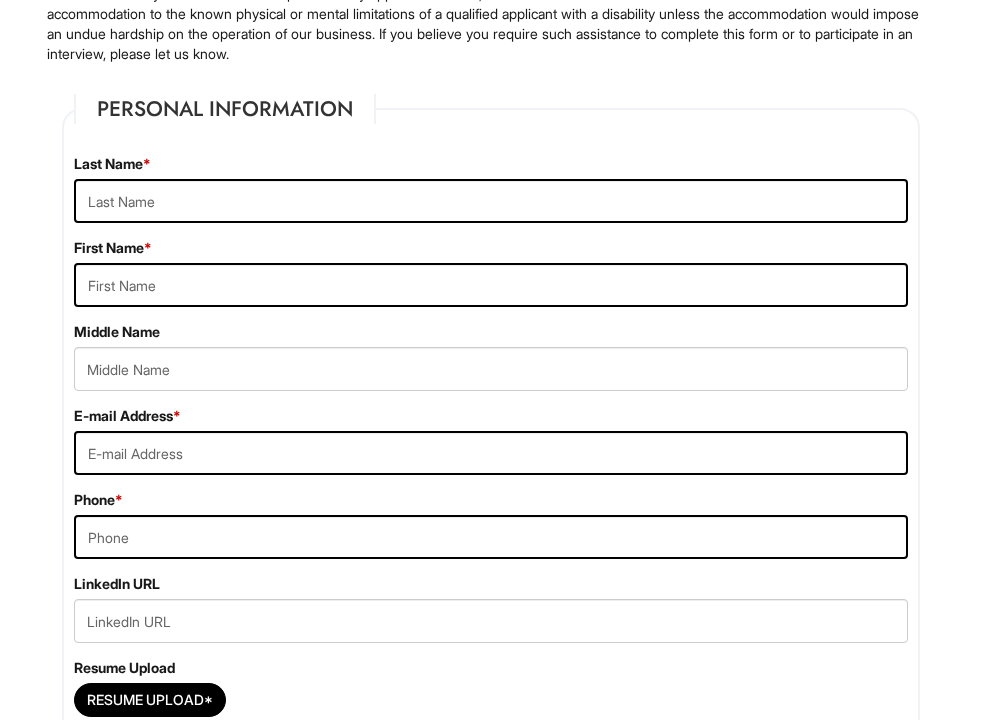 scroll, scrollTop: 242, scrollLeft: 0, axis: vertical 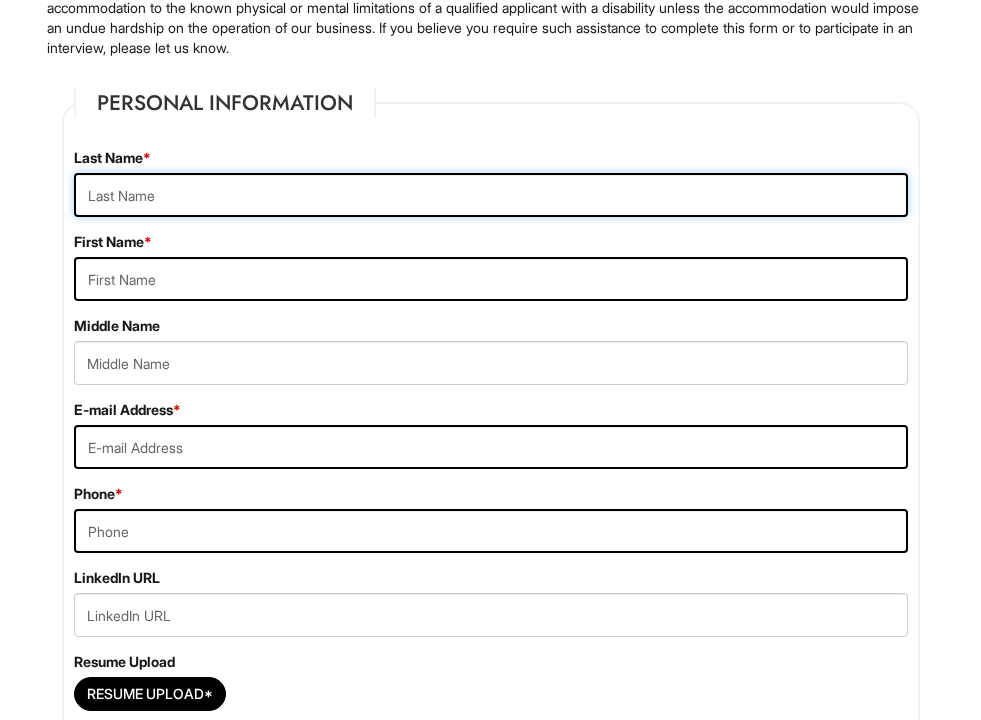 click at bounding box center [491, 195] 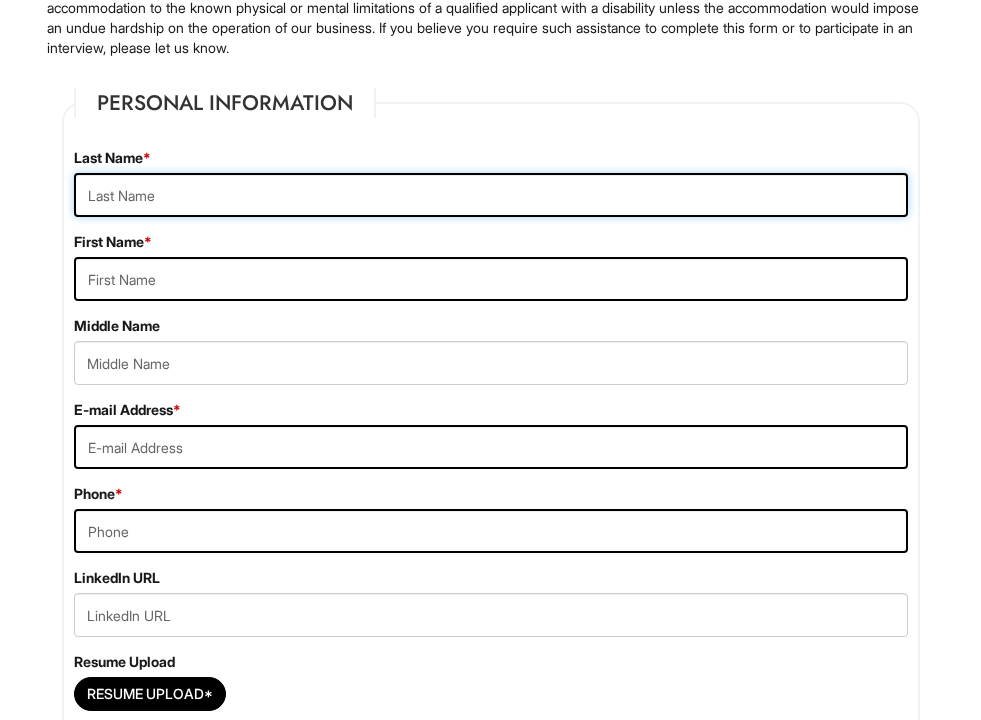 type on "Passoni" 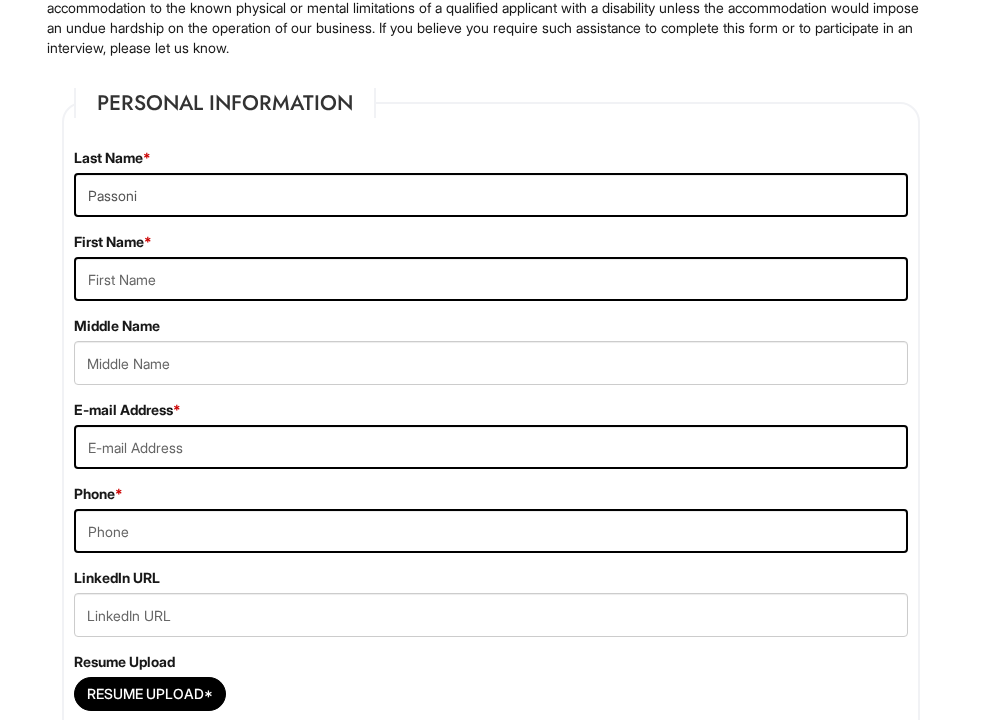 type on "[PERSON_NAME]" 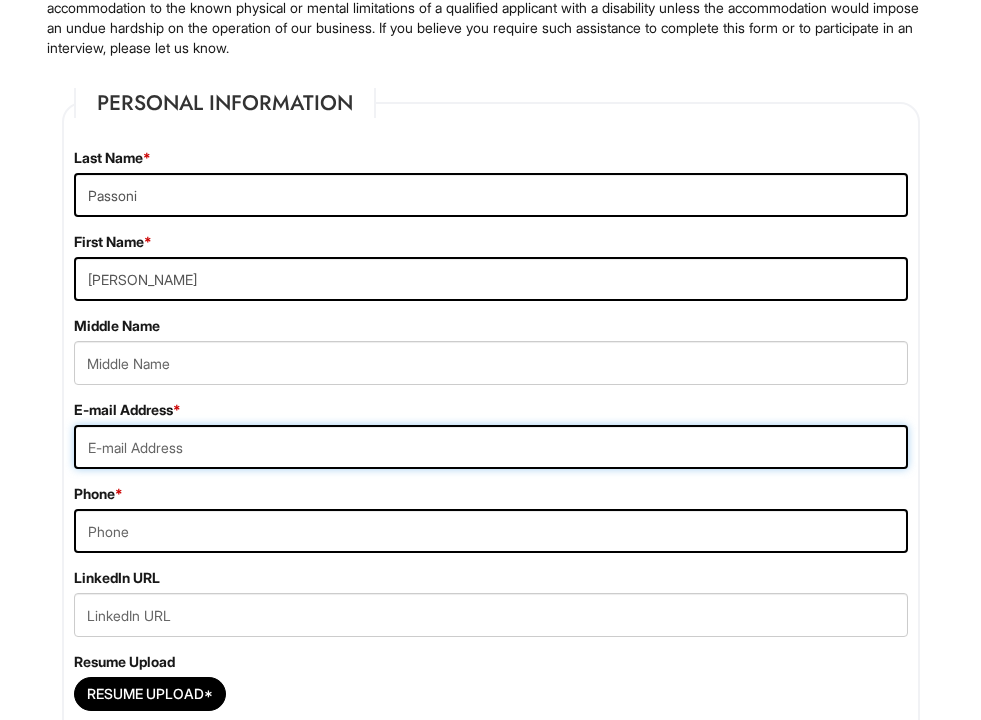 type on "[PERSON_NAME][EMAIL_ADDRESS][DOMAIN_NAME]" 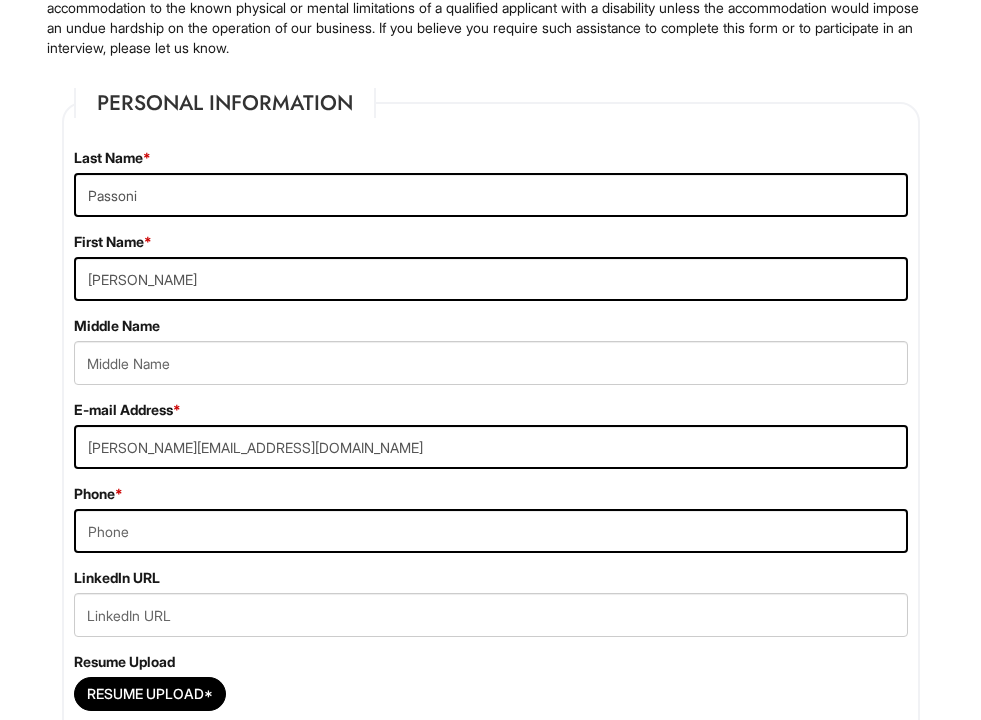 type on "7144773981" 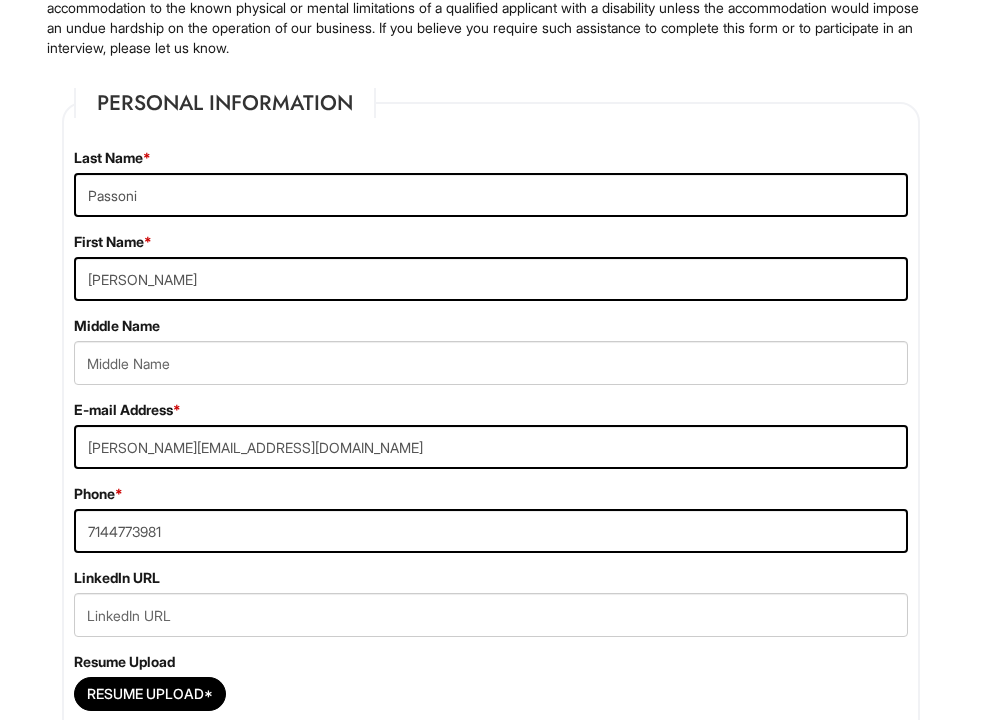 type on "[STREET_ADDRESS]" 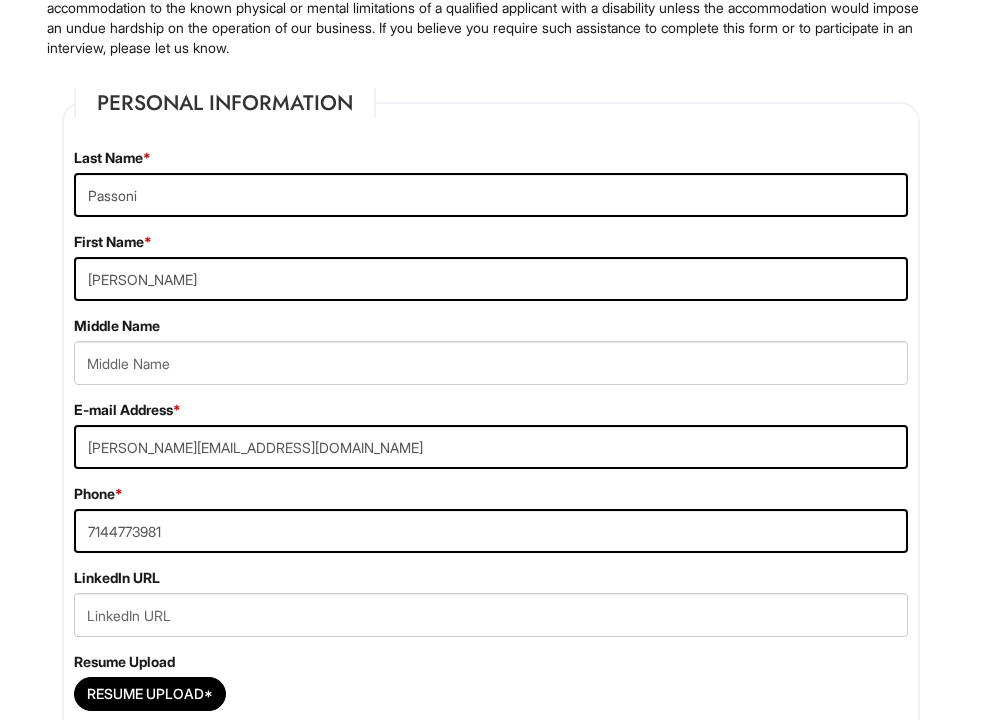 select on "CT" 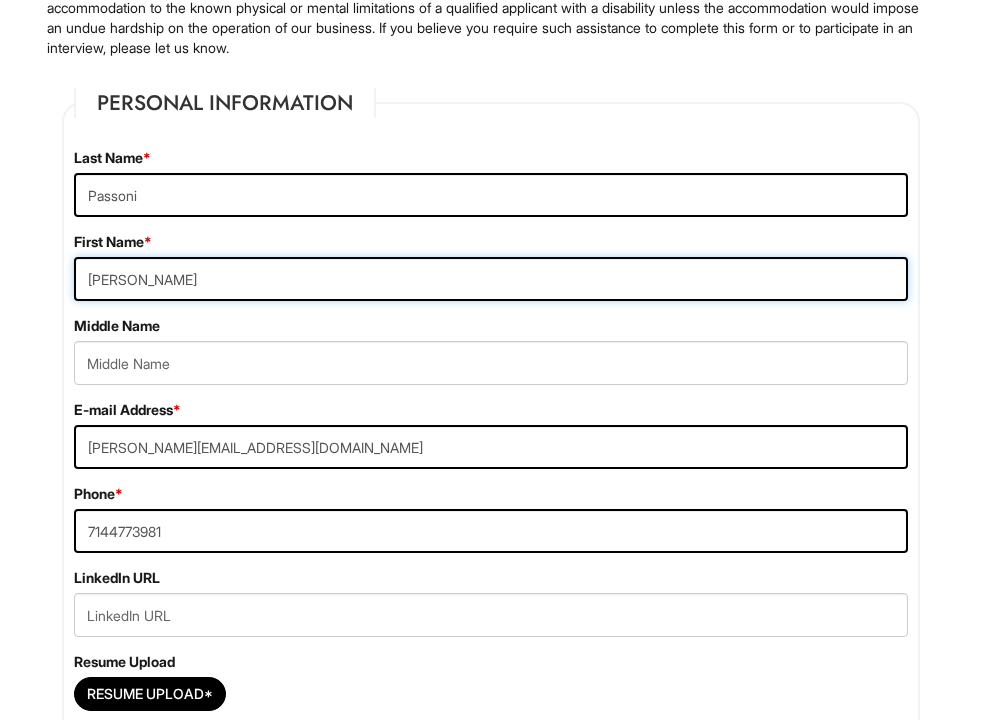 click on "[PERSON_NAME]" at bounding box center [491, 279] 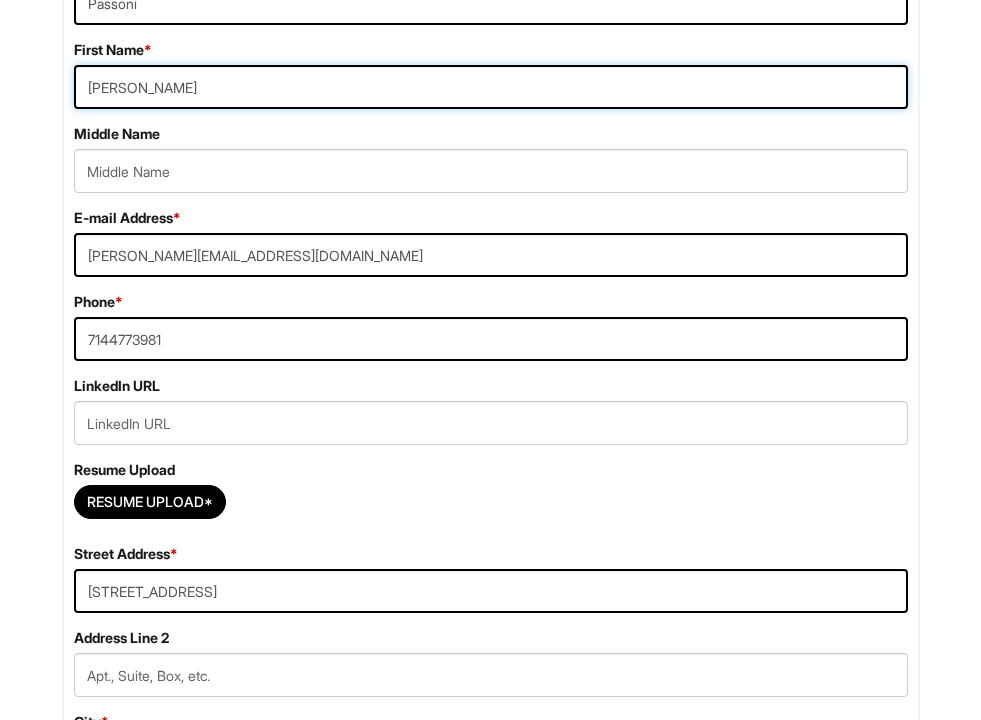 scroll, scrollTop: 443, scrollLeft: 0, axis: vertical 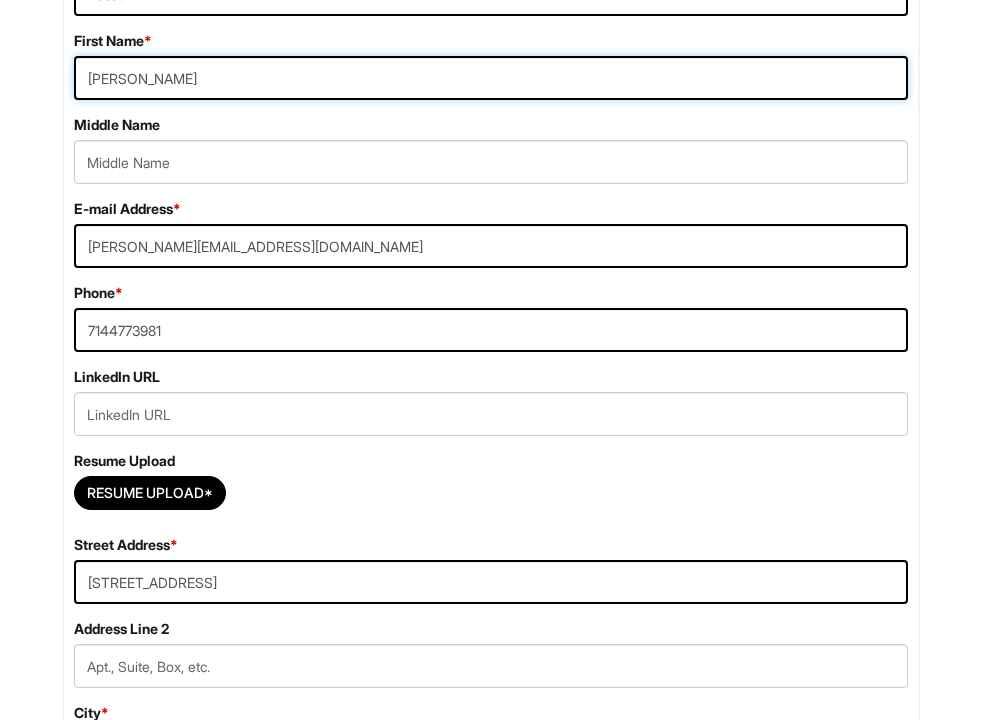 type on "[PERSON_NAME]" 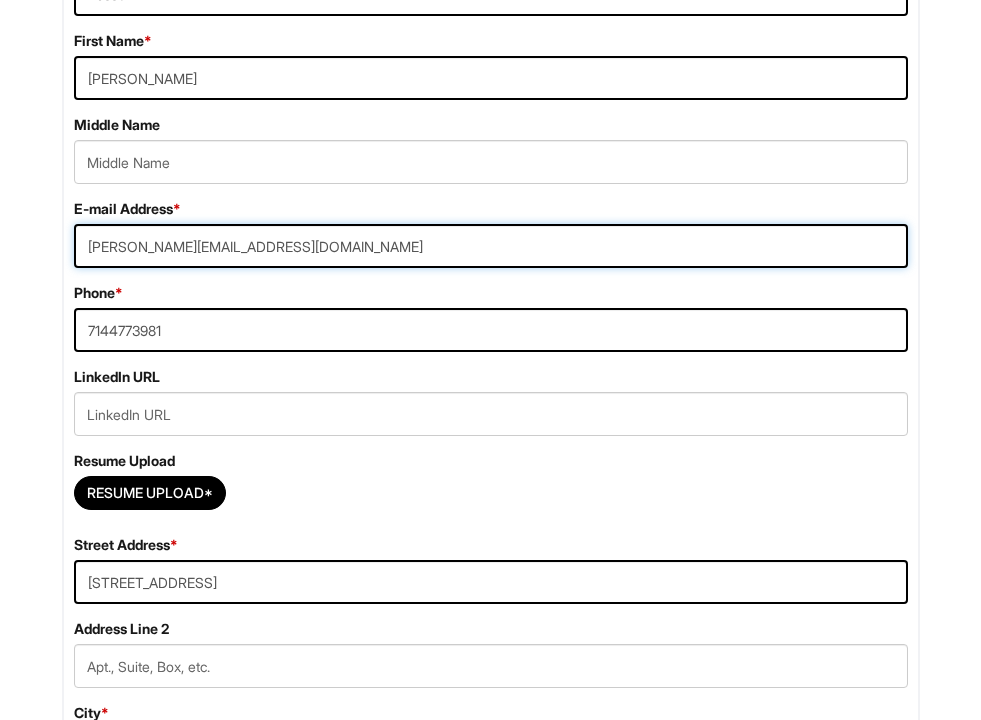 drag, startPoint x: 303, startPoint y: 248, endPoint x: 1, endPoint y: 192, distance: 307.14816 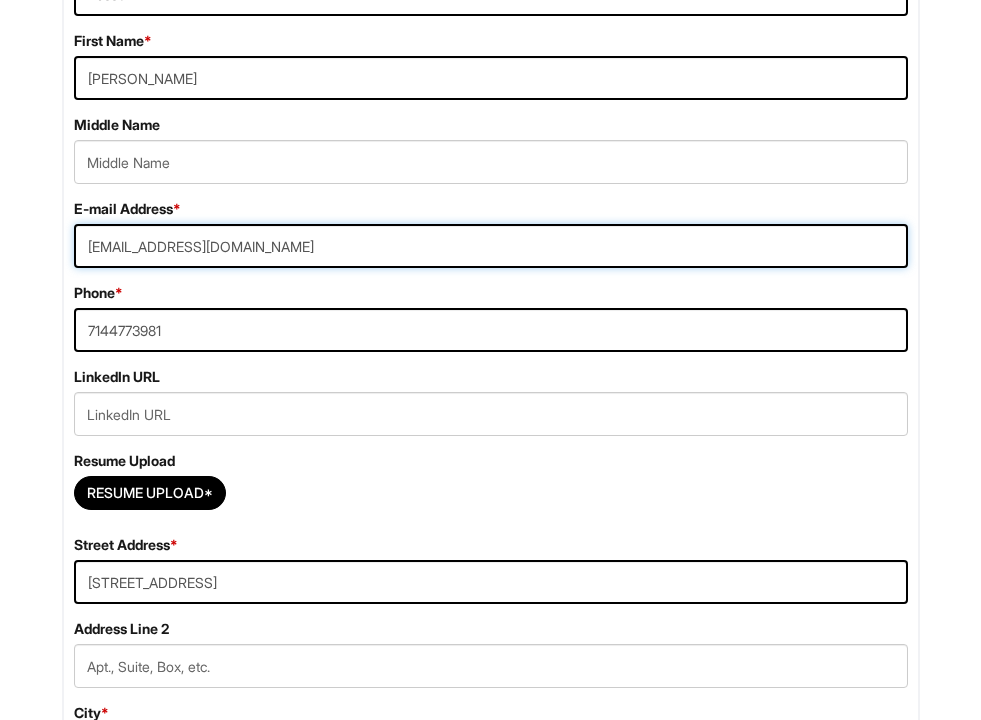 type on "[EMAIL_ADDRESS][DOMAIN_NAME]" 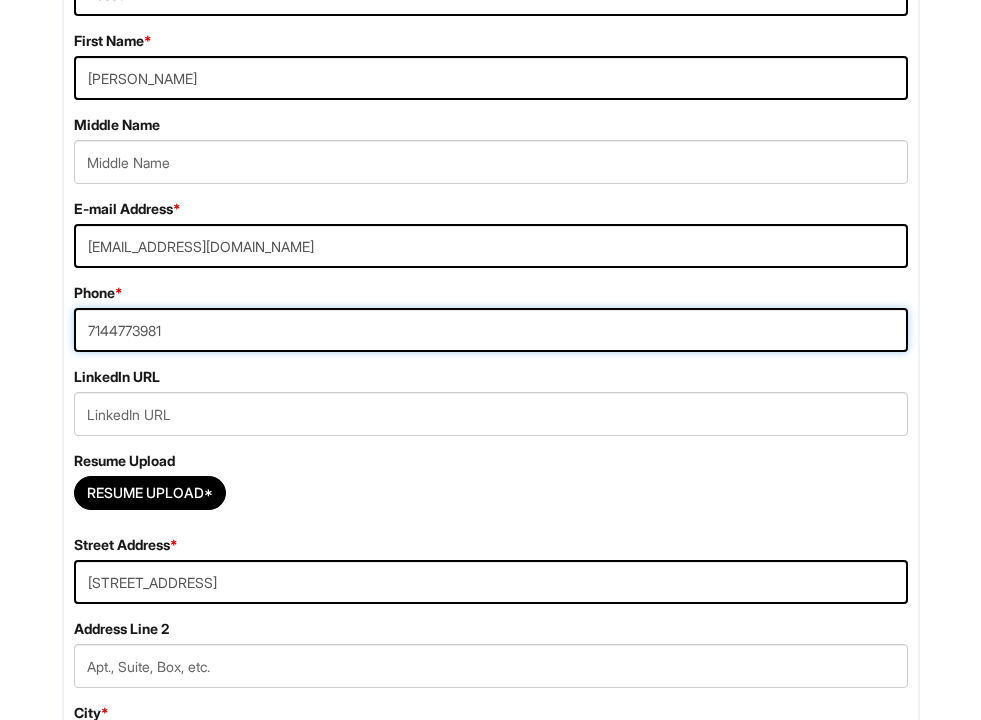 drag, startPoint x: 278, startPoint y: 334, endPoint x: -98, endPoint y: 286, distance: 379.05145 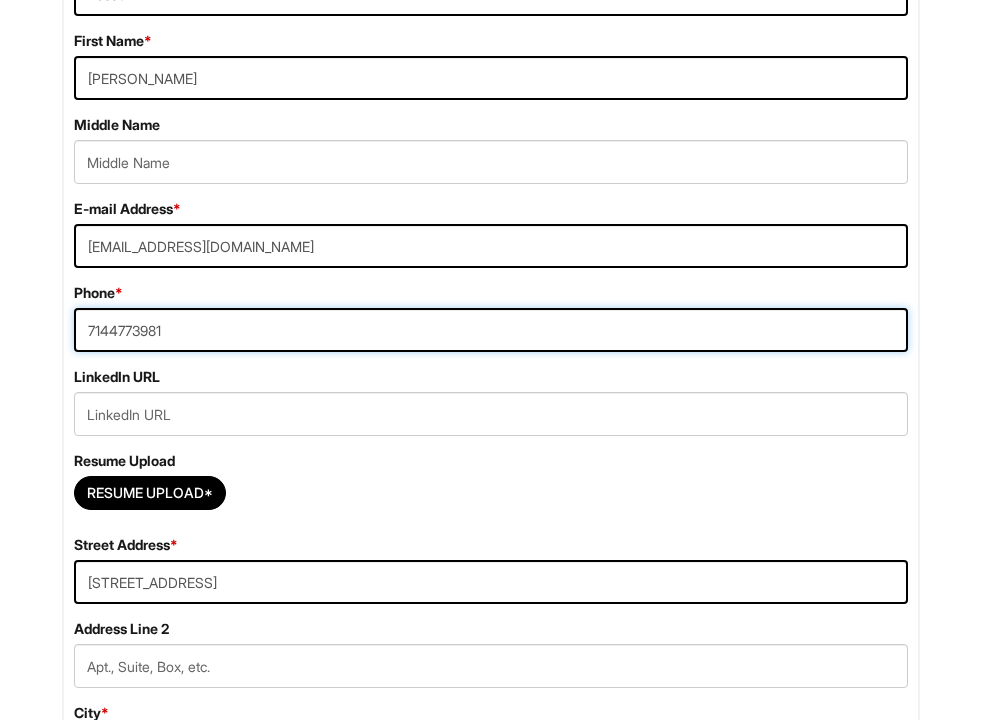 click on "Please Complete This Form 1 2 3 Client Advisor (Part-time), A|X Armani Exchange PLEASE COMPLETE ALL REQUIRED FIELDS
We are an Equal Opportunity Employer. All persons shall have the opportunity to be considered for employment without regard to their race, color, creed, religion, national origin, ancestry, citizenship status, age, disability, gender, sex, sexual orientation, veteran status, genetic information or any other characteristic protected by applicable federal, state or local laws. We will endeavor to make a reasonable accommodation to the known physical or mental limitations of a qualified applicant with a disability unless the accommodation would impose an undue hardship on the operation of our business. If you believe you require such assistance to complete this form or to participate in an interview, please let us know.
Personal Information
Last Name  *   [PERSON_NAME]
First Name  *   [PERSON_NAME]
Middle Name
E-mail Address  *   [EMAIL_ADDRESS][DOMAIN_NAME]
Phone  *" at bounding box center (490, 2004) 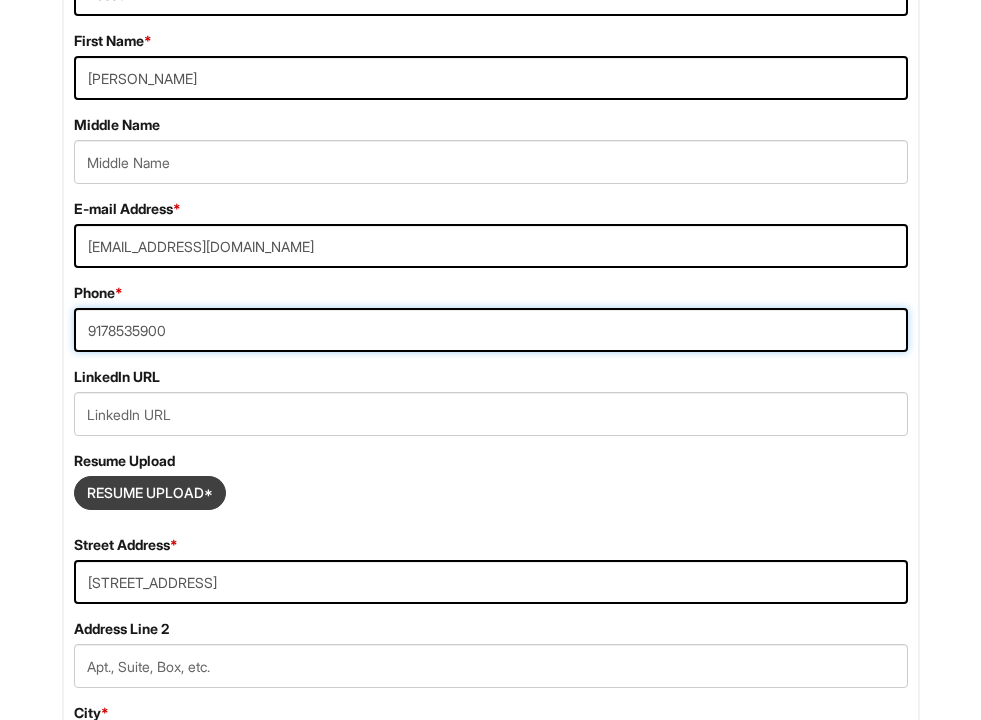 type on "9178535900" 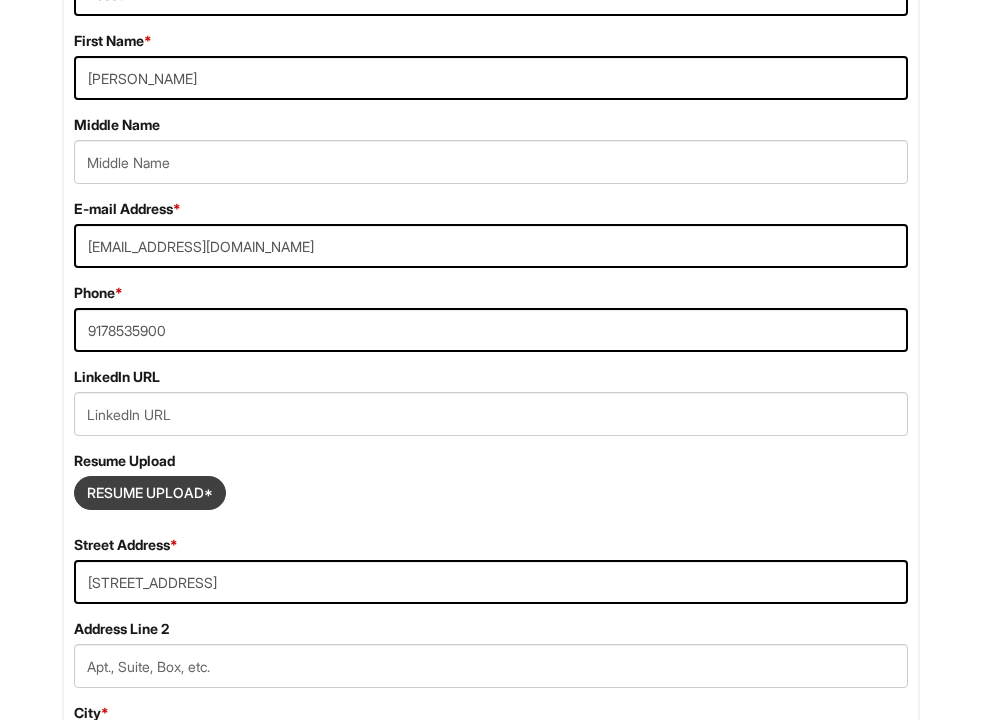 click at bounding box center (150, 493) 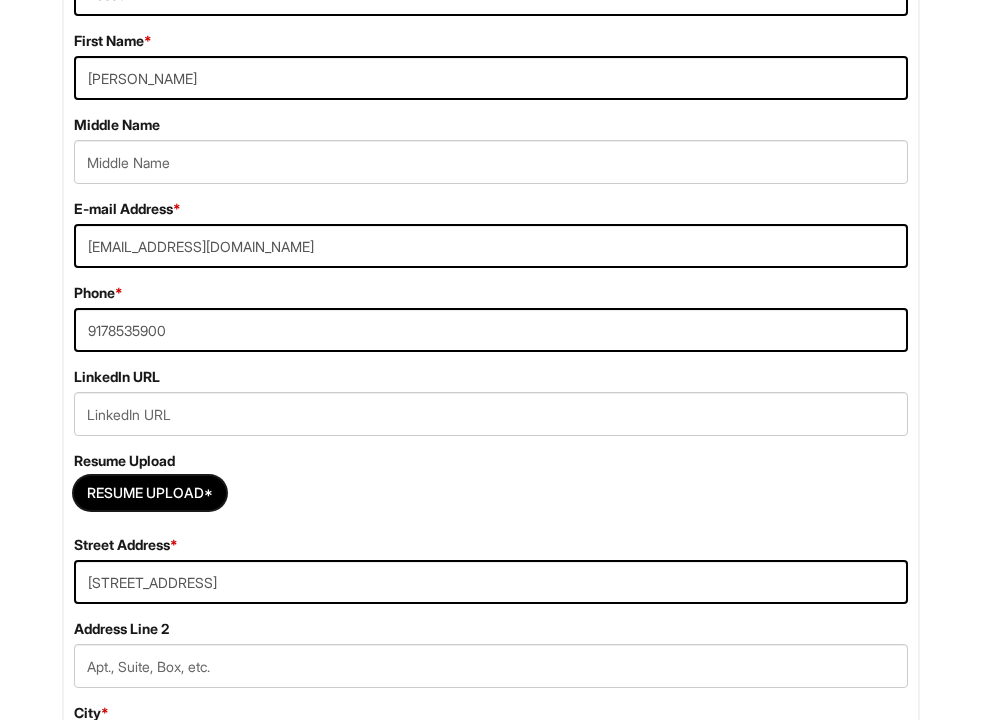 type on "C:\fakepath\[PERSON_NAME]  sales 2025.docx" 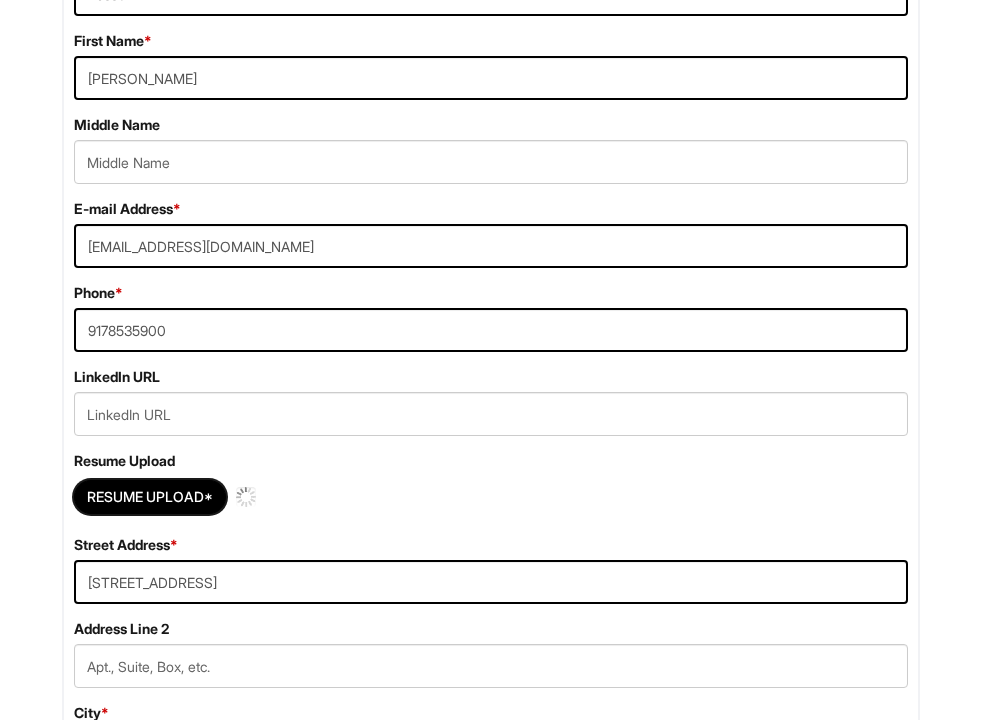 type 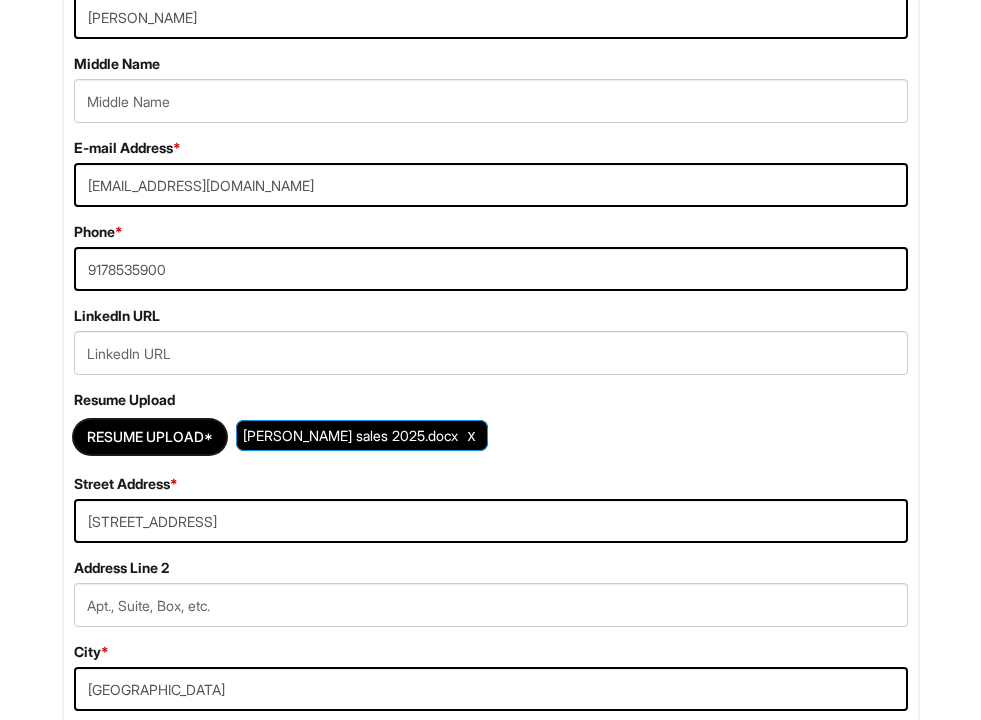 scroll, scrollTop: 574, scrollLeft: 0, axis: vertical 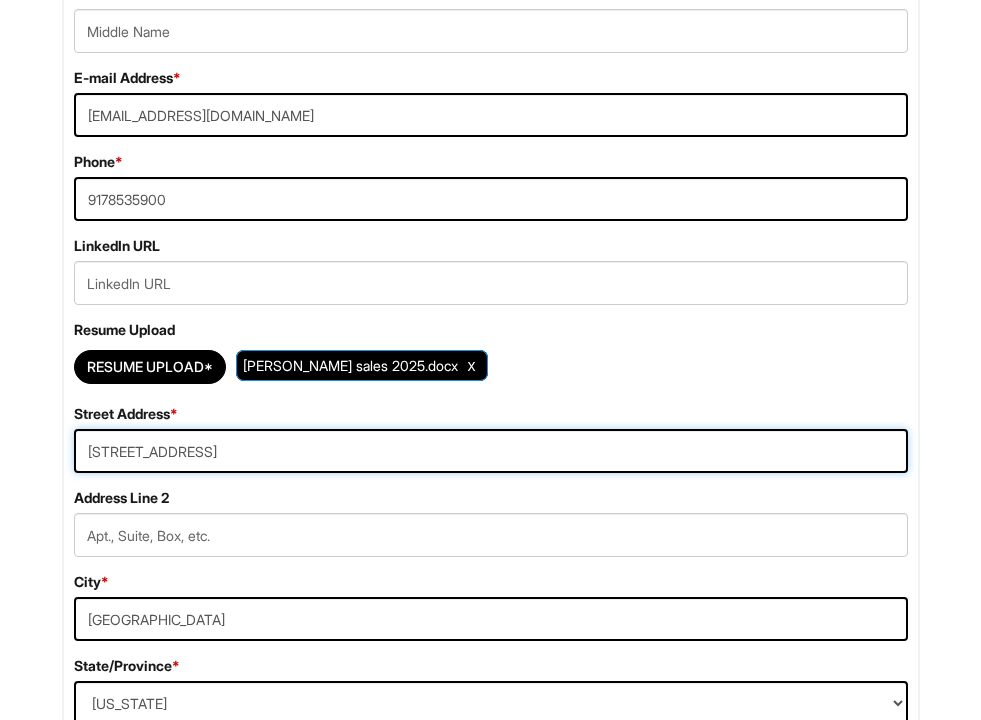 drag, startPoint x: 320, startPoint y: 469, endPoint x: -8, endPoint y: 350, distance: 348.91977 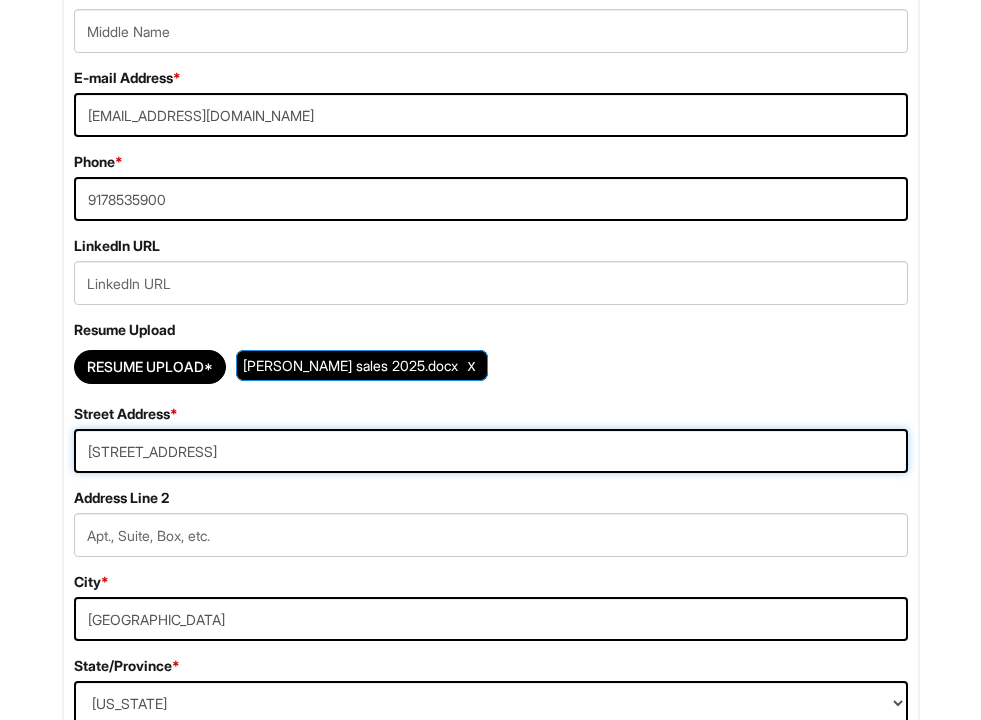 click on "Please Complete This Form 1 2 3 Client Advisor (Part-time), A|X Armani Exchange PLEASE COMPLETE ALL REQUIRED FIELDS
We are an Equal Opportunity Employer. All persons shall have the opportunity to be considered for employment without regard to their race, color, creed, religion, national origin, ancestry, citizenship status, age, disability, gender, sex, sexual orientation, veteran status, genetic information or any other characteristic protected by applicable federal, state or local laws. We will endeavor to make a reasonable accommodation to the known physical or mental limitations of a qualified applicant with a disability unless the accommodation would impose an undue hardship on the operation of our business. If you believe you require such assistance to complete this form or to participate in an interview, please let us know.
Personal Information
Last Name  *   [PERSON_NAME]
First Name  *   [PERSON_NAME]
Middle Name
E-mail Address  *   [EMAIL_ADDRESS][DOMAIN_NAME]
Phone  *" at bounding box center [490, 1873] 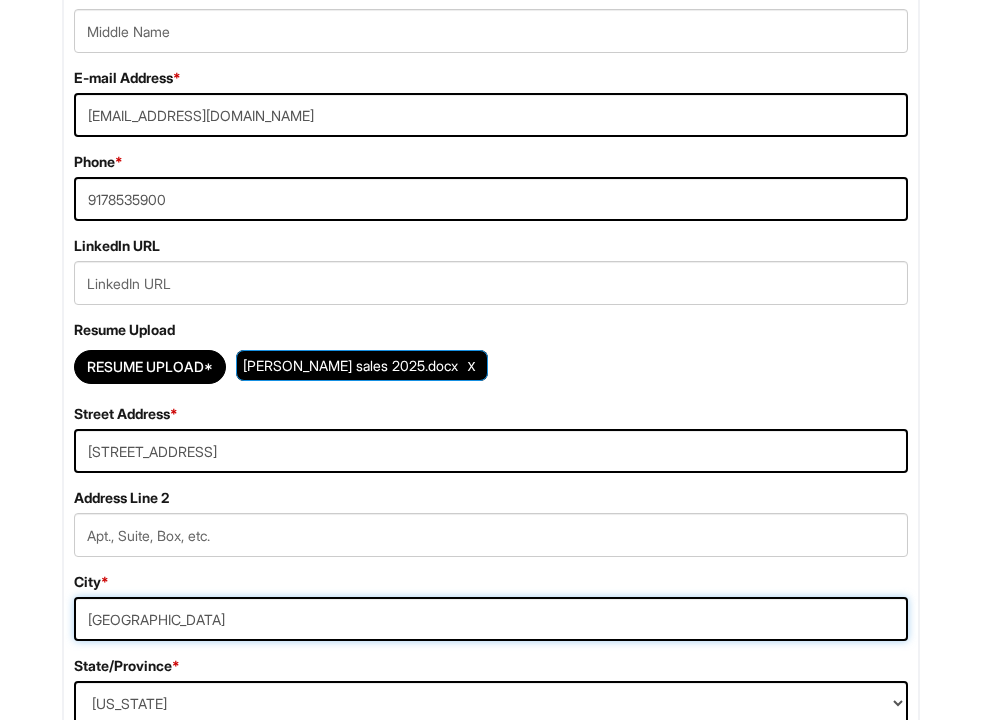 drag, startPoint x: 262, startPoint y: 626, endPoint x: -75, endPoint y: 536, distance: 348.81085 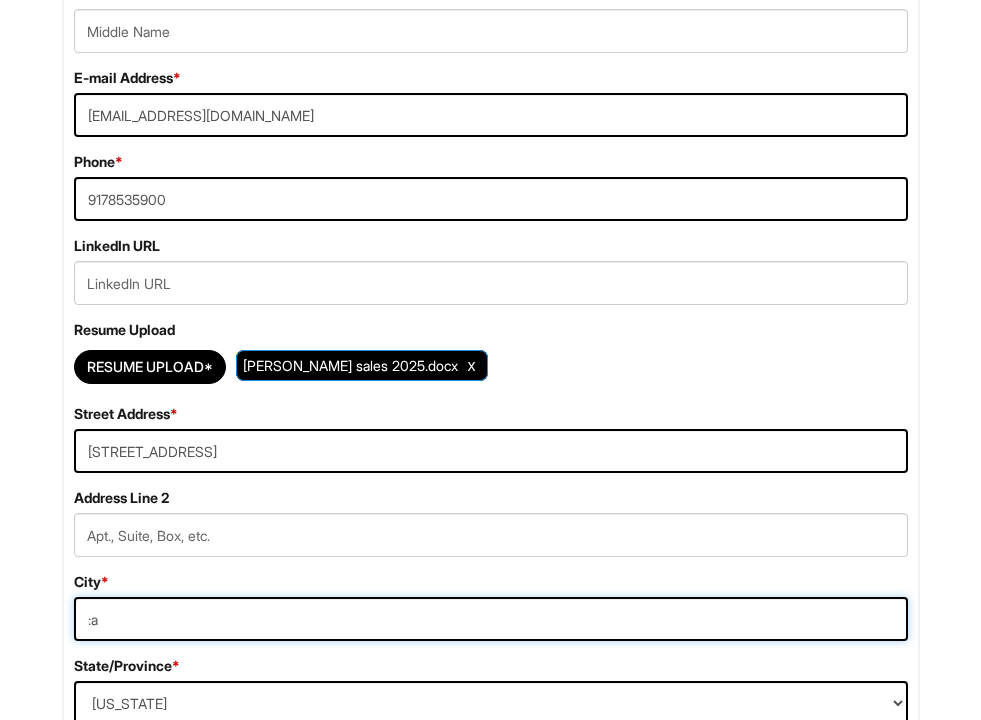 type on ":" 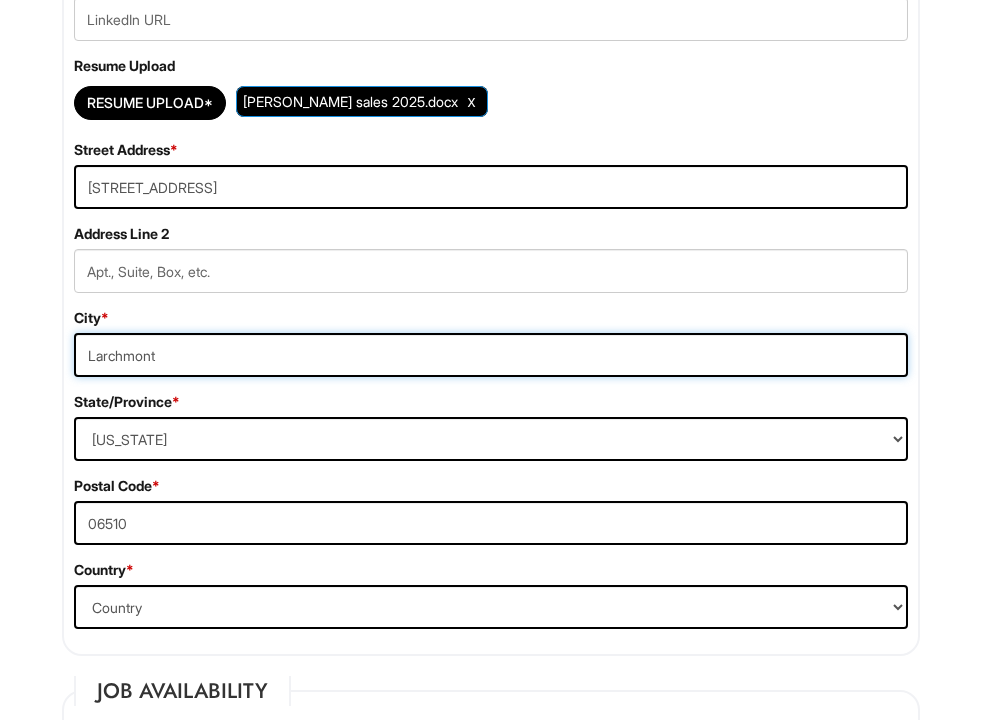 scroll, scrollTop: 845, scrollLeft: 0, axis: vertical 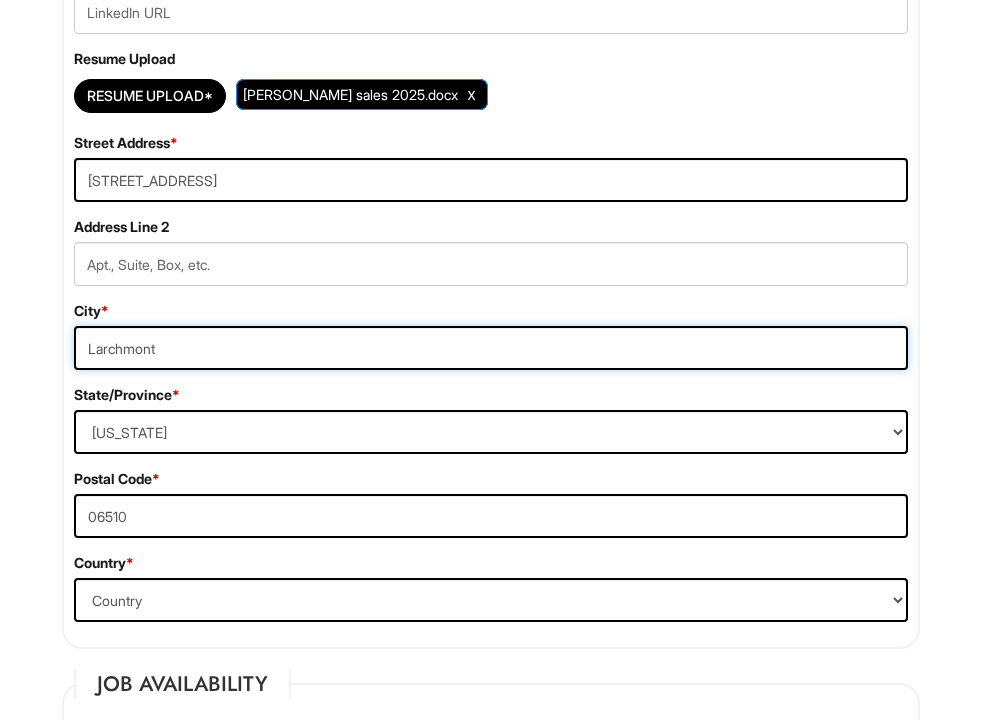 type on "Larchmont" 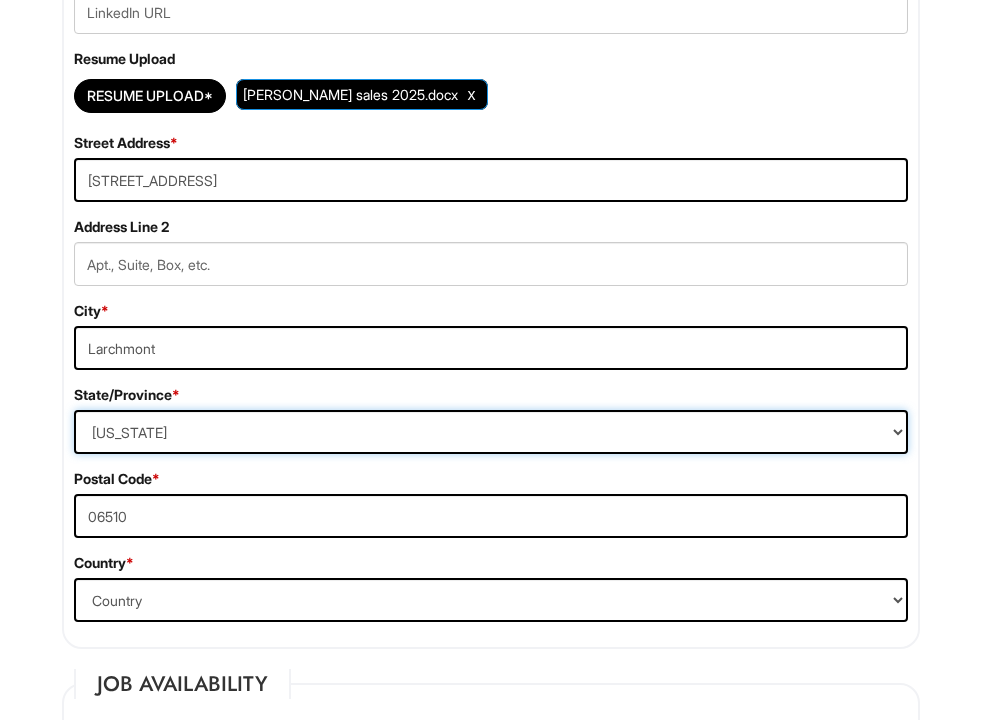 click on "State/Province [US_STATE] [US_STATE] [US_STATE] [US_STATE] [US_STATE] [US_STATE] [US_STATE] [US_STATE] [US_STATE][GEOGRAPHIC_DATA] [US_STATE] [US_STATE] [US_STATE] [US_STATE] [US_STATE] [US_STATE] [US_STATE] [US_STATE] [US_STATE] [US_STATE] [US_STATE] [US_STATE] [US_STATE] [US_STATE] [US_STATE] [US_STATE] [US_STATE] [US_STATE] [US_STATE] [US_STATE] [US_STATE] [US_STATE] [US_STATE] [US_STATE] [US_STATE] [US_STATE] [US_STATE] [US_STATE] [US_STATE] [US_STATE] [US_STATE] [US_STATE] [US_STATE] [US_STATE] [US_STATE] [US_STATE] [US_STATE] [US_STATE][PERSON_NAME][US_STATE] [US_STATE][PERSON_NAME] [US_STATE] [US_STATE] [GEOGRAPHIC_DATA]-[GEOGRAPHIC_DATA] [GEOGRAPHIC_DATA]-[GEOGRAPHIC_DATA] [GEOGRAPHIC_DATA]-[GEOGRAPHIC_DATA] [GEOGRAPHIC_DATA]-[GEOGRAPHIC_DATA] [GEOGRAPHIC_DATA]-[GEOGRAPHIC_DATA] [GEOGRAPHIC_DATA]-[GEOGRAPHIC_DATA] [GEOGRAPHIC_DATA]-NORTHWEST TERRITORIES [GEOGRAPHIC_DATA]-[GEOGRAPHIC_DATA] [GEOGRAPHIC_DATA]-[GEOGRAPHIC_DATA] [GEOGRAPHIC_DATA]-[PERSON_NAME][GEOGRAPHIC_DATA] [GEOGRAPHIC_DATA]-[GEOGRAPHIC_DATA] [GEOGRAPHIC_DATA]-[GEOGRAPHIC_DATA] [GEOGRAPHIC_DATA]-[GEOGRAPHIC_DATA] TERRITORY [GEOGRAPHIC_DATA]-[US_STATE] [GEOGRAPHIC_DATA]-[US_STATE][GEOGRAPHIC_DATA] [GEOGRAPHIC_DATA]-[US_STATE] [GEOGRAPHIC_DATA]-[PERSON_NAME][US_STATE] [GEOGRAPHIC_DATA]-[US_STATE] [GEOGRAPHIC_DATA]-[US_STATE] [GEOGRAPHIC_DATA]-[US_STATE]" at bounding box center (491, 432) 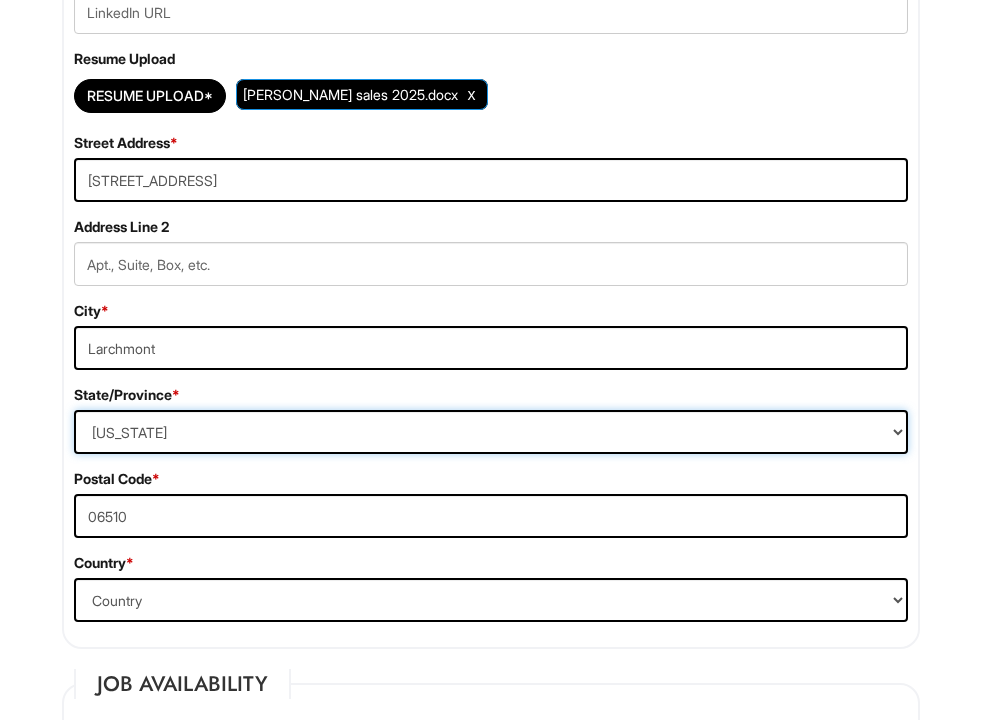 select on "NY" 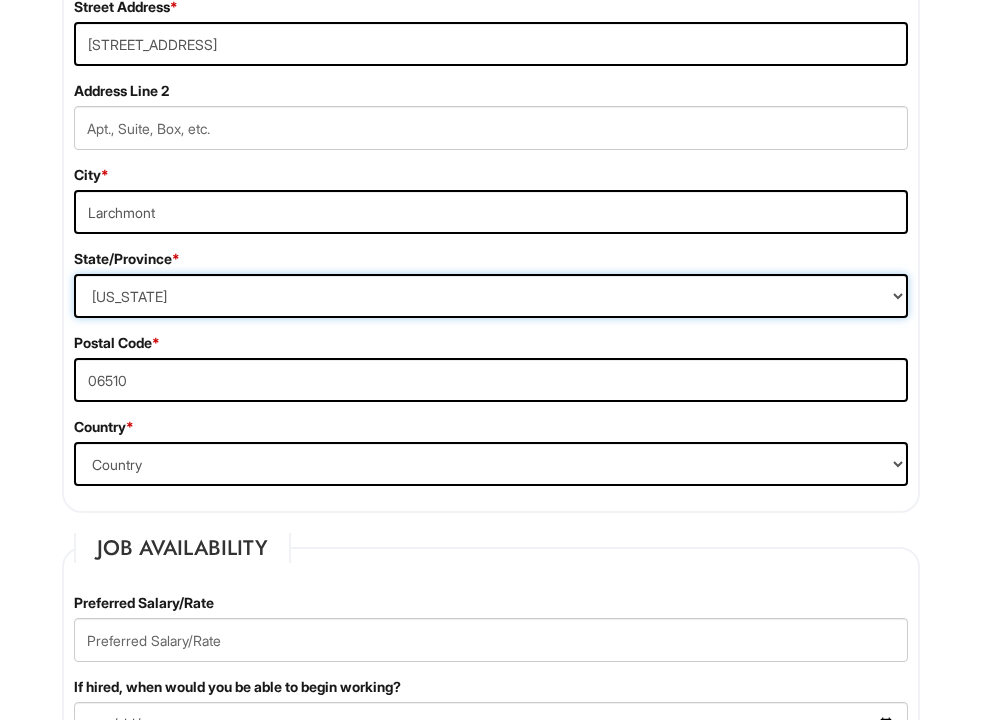 scroll, scrollTop: 1006, scrollLeft: 0, axis: vertical 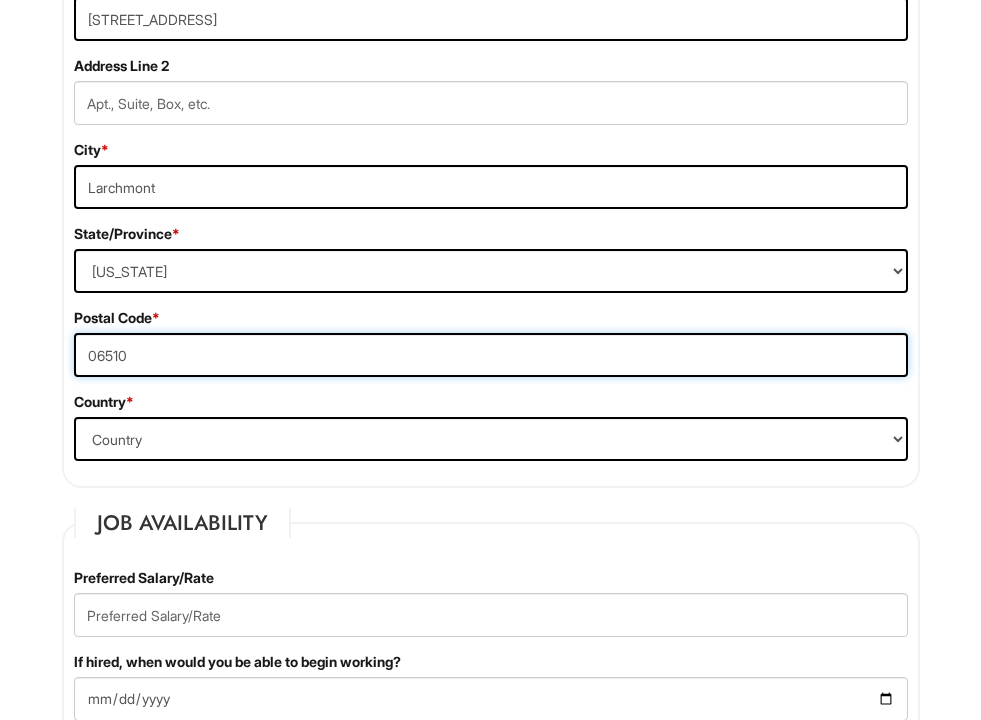 drag, startPoint x: 199, startPoint y: 357, endPoint x: -47, endPoint y: 277, distance: 258.68127 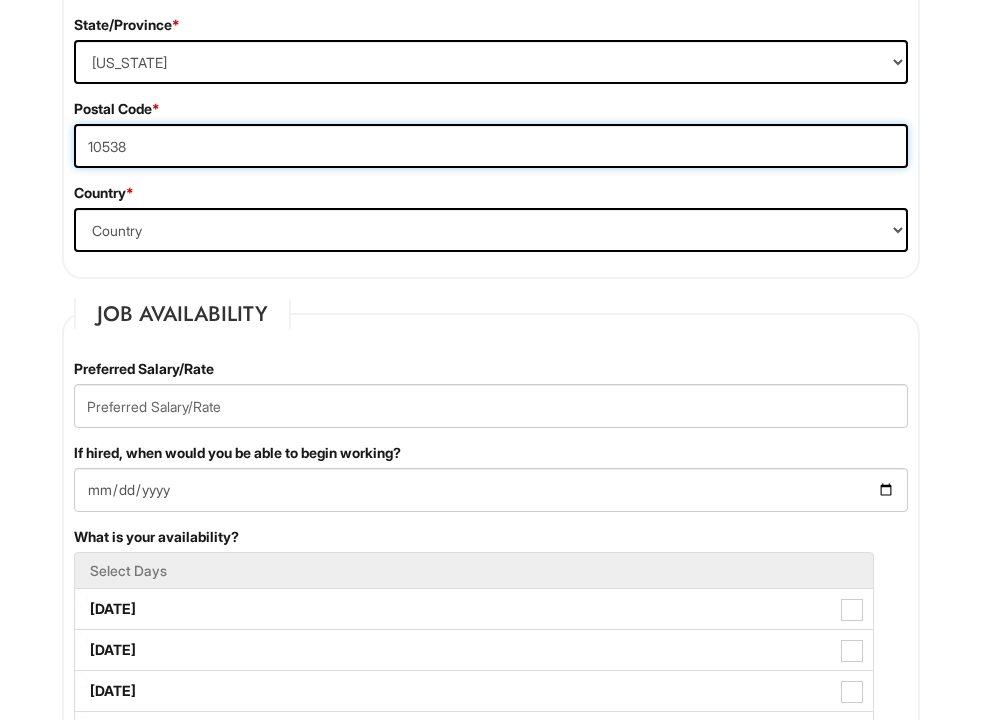 scroll, scrollTop: 1217, scrollLeft: 0, axis: vertical 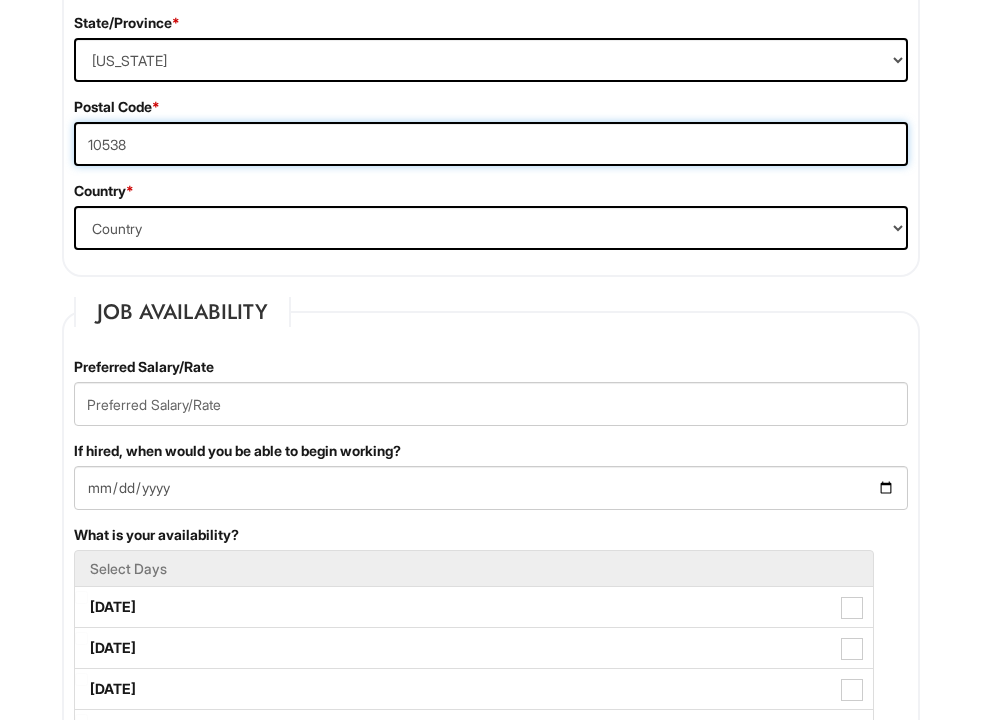 type on "10538" 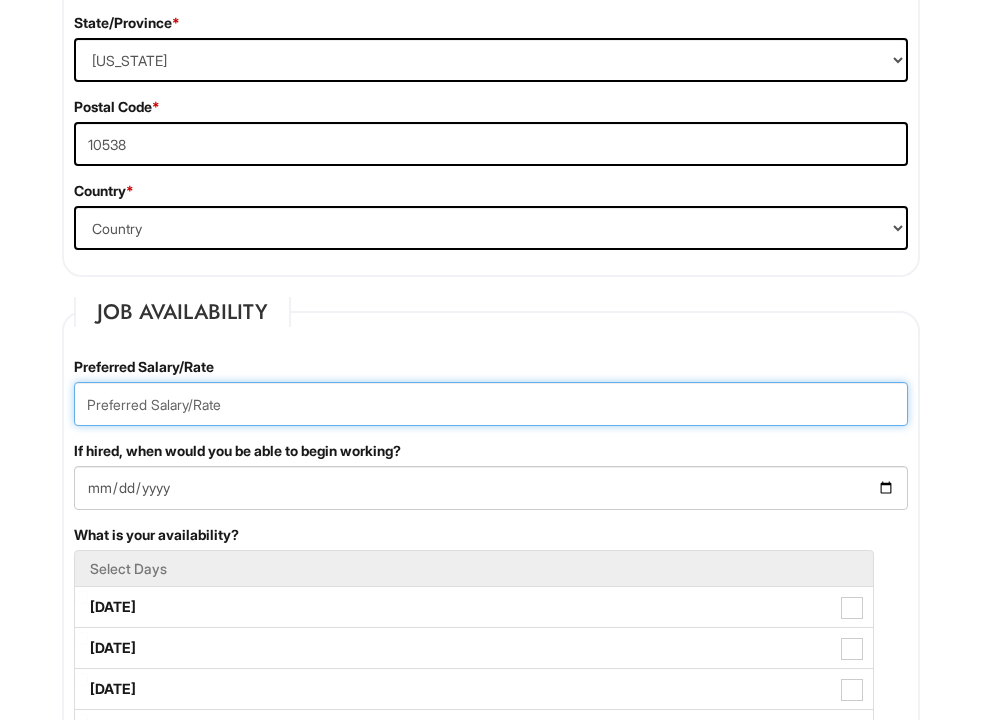 click at bounding box center (491, 404) 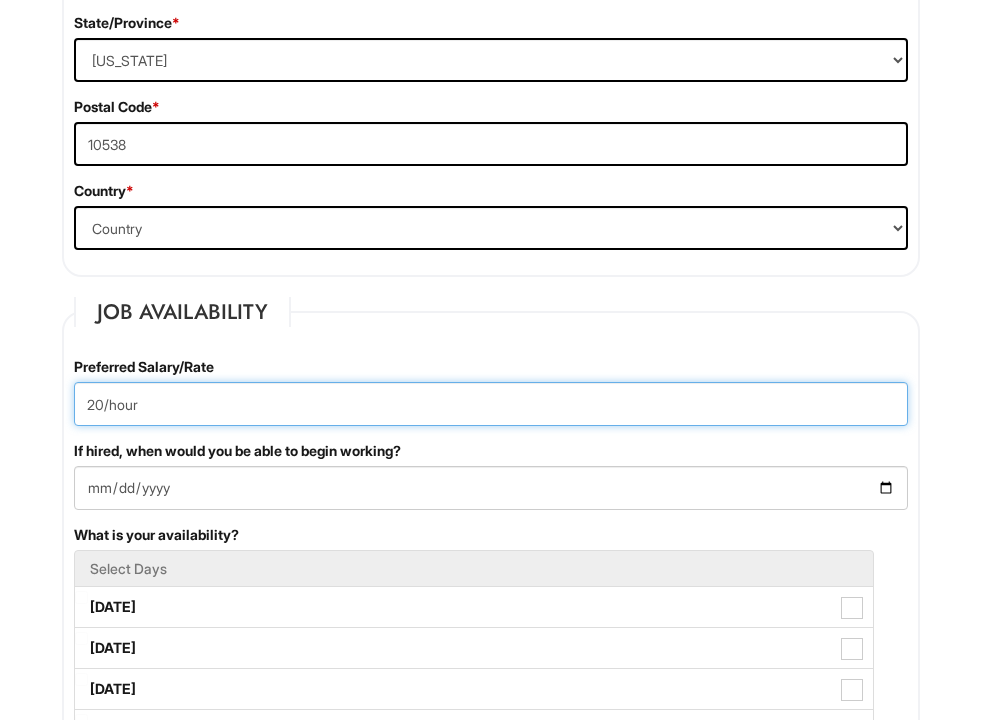 type on "20/hour" 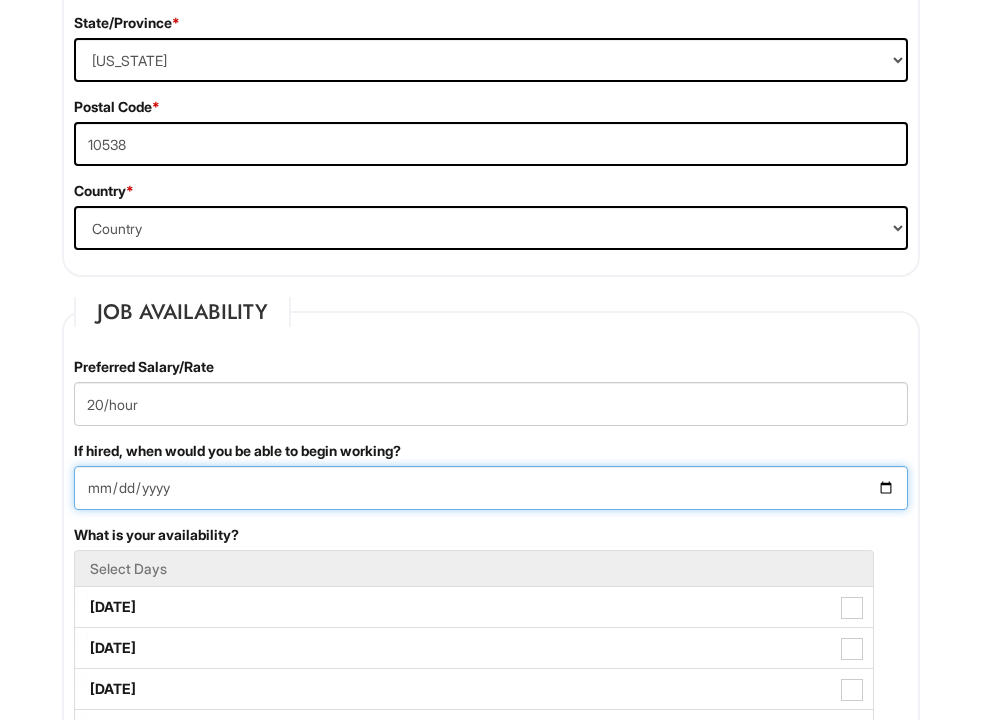 click on "If hired, when would you be able to begin working?" at bounding box center (491, 488) 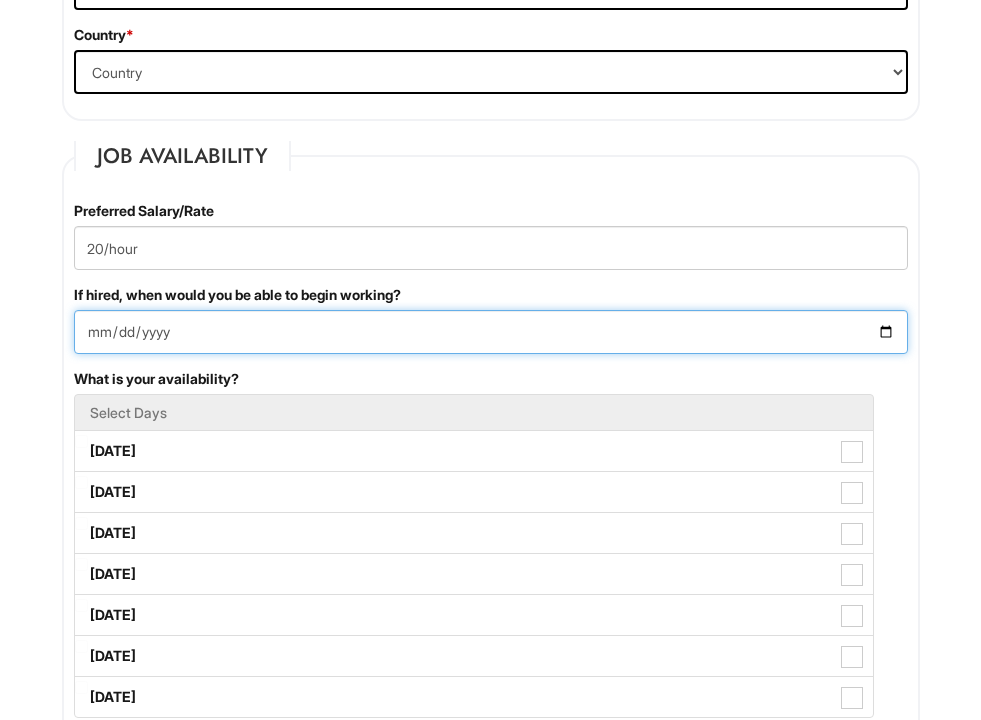 scroll, scrollTop: 1382, scrollLeft: 0, axis: vertical 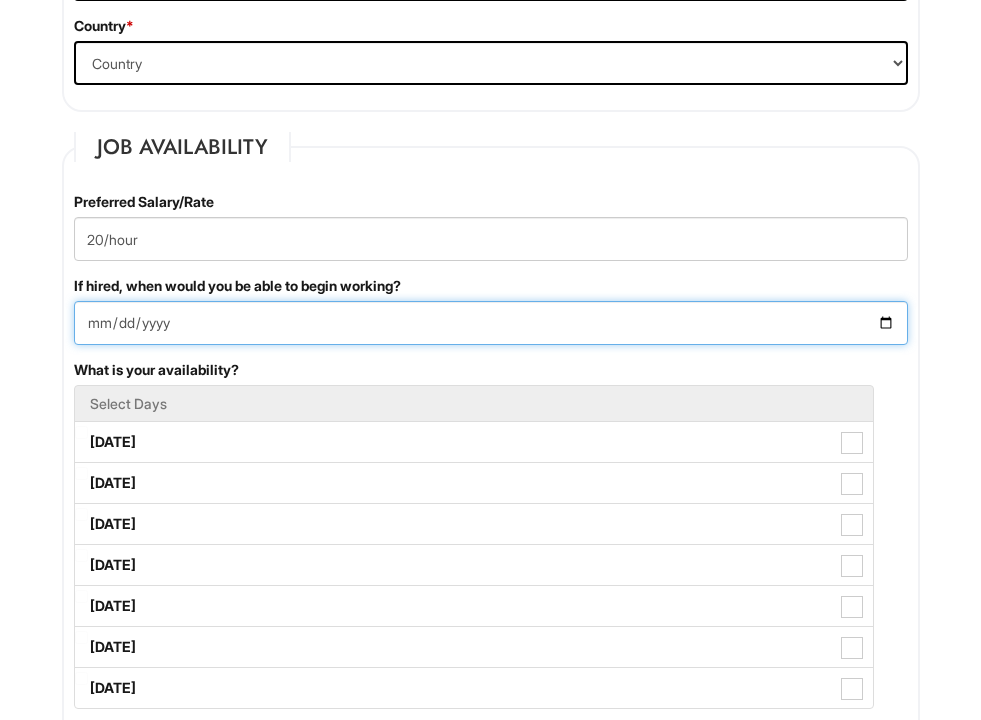 click on "If hired, when would you be able to begin working?" at bounding box center [491, 323] 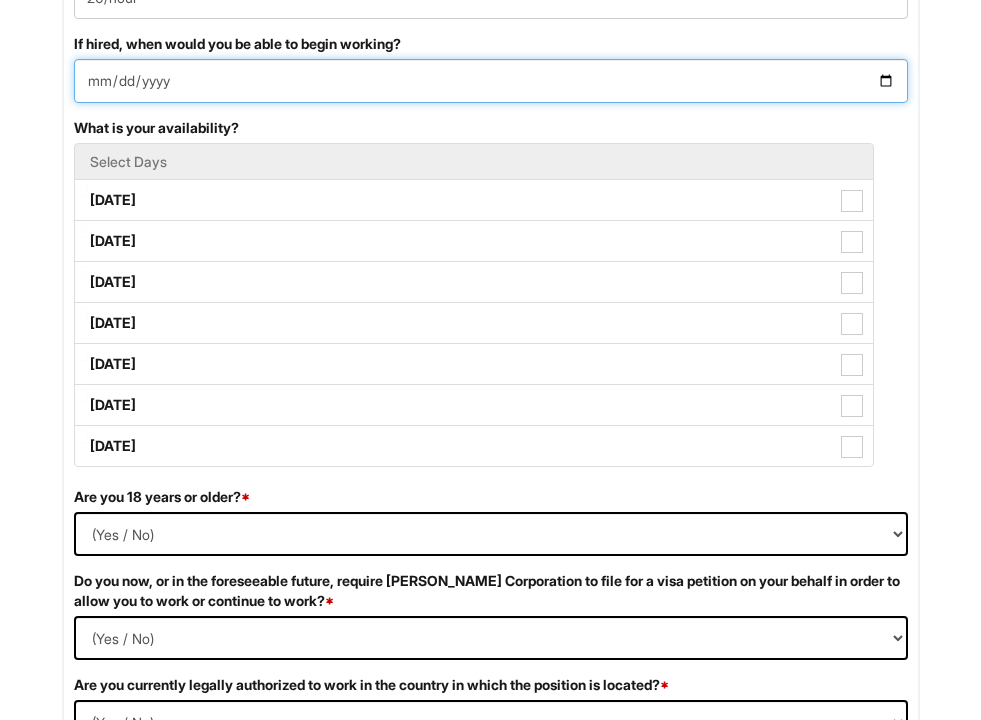 scroll, scrollTop: 1620, scrollLeft: 0, axis: vertical 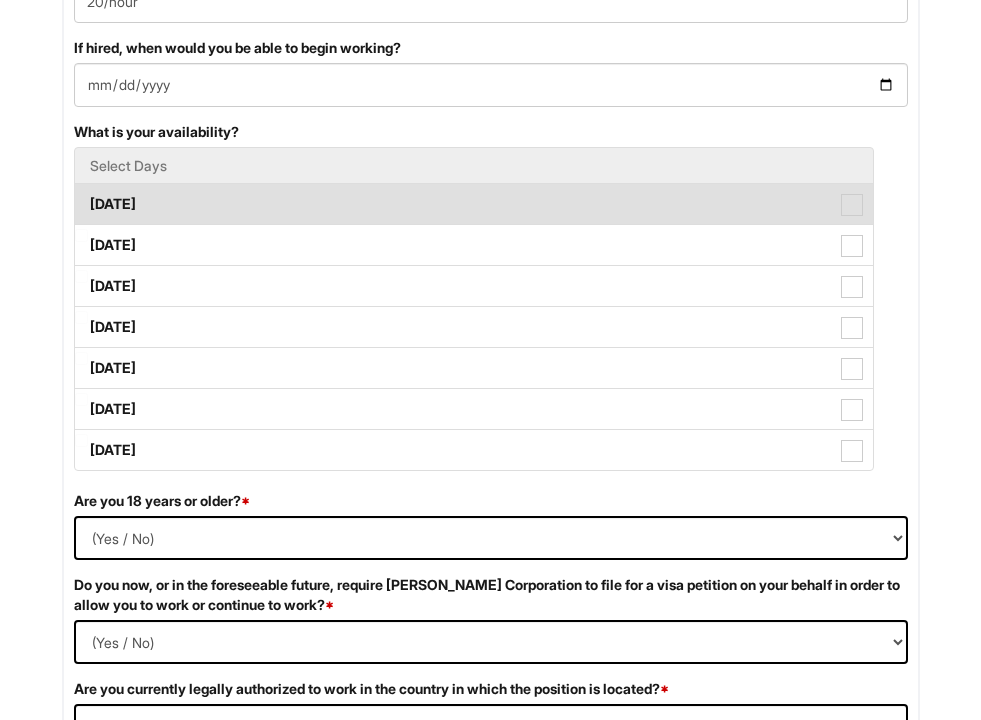 click at bounding box center (852, 205) 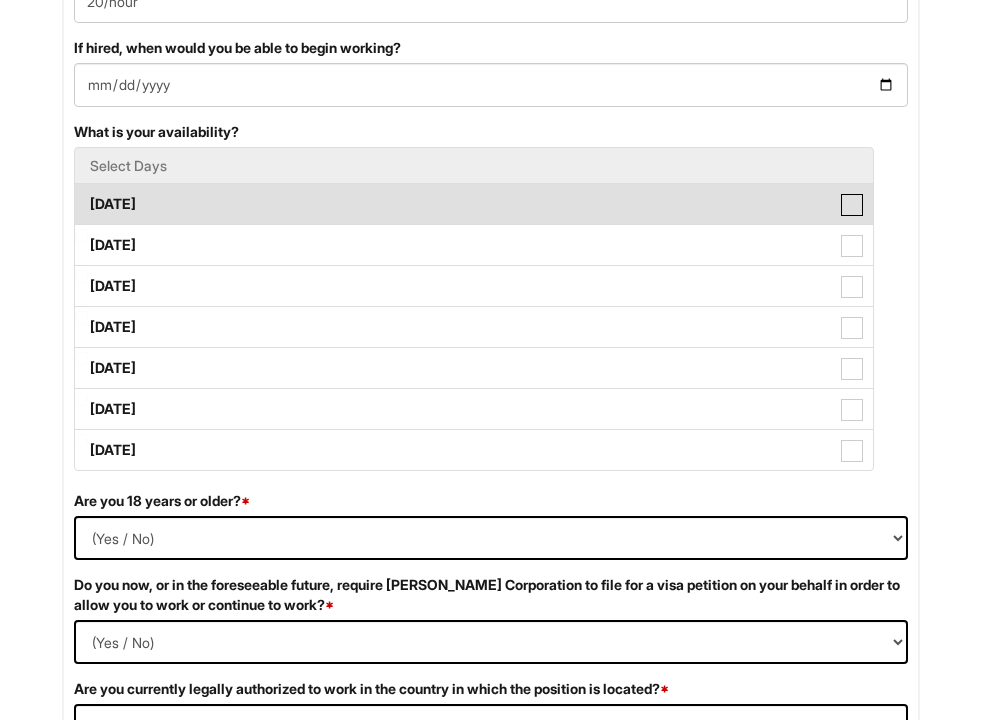 click on "[DATE]" at bounding box center (81, 194) 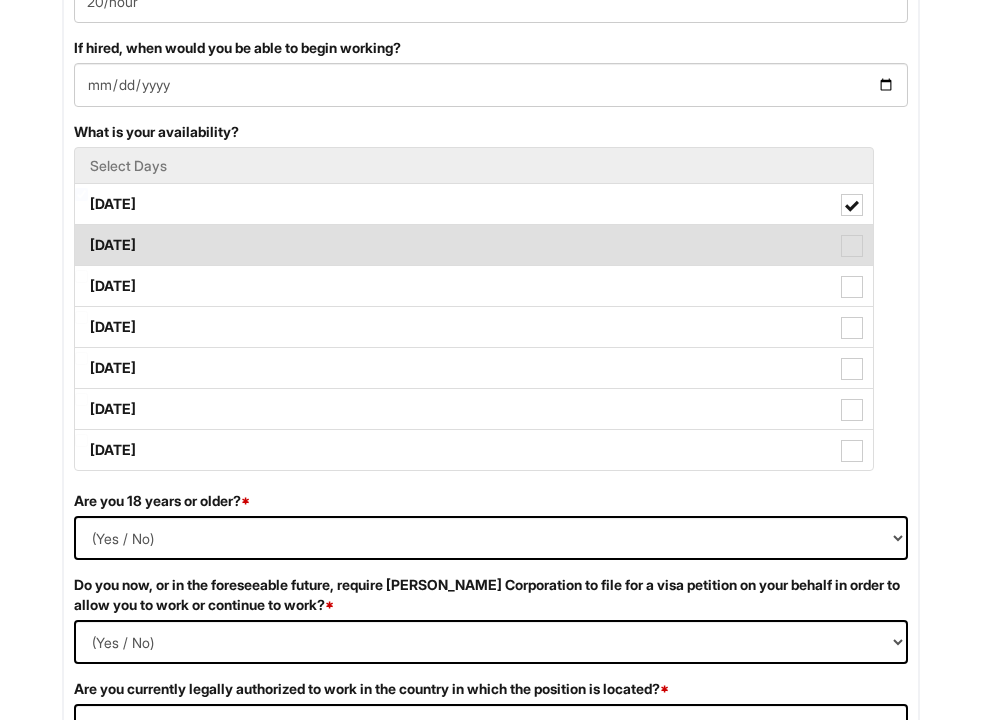 click at bounding box center [852, 246] 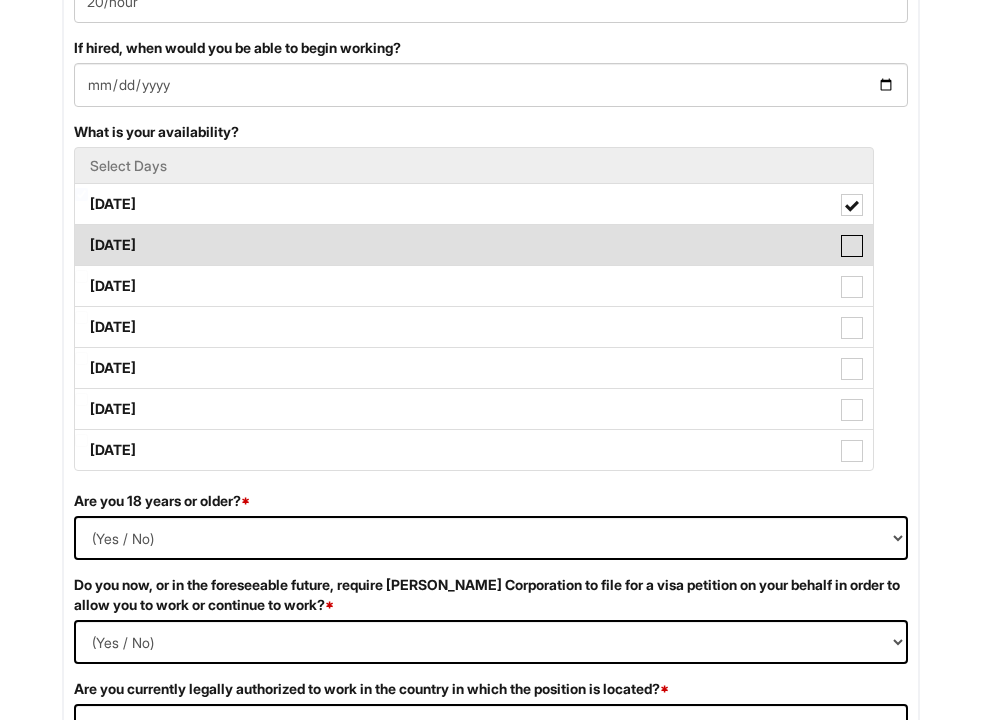 click on "[DATE]" at bounding box center [81, 235] 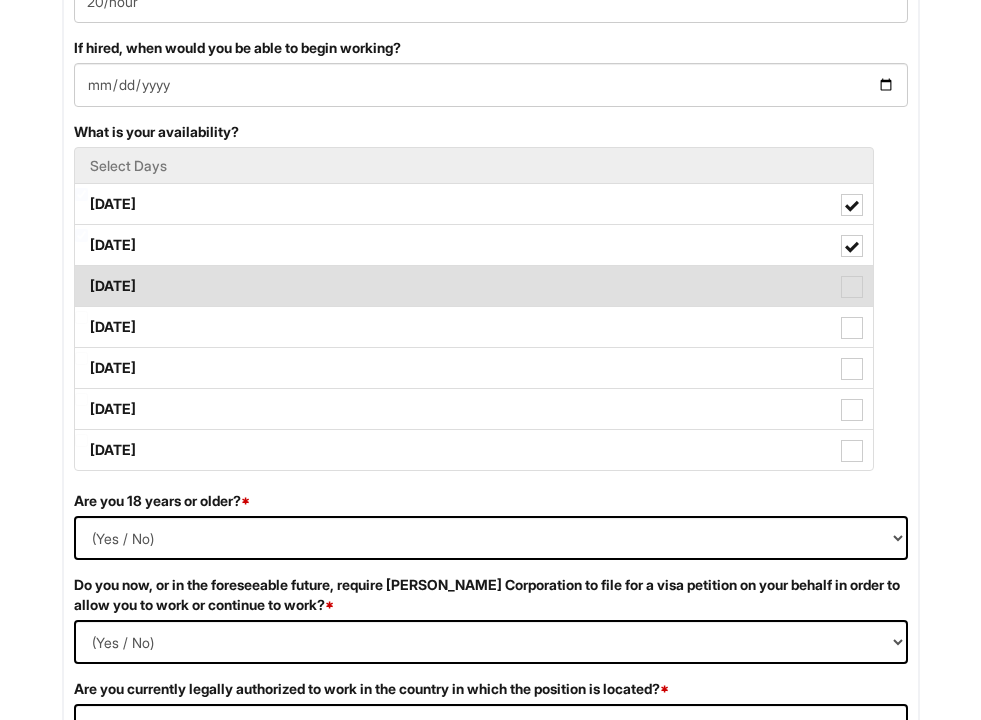 click at bounding box center [852, 287] 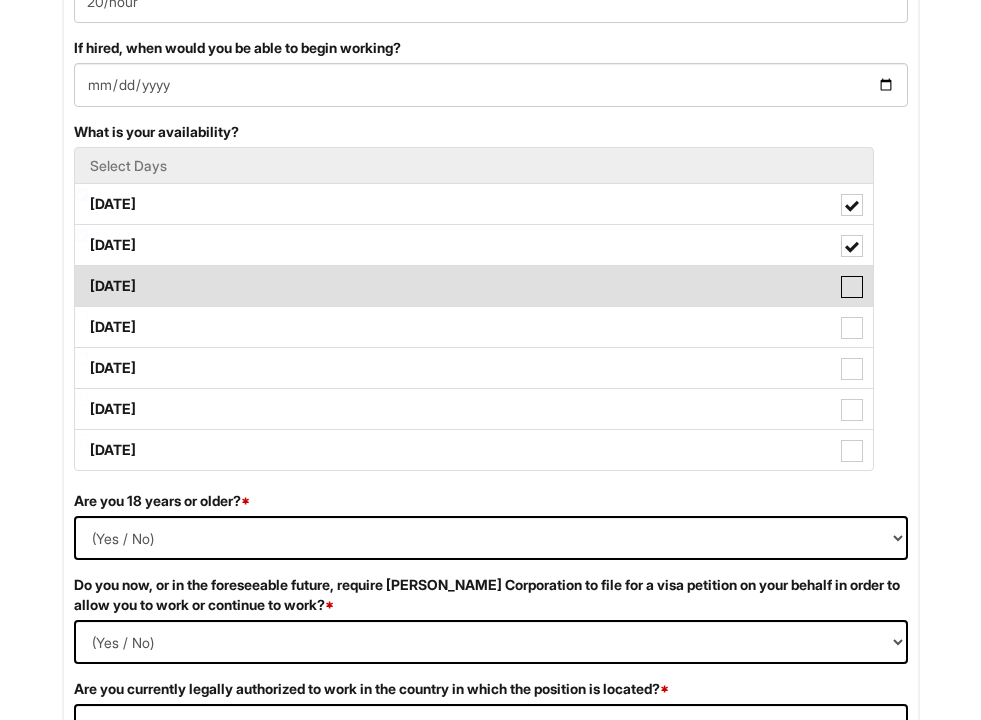 click on "[DATE]" at bounding box center (81, 276) 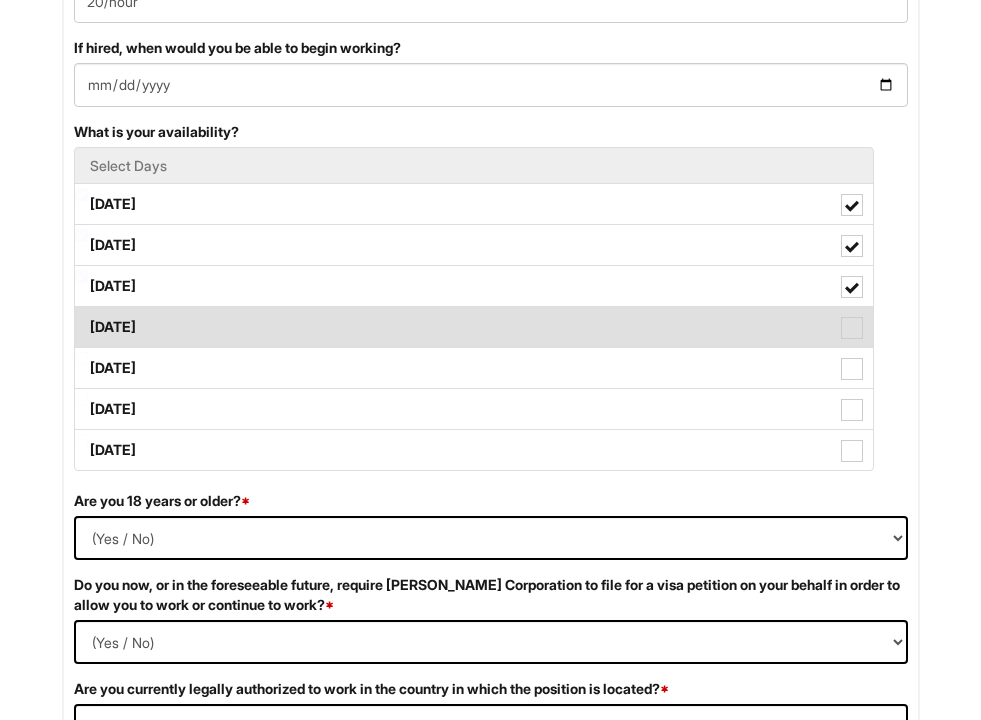 click at bounding box center [852, 328] 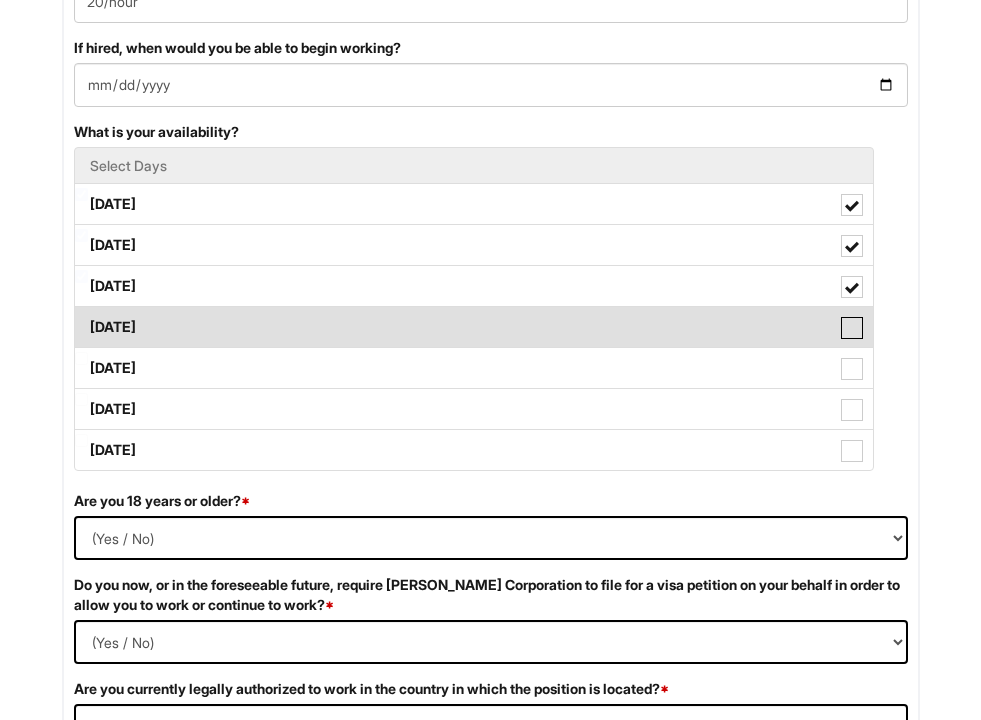 click on "[DATE]" at bounding box center [81, 317] 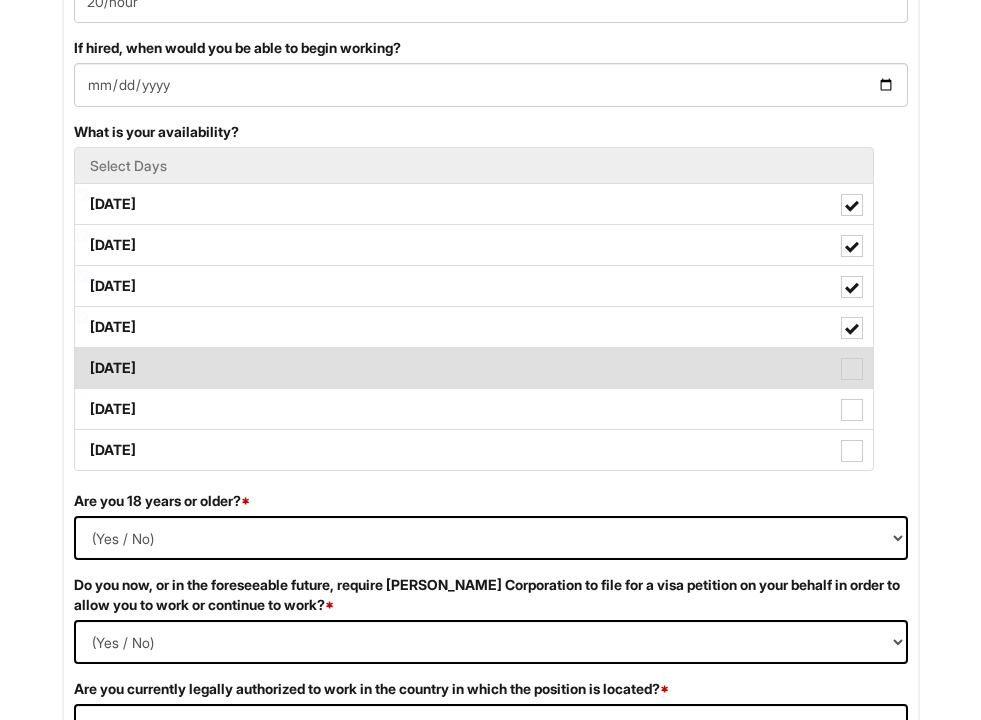 click at bounding box center (852, 369) 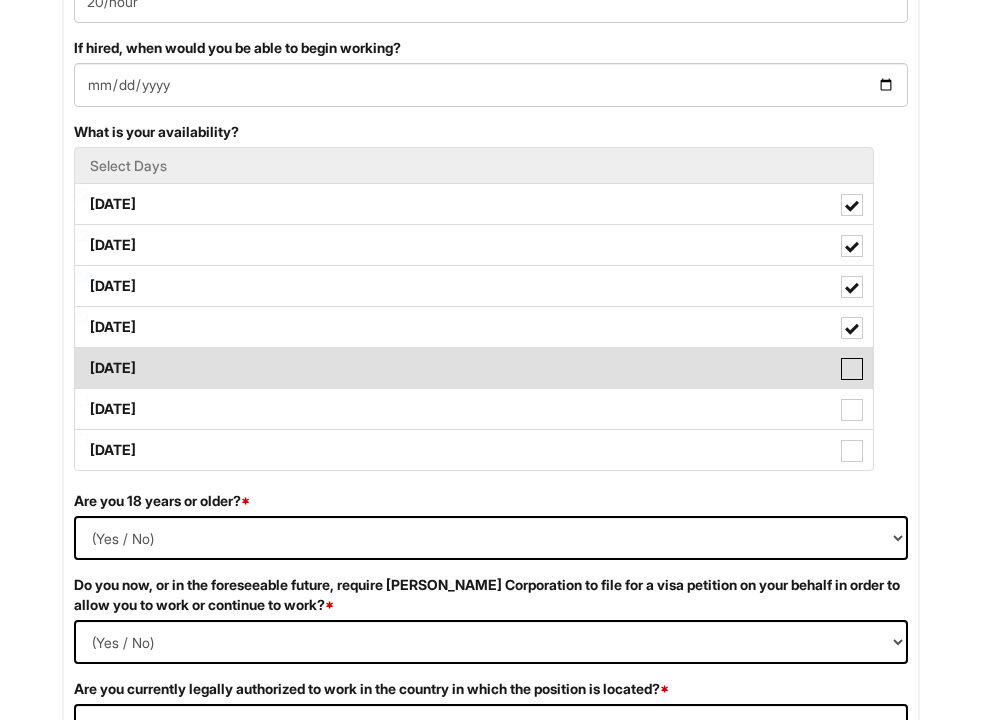 click on "[DATE]" at bounding box center [81, 358] 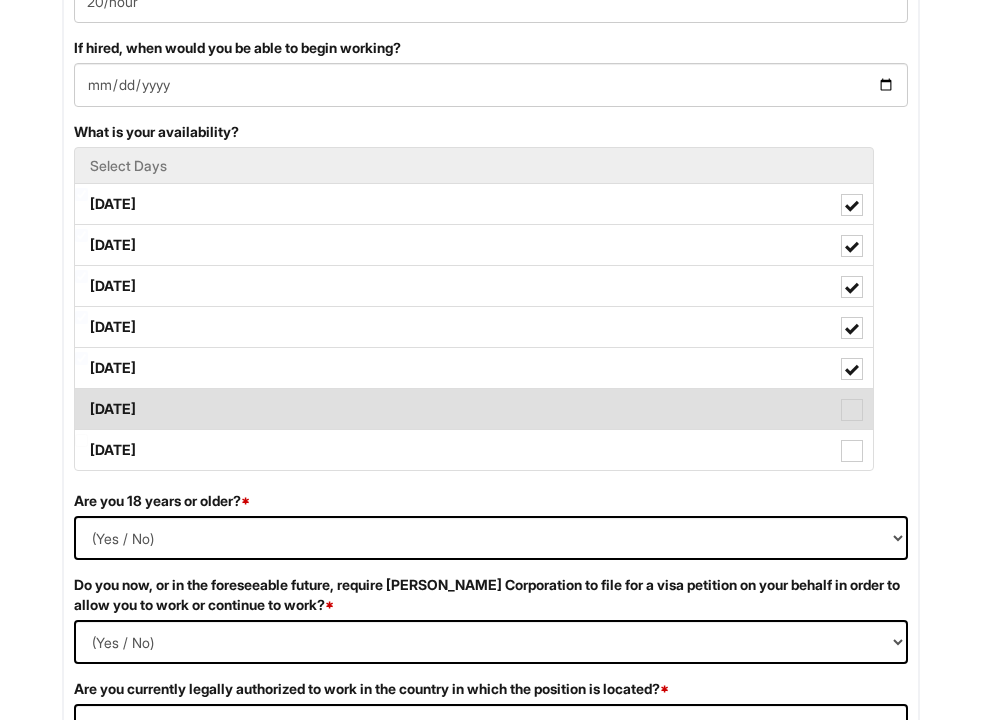 click at bounding box center [852, 410] 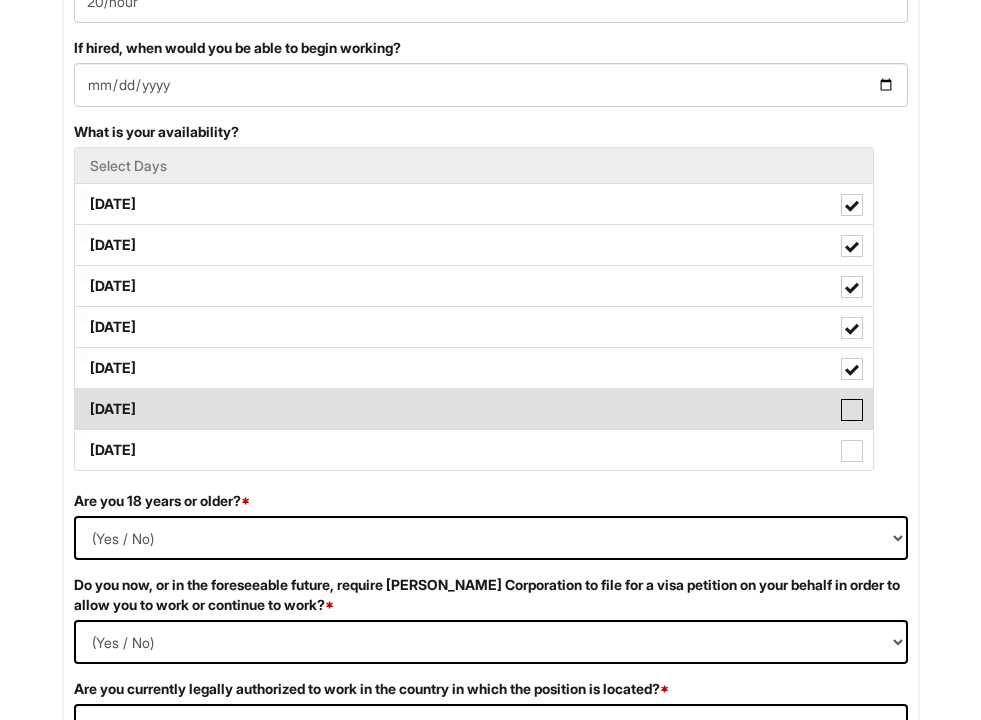click on "[DATE]" at bounding box center [81, 399] 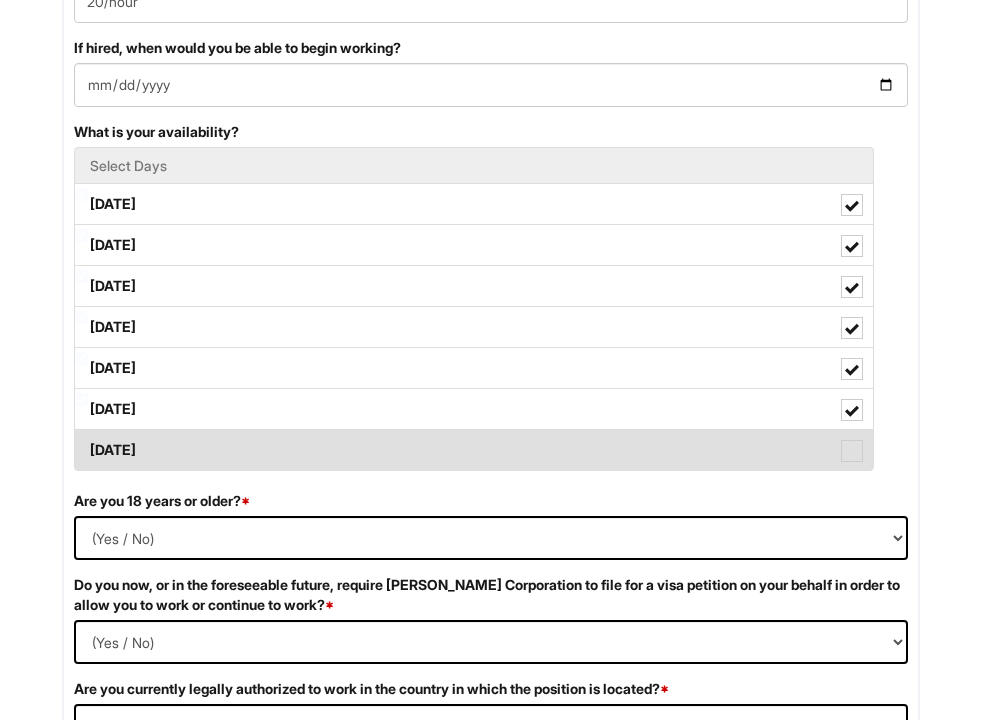 click at bounding box center (852, 451) 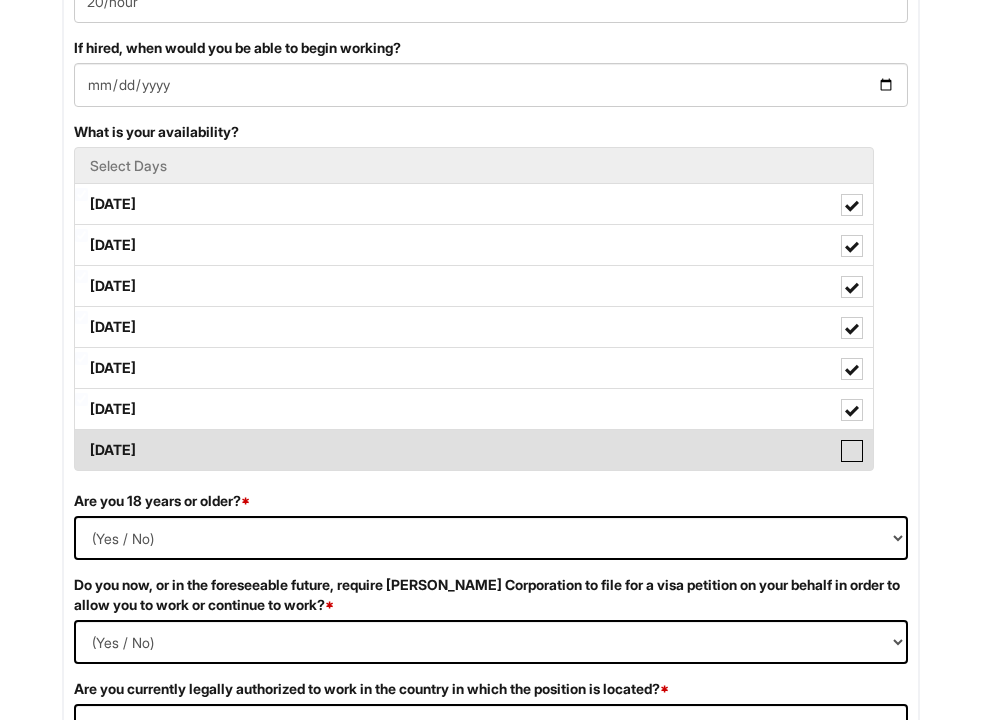 click on "[DATE]" at bounding box center (81, 440) 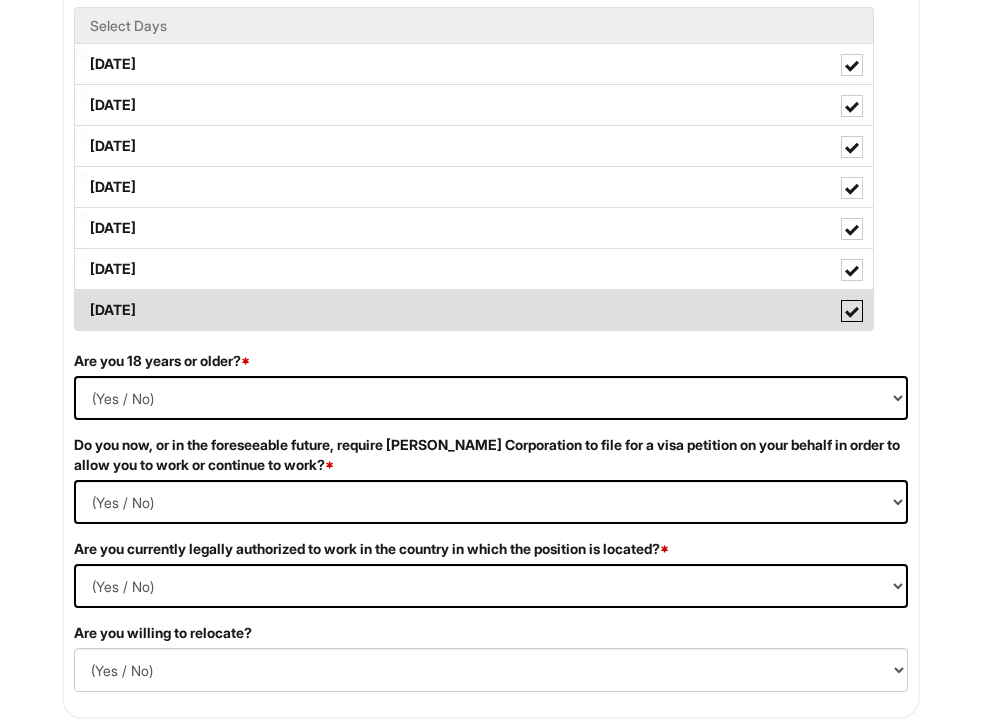 scroll, scrollTop: 1762, scrollLeft: 0, axis: vertical 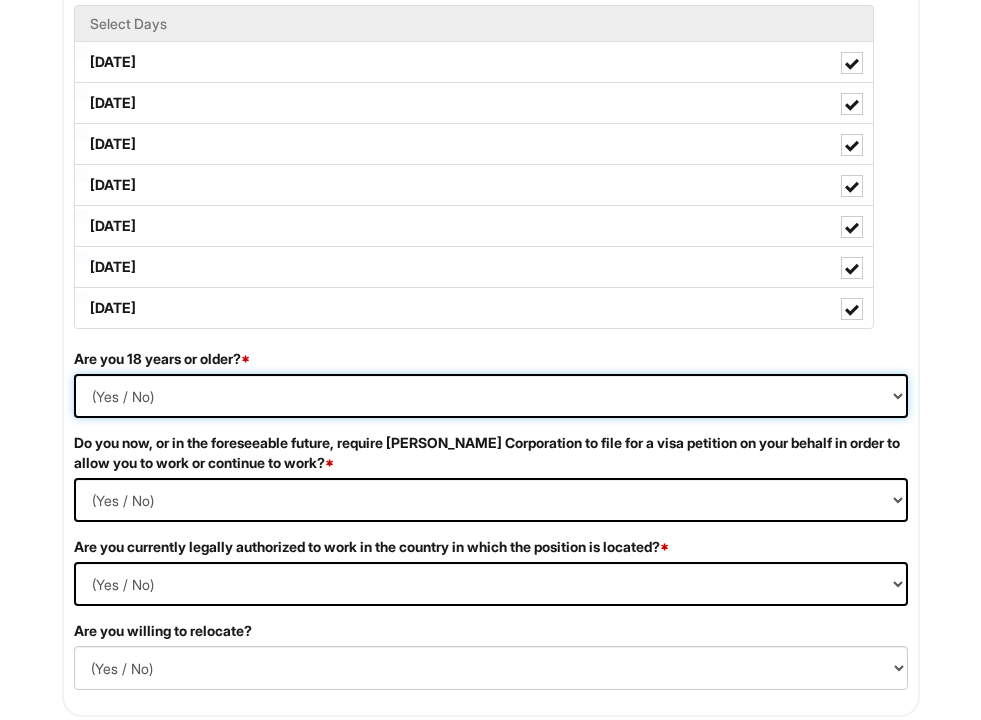 click on "(Yes / No) Yes No" at bounding box center (491, 396) 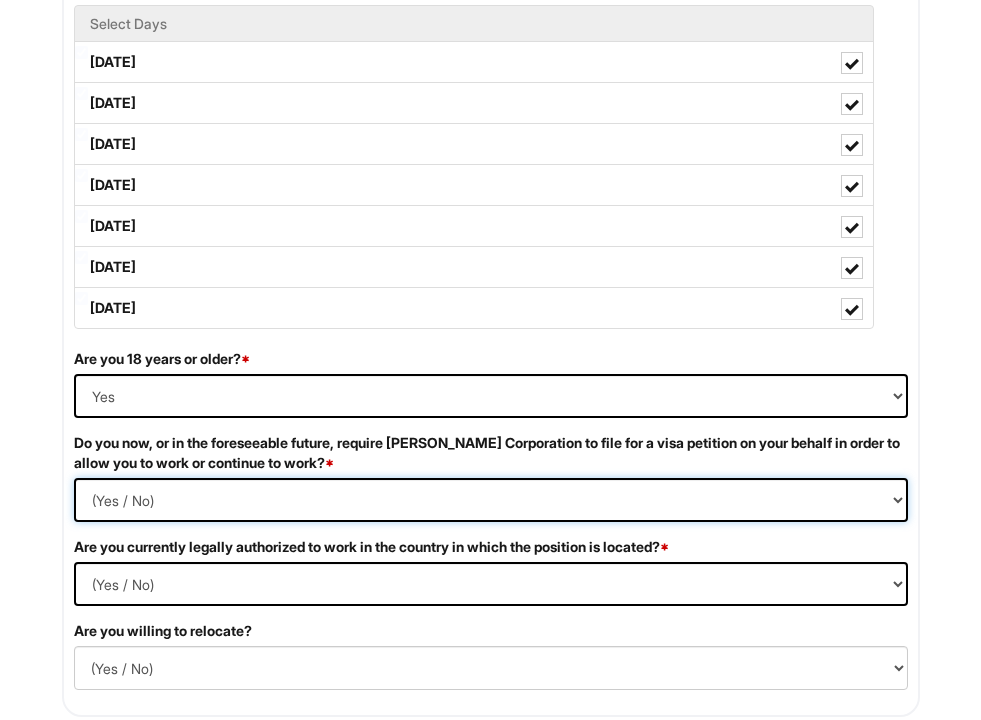 click on "(Yes / No) Yes No" at bounding box center (491, 500) 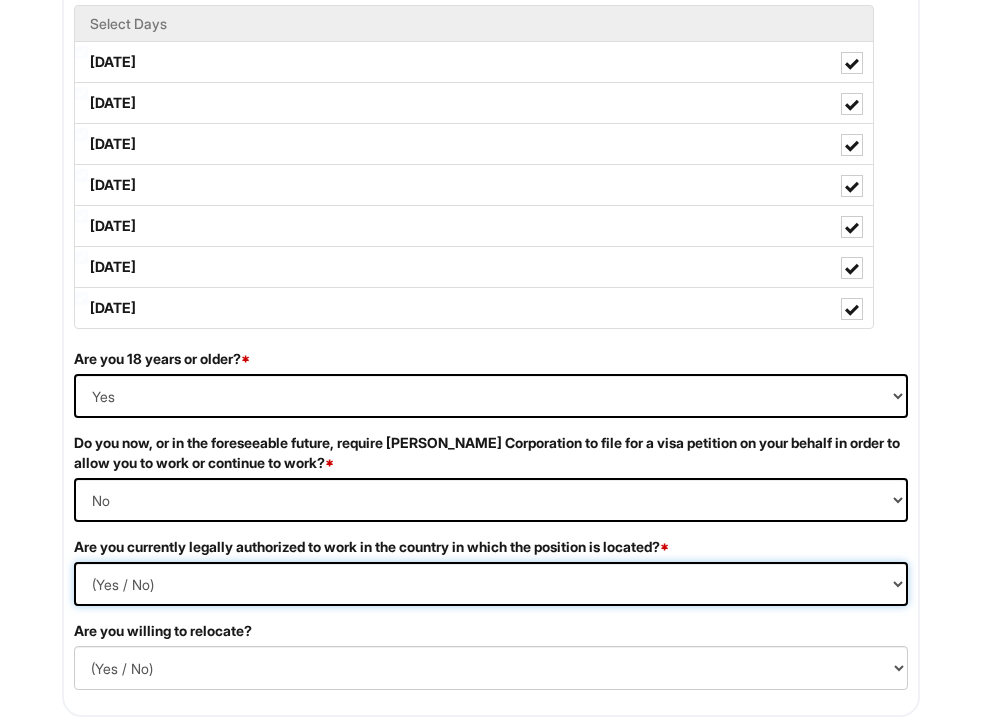 click on "(Yes / No) Yes No" at bounding box center [491, 584] 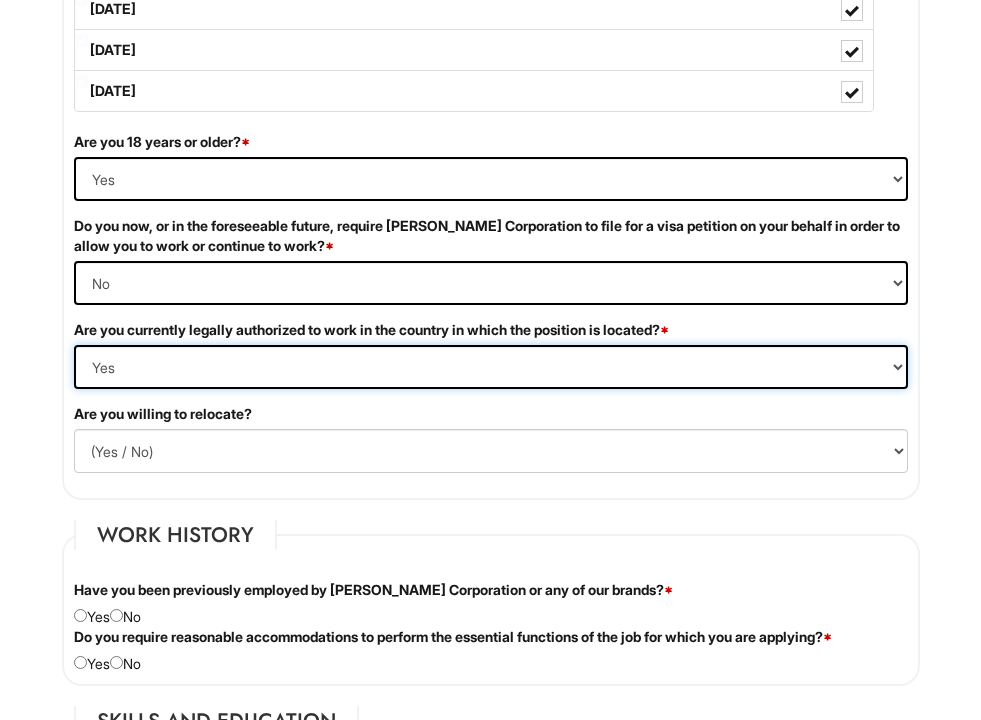 scroll, scrollTop: 1987, scrollLeft: 0, axis: vertical 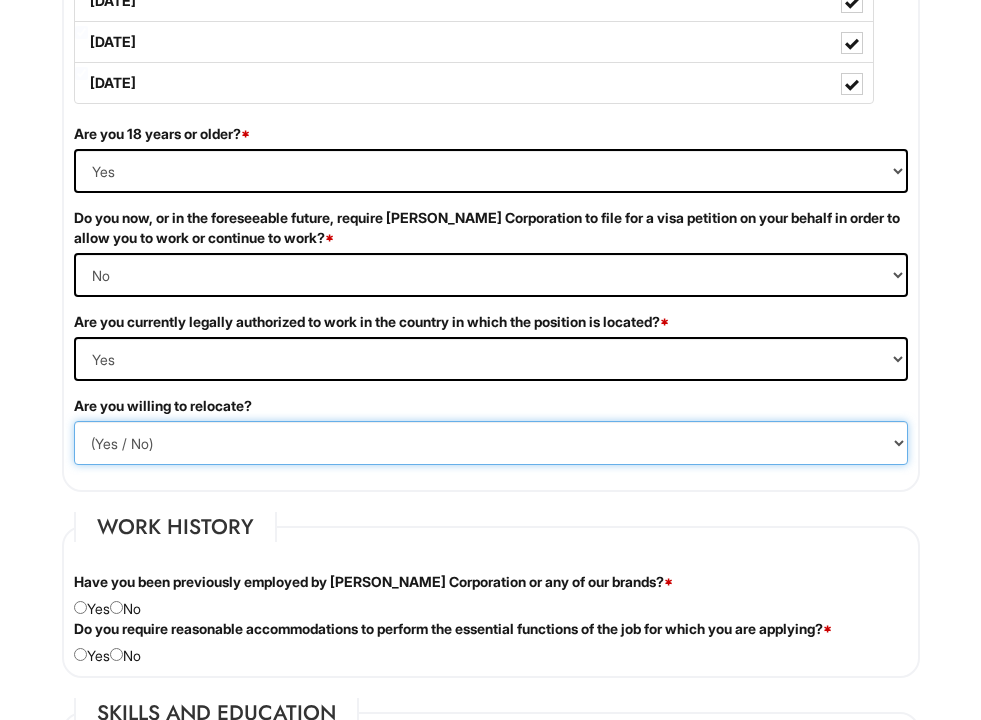 click on "(Yes / No) No Yes" at bounding box center [491, 443] 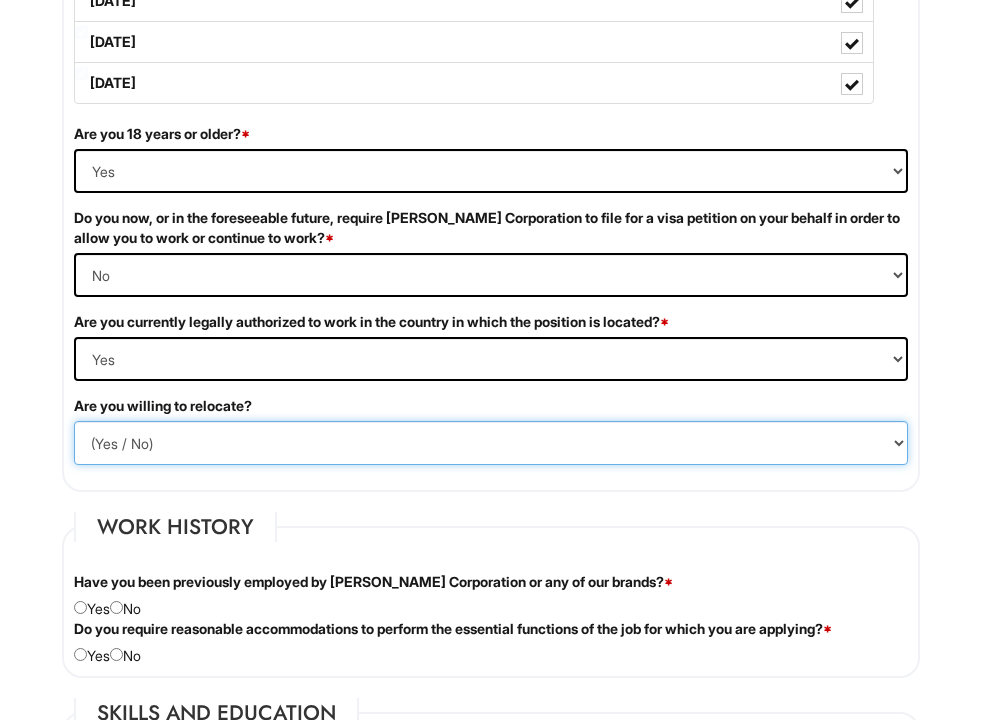 select on "Y" 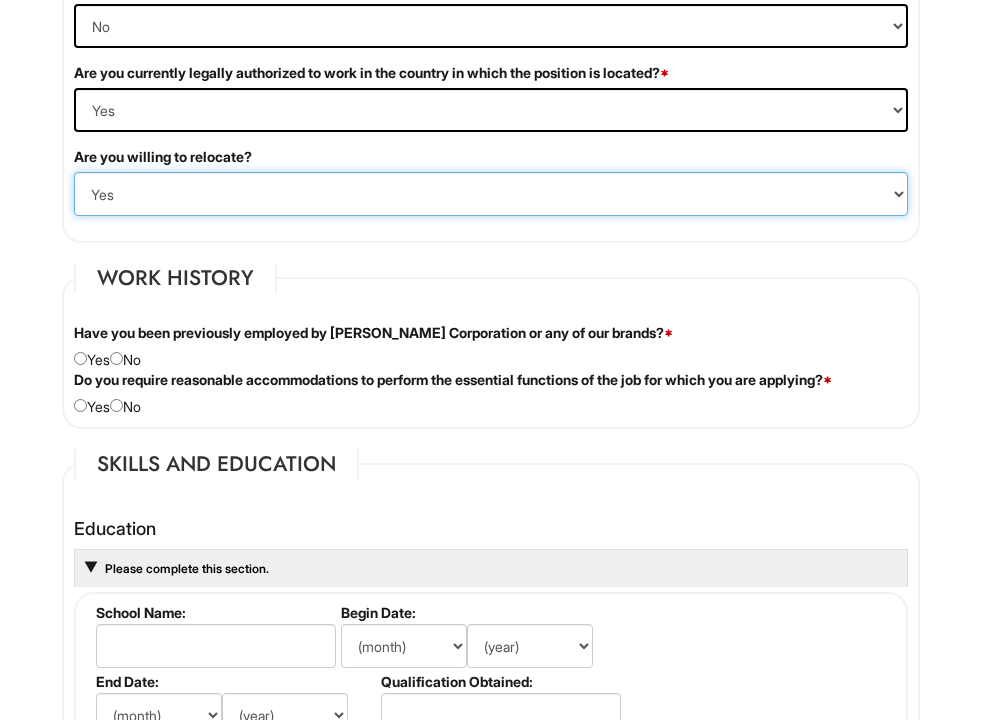scroll, scrollTop: 2237, scrollLeft: 0, axis: vertical 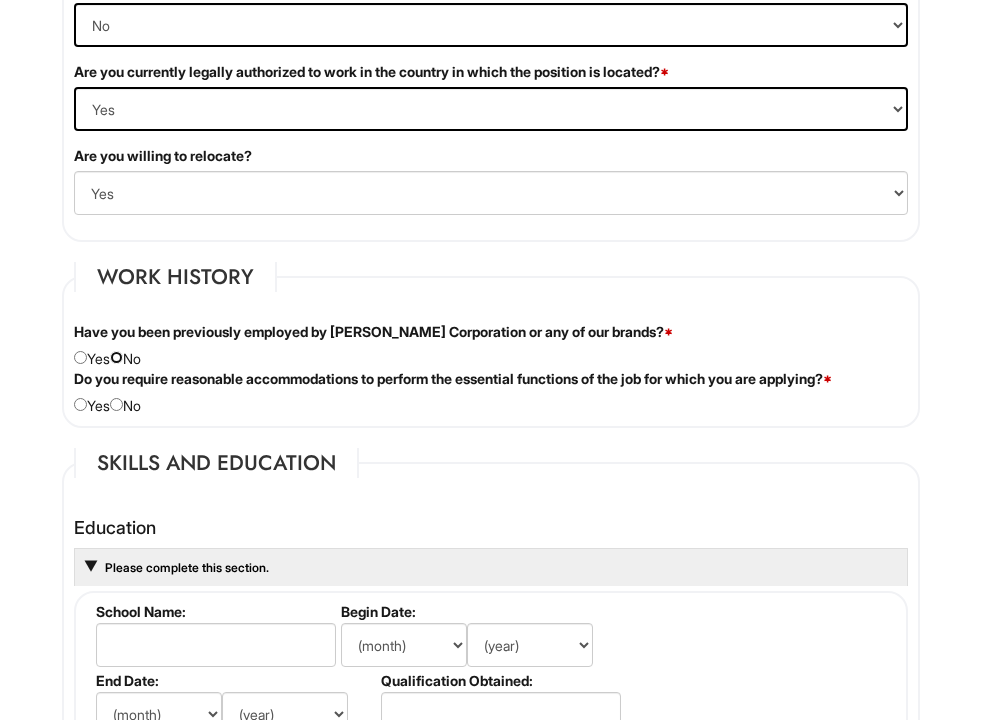 click at bounding box center [116, 357] 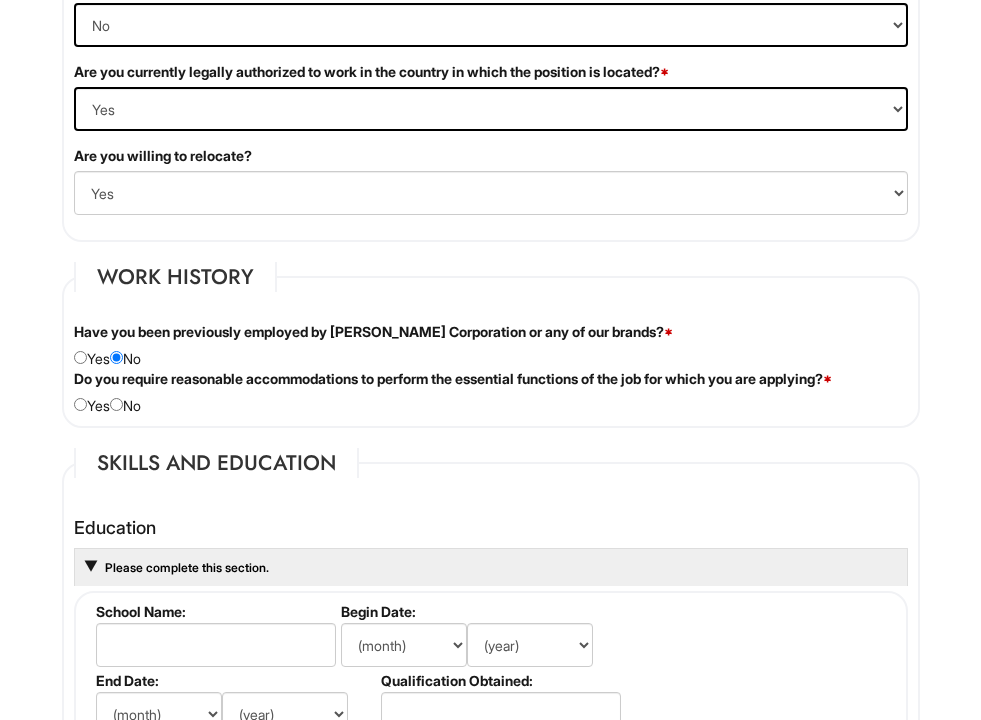 click on "Work History
Have you been previously employed by [PERSON_NAME] Corporation or any of our brands? *    Yes   No
Please state where, when, final position, and reason for leaving.
Do you require reasonable accommodations to perform the essential functions of the job for which you are applying? *    Yes   No
Please Specify" at bounding box center (491, 345) 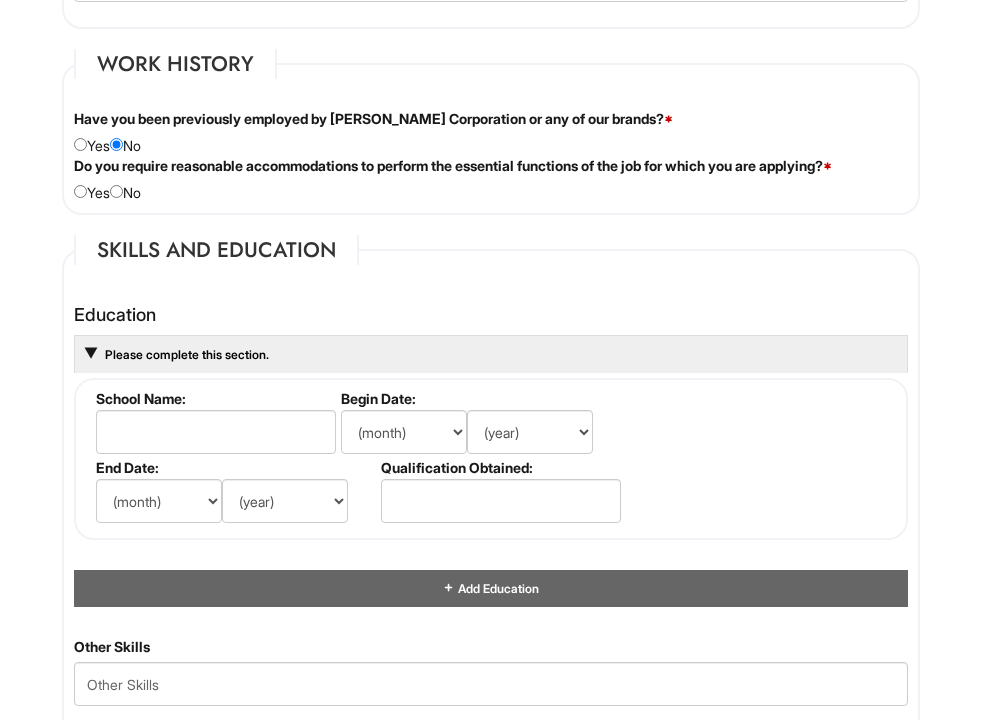 scroll, scrollTop: 2455, scrollLeft: 0, axis: vertical 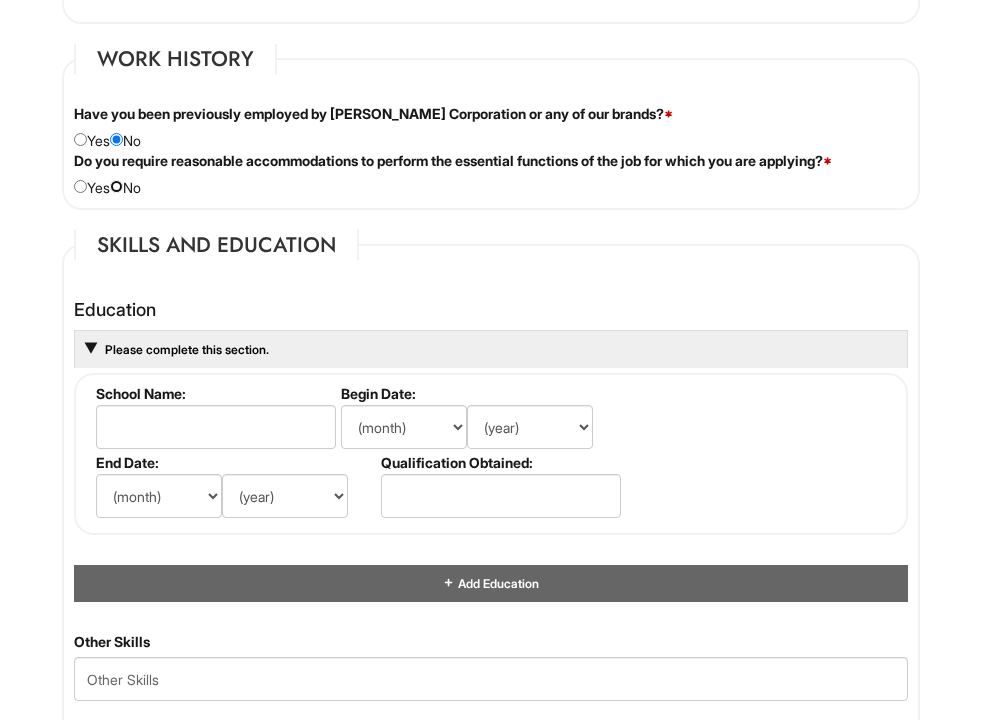 click at bounding box center [116, 186] 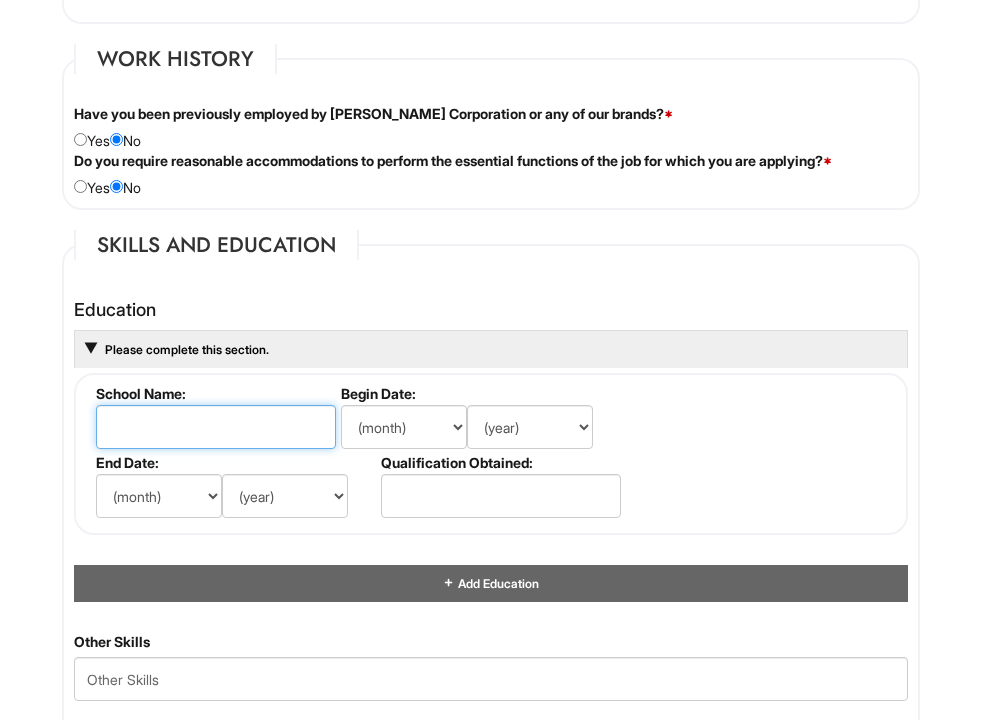 click at bounding box center [216, 427] 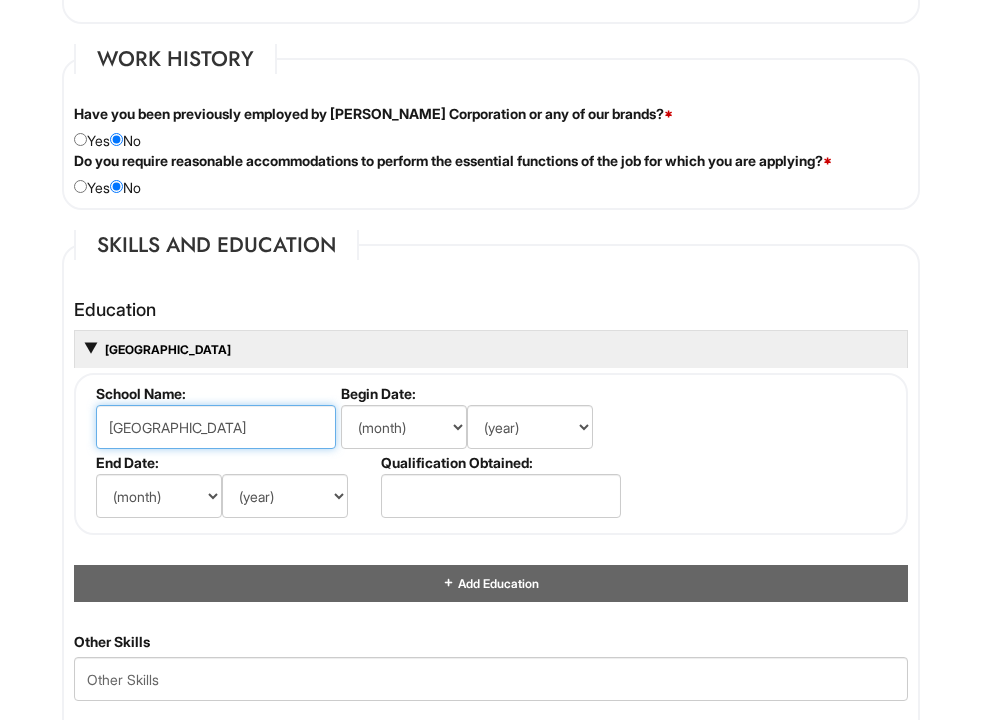 type on "[GEOGRAPHIC_DATA]" 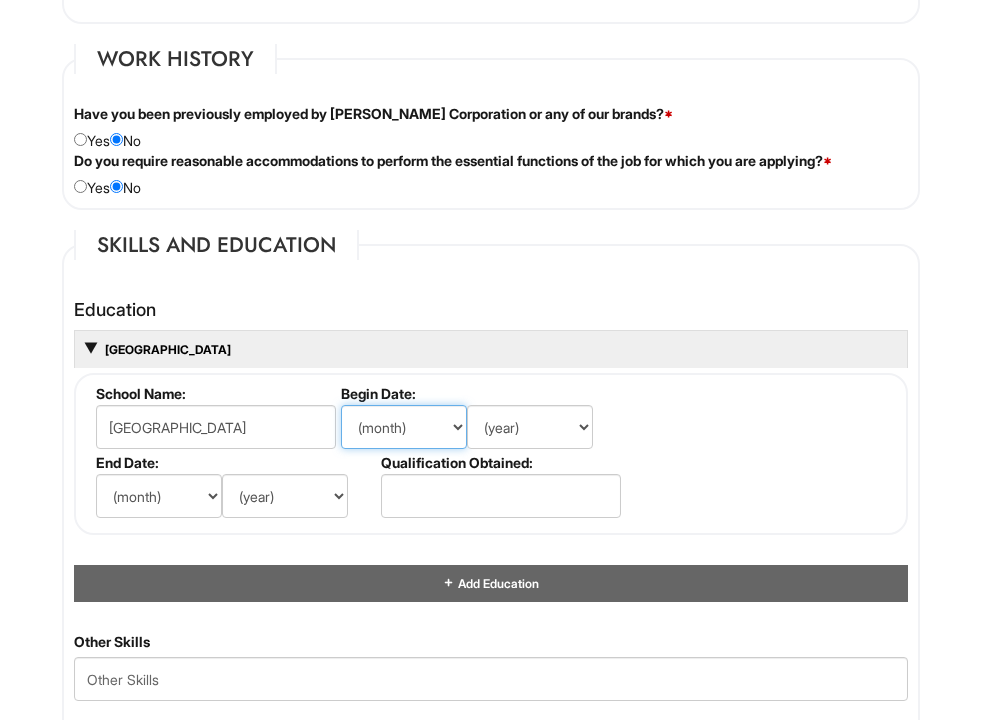 click on "(month) Jan Feb Mar Apr May Jun [DATE] Aug Sep Oct Nov Dec" at bounding box center [404, 427] 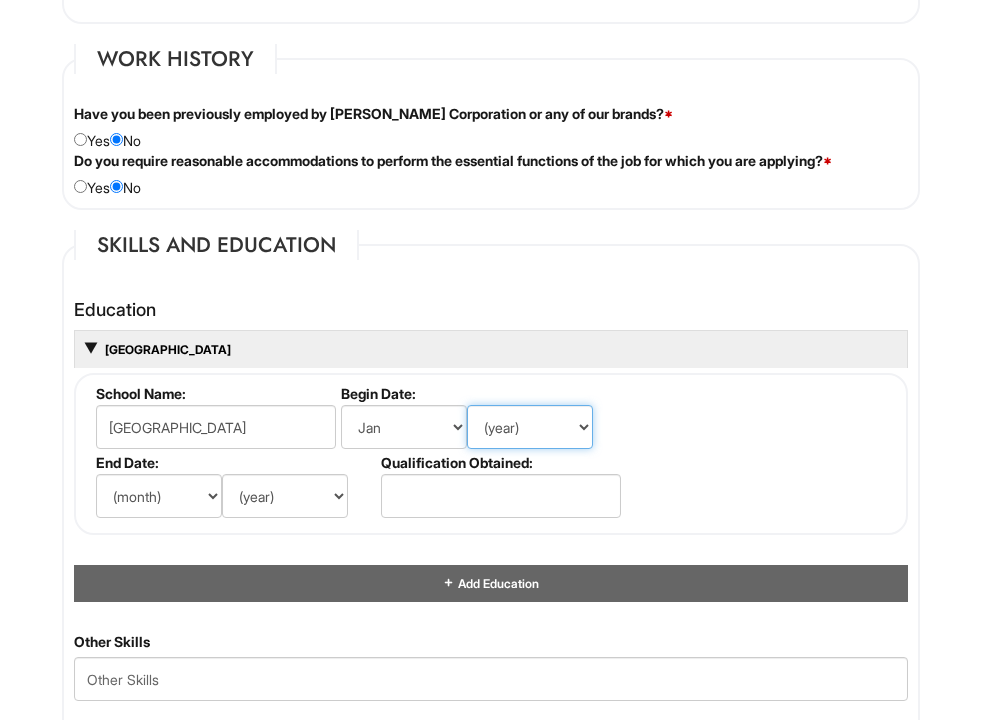 click on "(year) 2029 2028 2027 2026 2025 2024 2023 2022 2021 2020 2019 2018 2017 2016 2015 2014 2013 2012 2011 2010 2009 2008 2007 2006 2005 2004 2003 2002 2001 2000 1999 1998 1997 1996 1995 1994 1993 1992 1991 1990 1989 1988 1987 1986 1985 1984 1983 1982 1981 1980 1979 1978 1977 1976 1975 1974 1973 1972 1971 1970 1969 1968 1967 1966 1965 1964 1963 1962 1961 1960 1959 1958 1957 1956 1955 1954 1953 1952 1951 1950 1949 1948 1947 1946  --  2030 2031 2032 2033 2034 2035 2036 2037 2038 2039 2040 2041 2042 2043 2044 2045 2046 2047 2048 2049 2050 2051 2052 2053 2054 2055 2056 2057 2058 2059 2060 2061 2062 2063 2064" at bounding box center (530, 427) 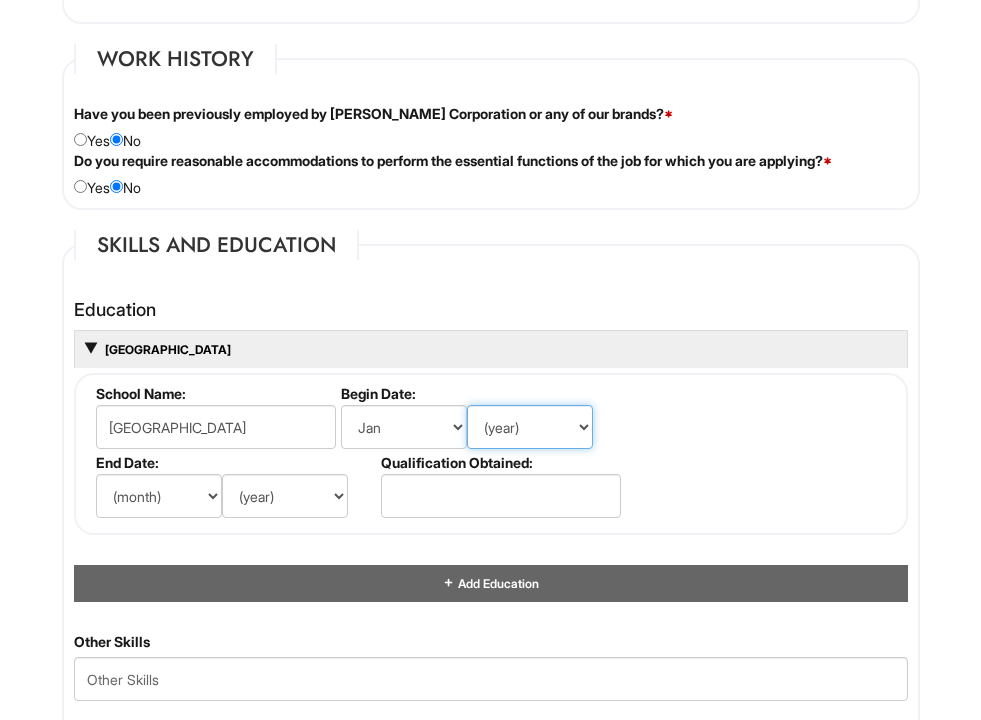 select on "2025" 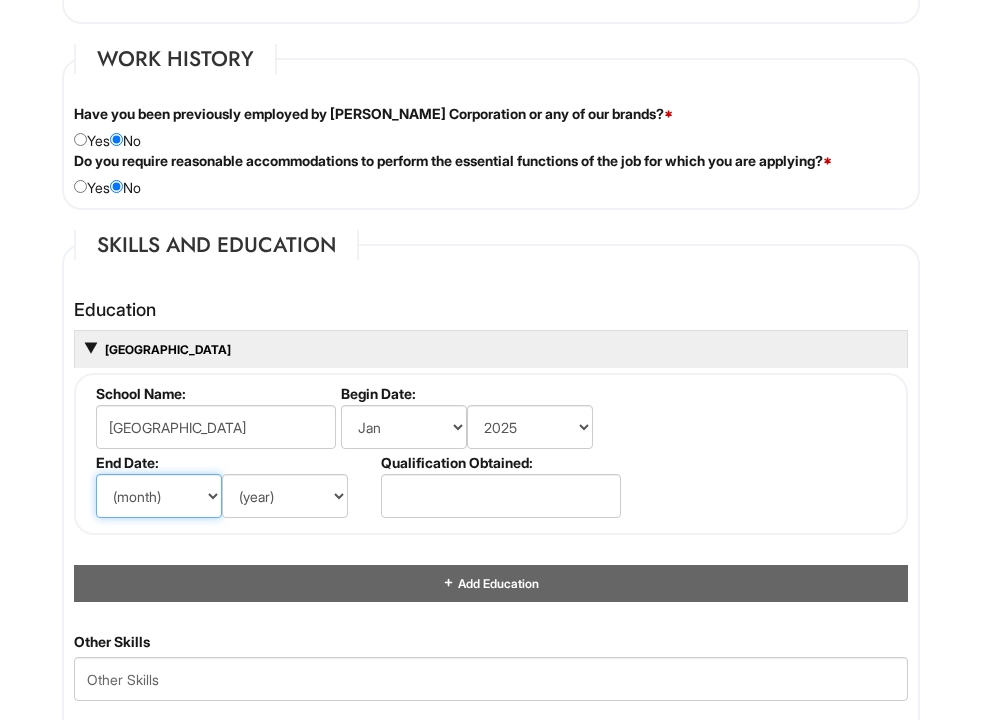 click on "(month) Jan Feb Mar Apr May Jun [DATE] Aug Sep Oct Nov Dec" at bounding box center [159, 496] 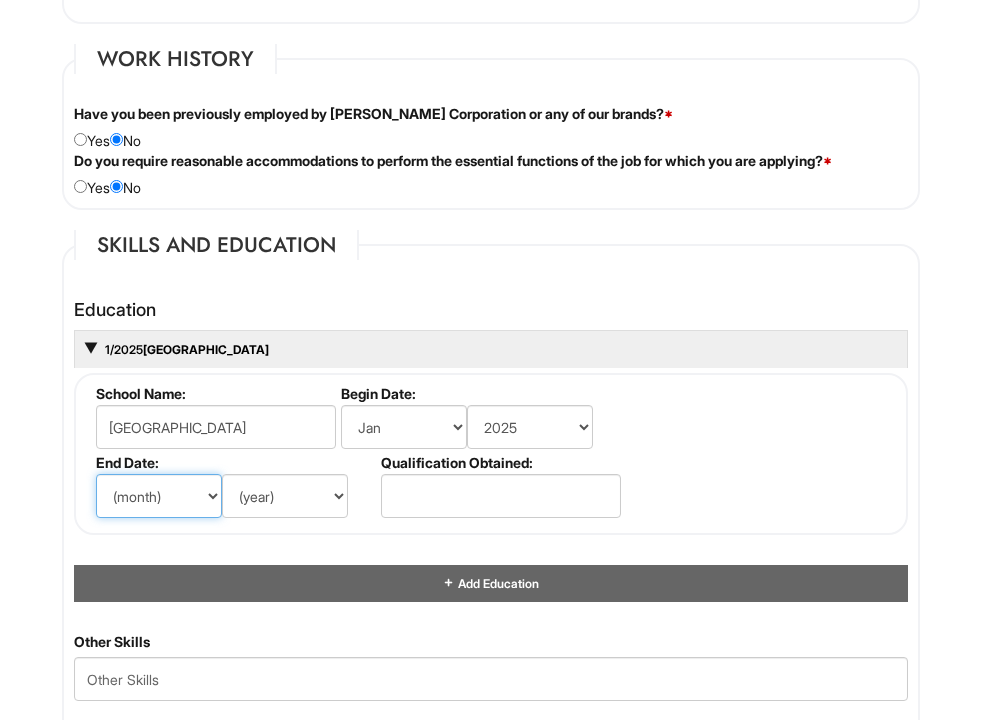 select on "5" 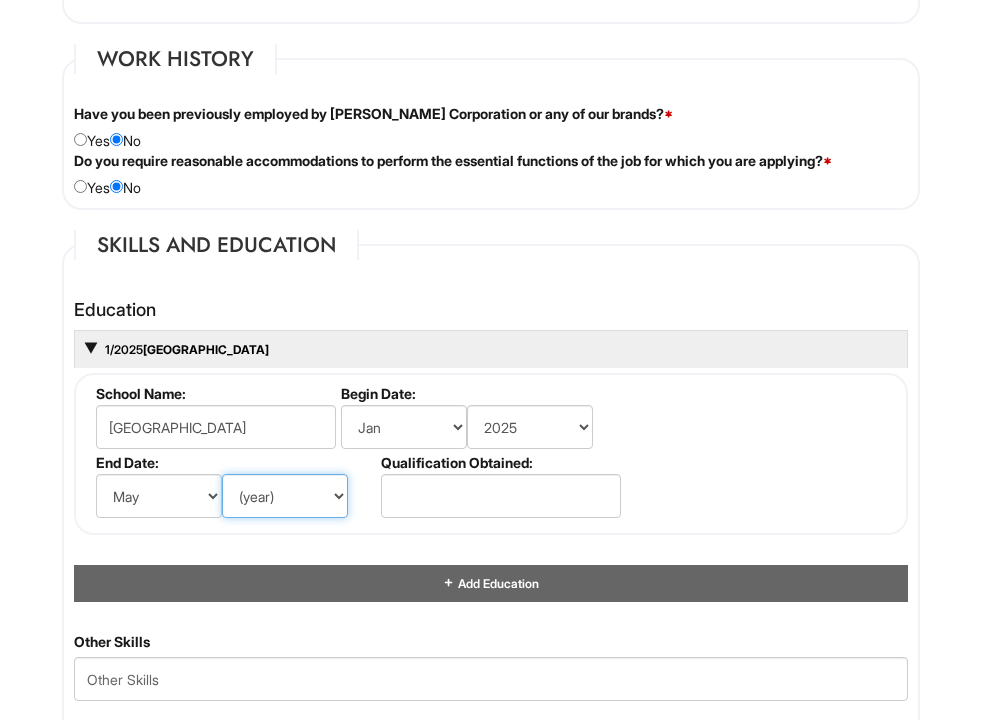 click on "(year) 2029 2028 2027 2026 2025 2024 2023 2022 2021 2020 2019 2018 2017 2016 2015 2014 2013 2012 2011 2010 2009 2008 2007 2006 2005 2004 2003 2002 2001 2000 1999 1998 1997 1996 1995 1994 1993 1992 1991 1990 1989 1988 1987 1986 1985 1984 1983 1982 1981 1980 1979 1978 1977 1976 1975 1974 1973 1972 1971 1970 1969 1968 1967 1966 1965 1964 1963 1962 1961 1960 1959 1958 1957 1956 1955 1954 1953 1952 1951 1950 1949 1948 1947 1946  --  2030 2031 2032 2033 2034 2035 2036 2037 2038 2039 2040 2041 2042 2043 2044 2045 2046 2047 2048 2049 2050 2051 2052 2053 2054 2055 2056 2057 2058 2059 2060 2061 2062 2063 2064" at bounding box center (285, 496) 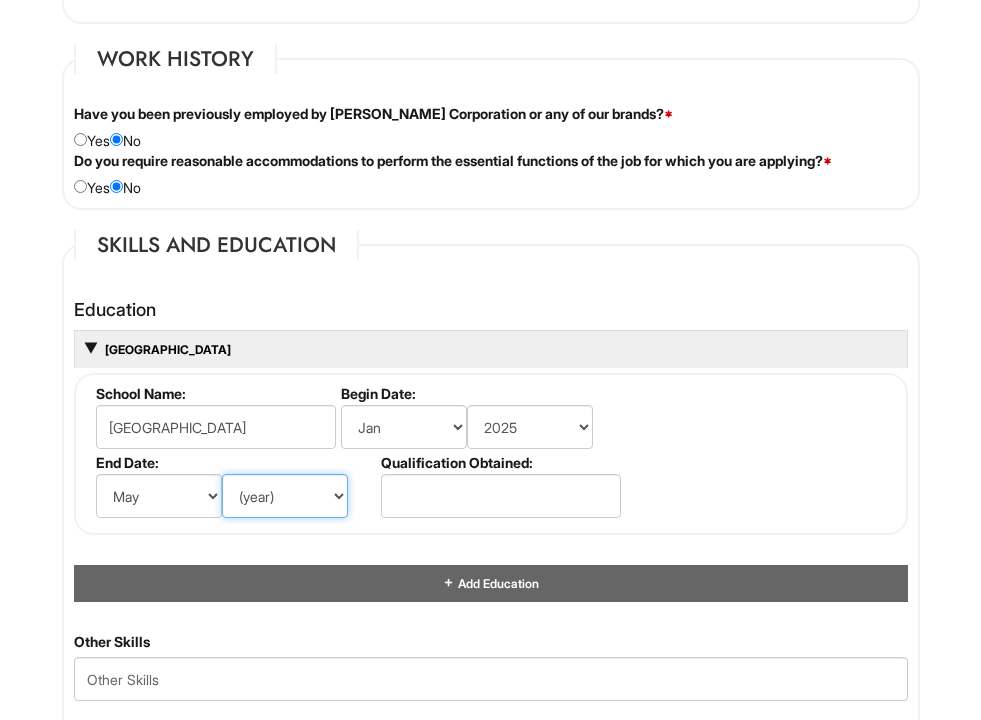 select on "2025" 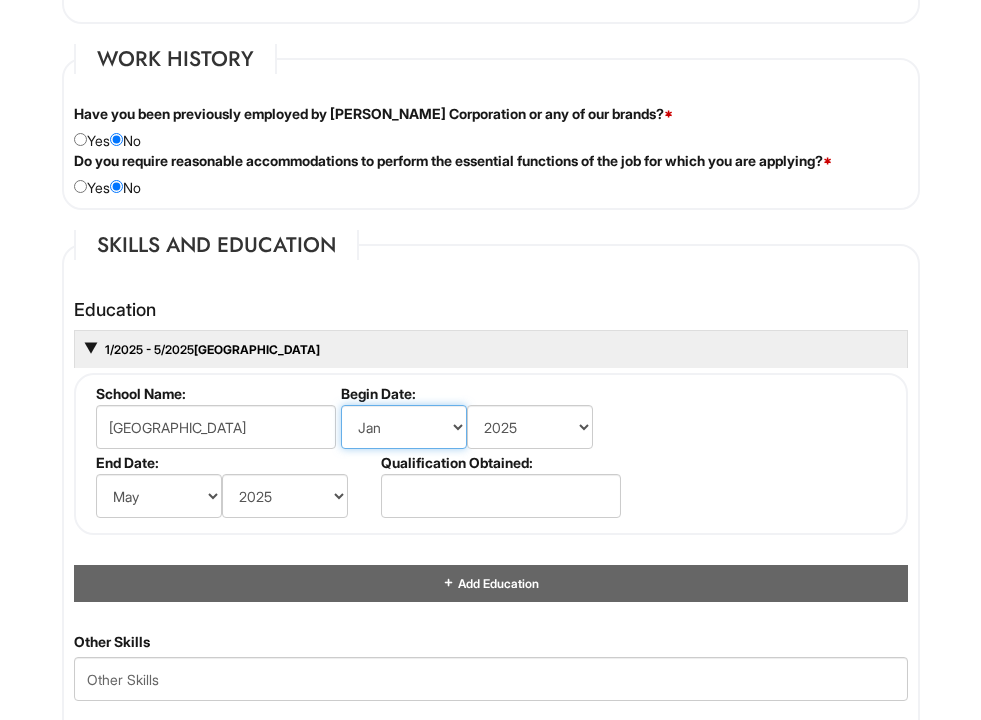 click on "(month) Jan Feb Mar Apr May Jun [DATE] Aug Sep Oct Nov Dec" at bounding box center (404, 427) 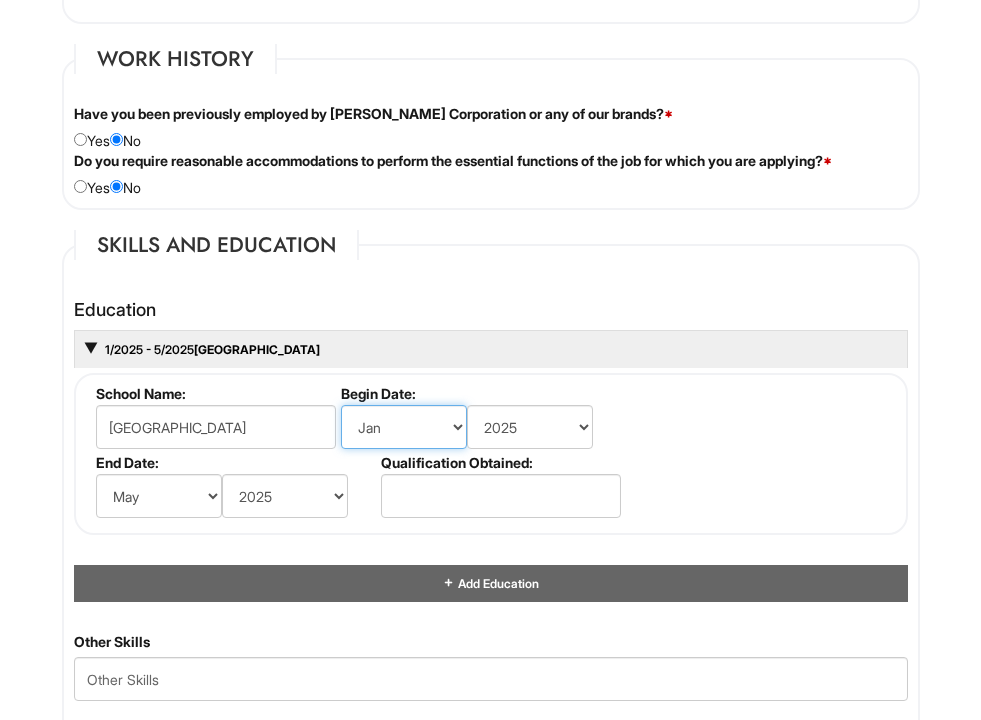 select on "9" 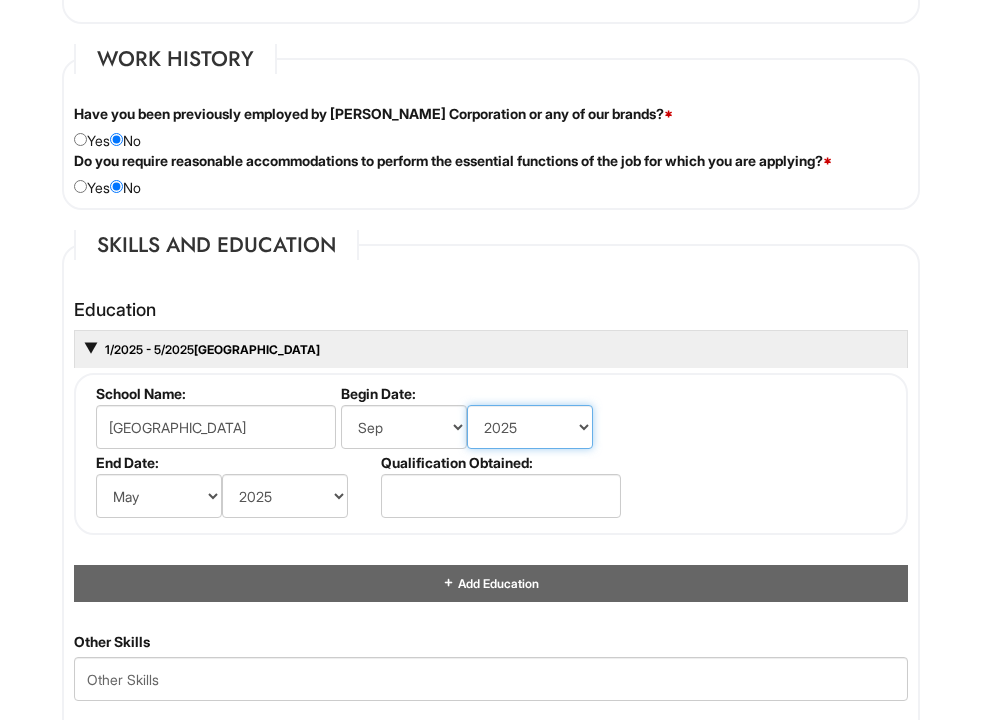click on "(year) 2029 2028 2027 2026 2025 2024 2023 2022 2021 2020 2019 2018 2017 2016 2015 2014 2013 2012 2011 2010 2009 2008 2007 2006 2005 2004 2003 2002 2001 2000 1999 1998 1997 1996 1995 1994 1993 1992 1991 1990 1989 1988 1987 1986 1985 1984 1983 1982 1981 1980 1979 1978 1977 1976 1975 1974 1973 1972 1971 1970 1969 1968 1967 1966 1965 1964 1963 1962 1961 1960 1959 1958 1957 1956 1955 1954 1953 1952 1951 1950 1949 1948 1947 1946  --  2030 2031 2032 2033 2034 2035 2036 2037 2038 2039 2040 2041 2042 2043 2044 2045 2046 2047 2048 2049 2050 2051 2052 2053 2054 2055 2056 2057 2058 2059 2060 2061 2062 2063 2064" at bounding box center (530, 427) 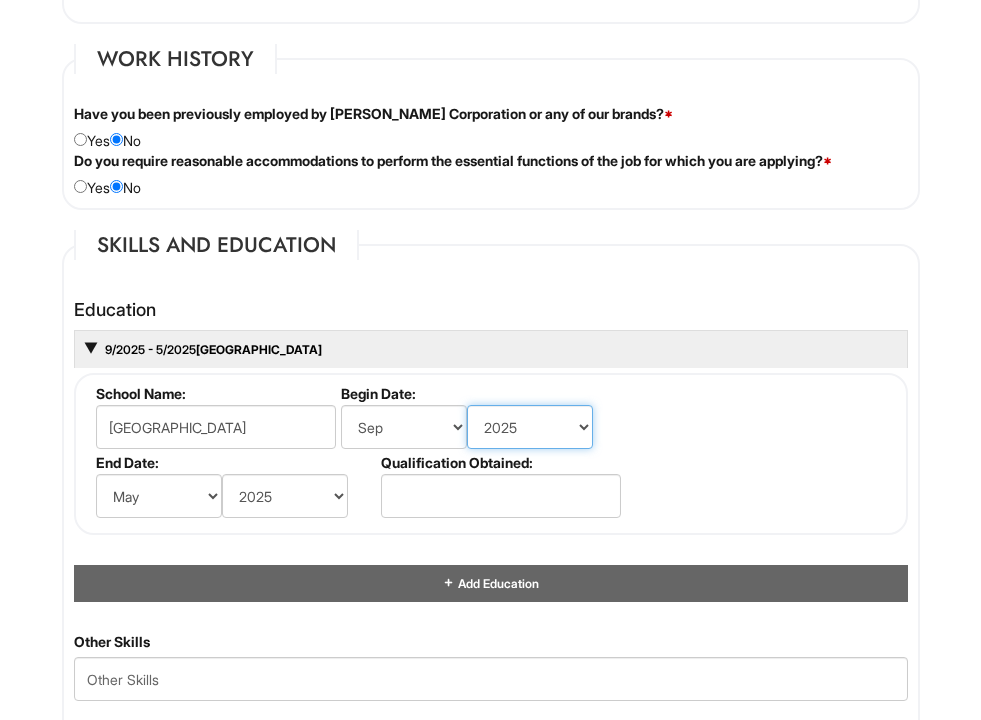 select on "2023" 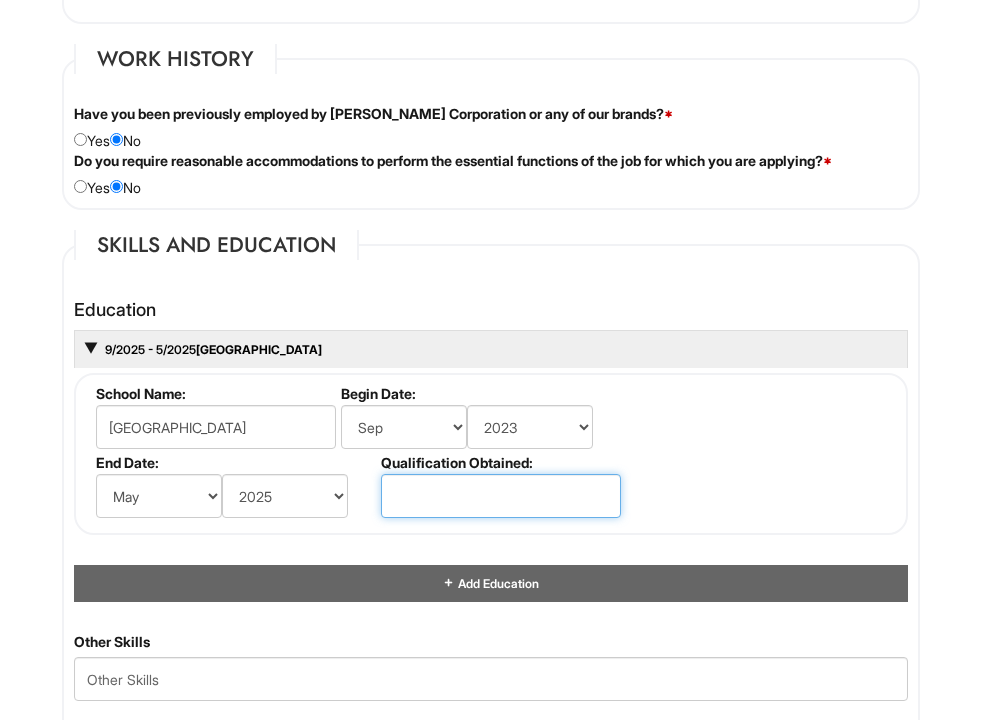 click at bounding box center (501, 496) 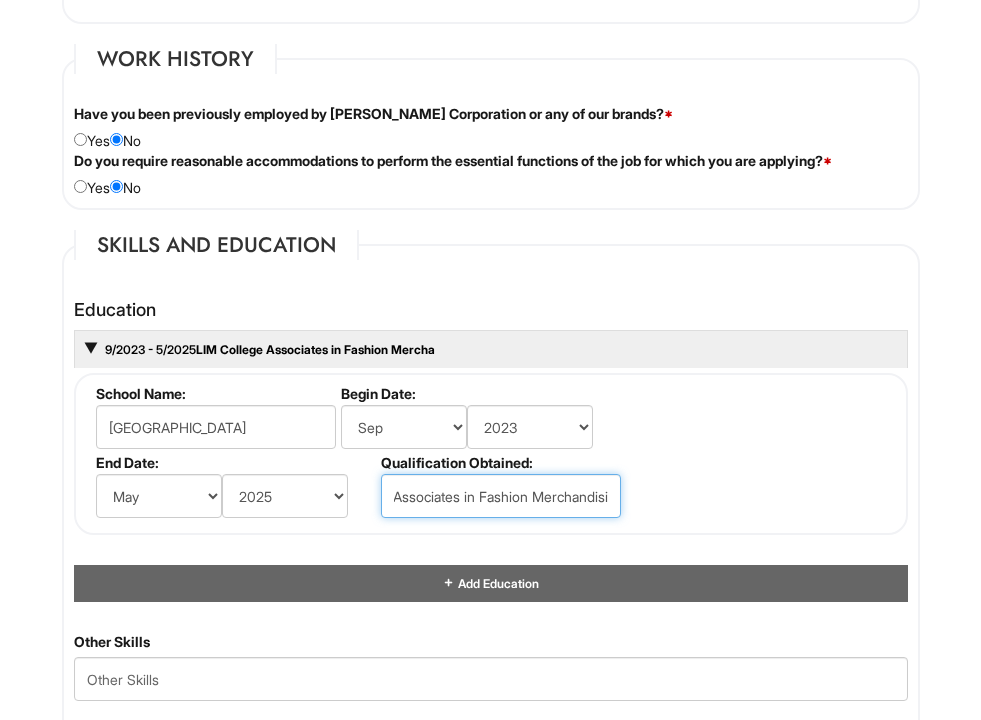 scroll, scrollTop: 0, scrollLeft: 30, axis: horizontal 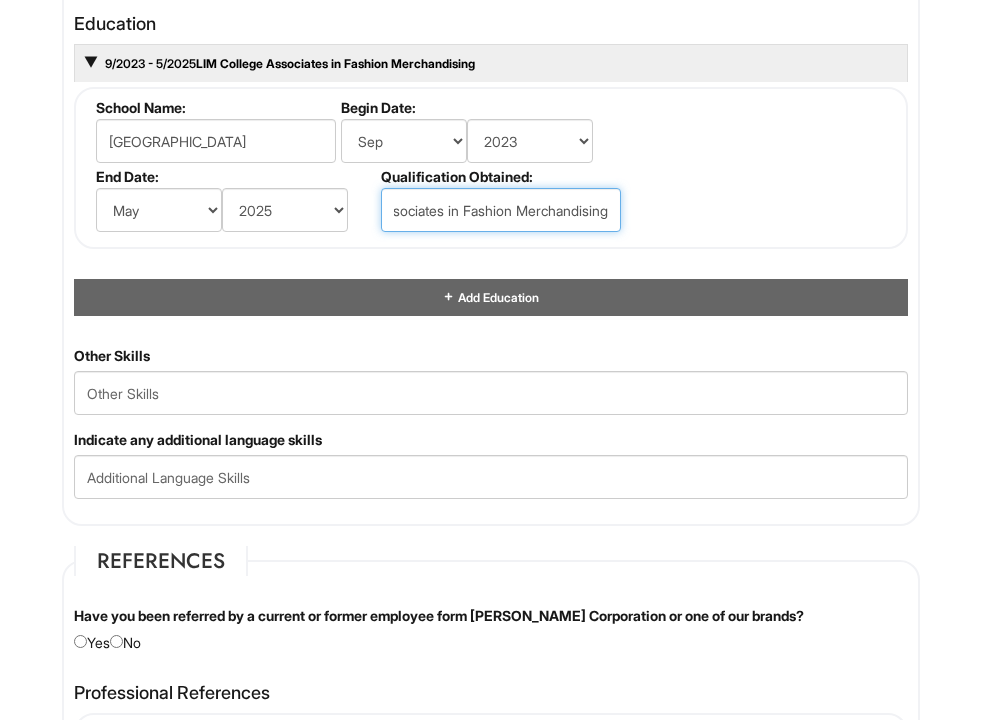 type on "Associates in Fashion Merchandising" 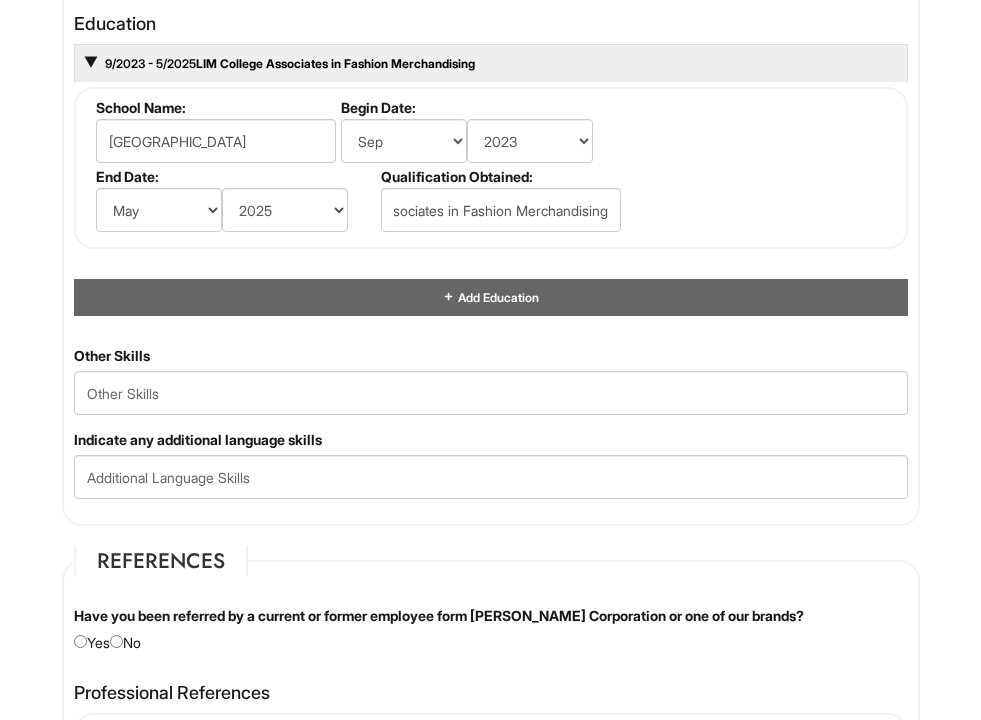 scroll, scrollTop: 0, scrollLeft: 0, axis: both 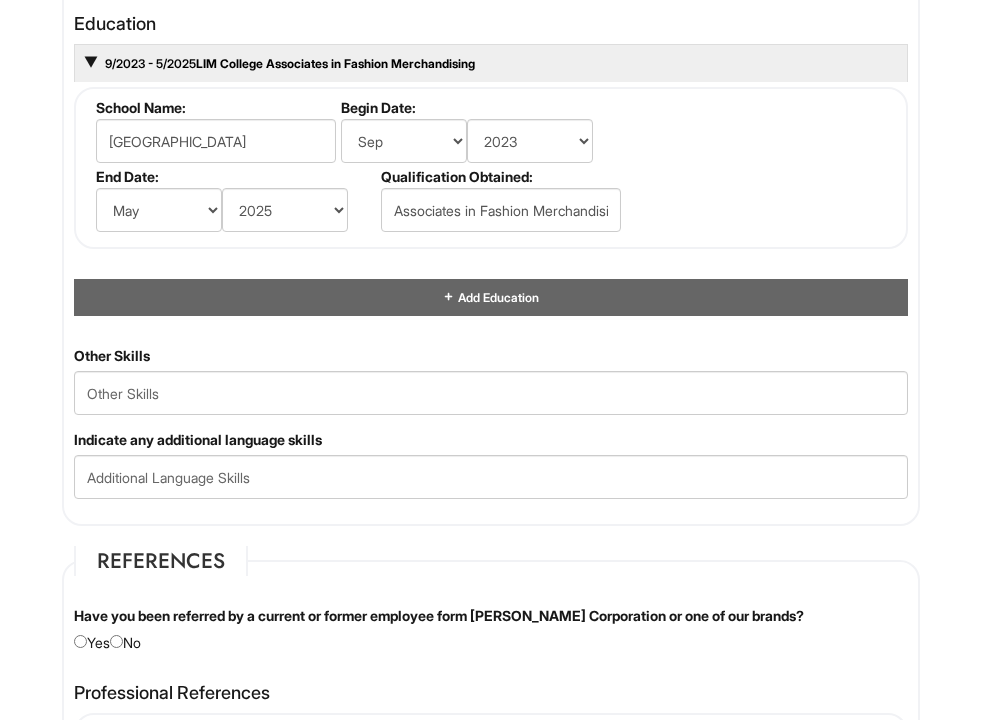 click on "Other Skills
Indicate any additional language skills" at bounding box center (491, 430) 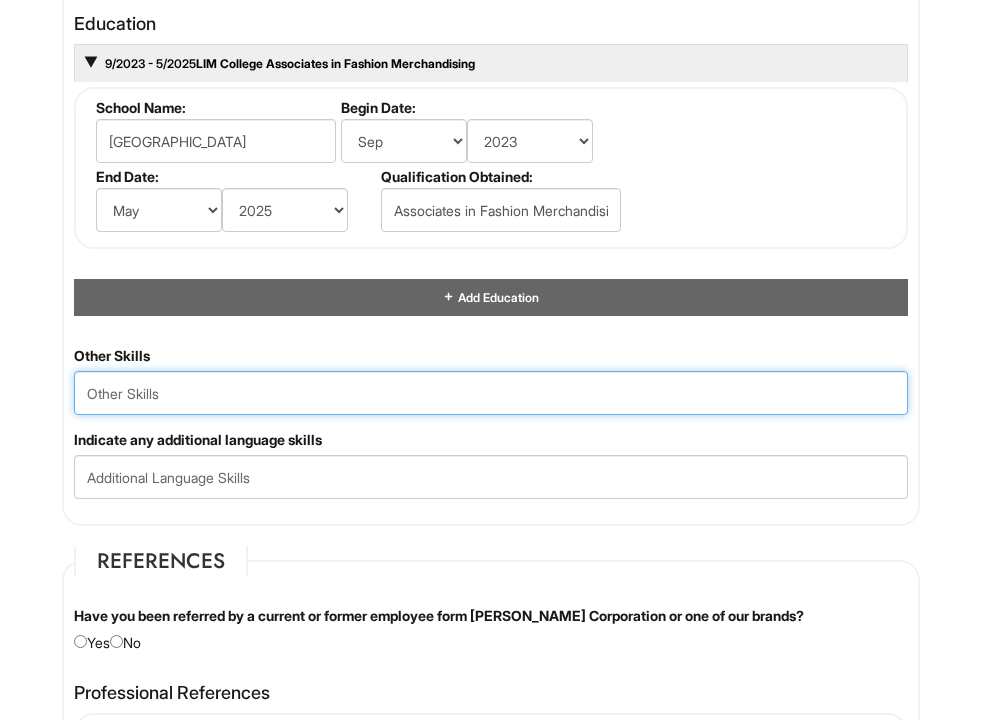 click at bounding box center (491, 393) 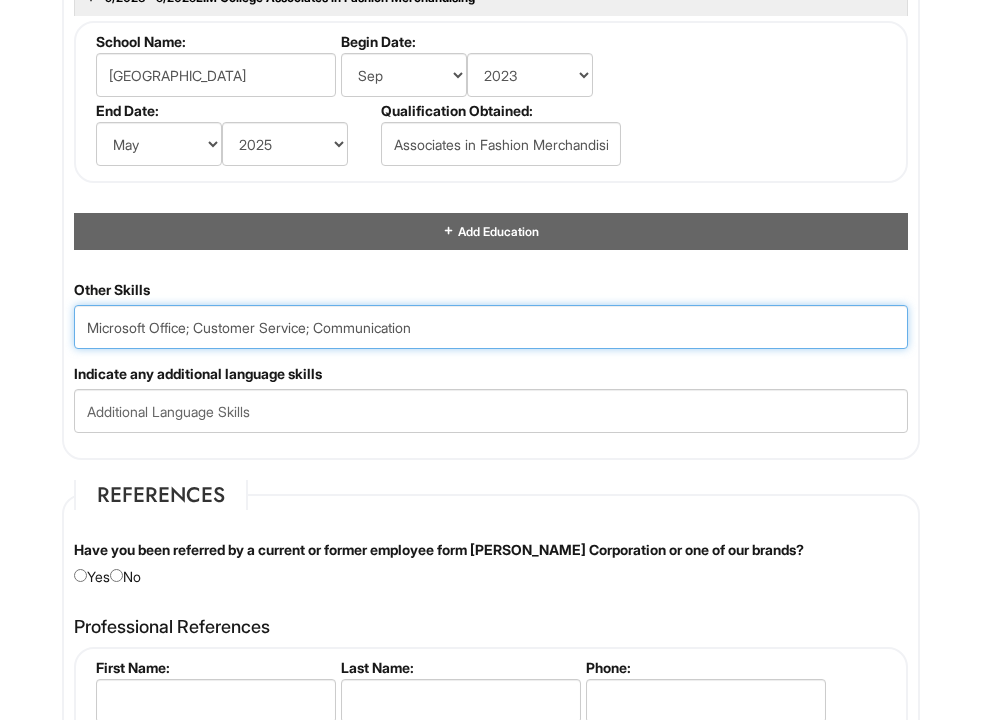 scroll, scrollTop: 2840, scrollLeft: 0, axis: vertical 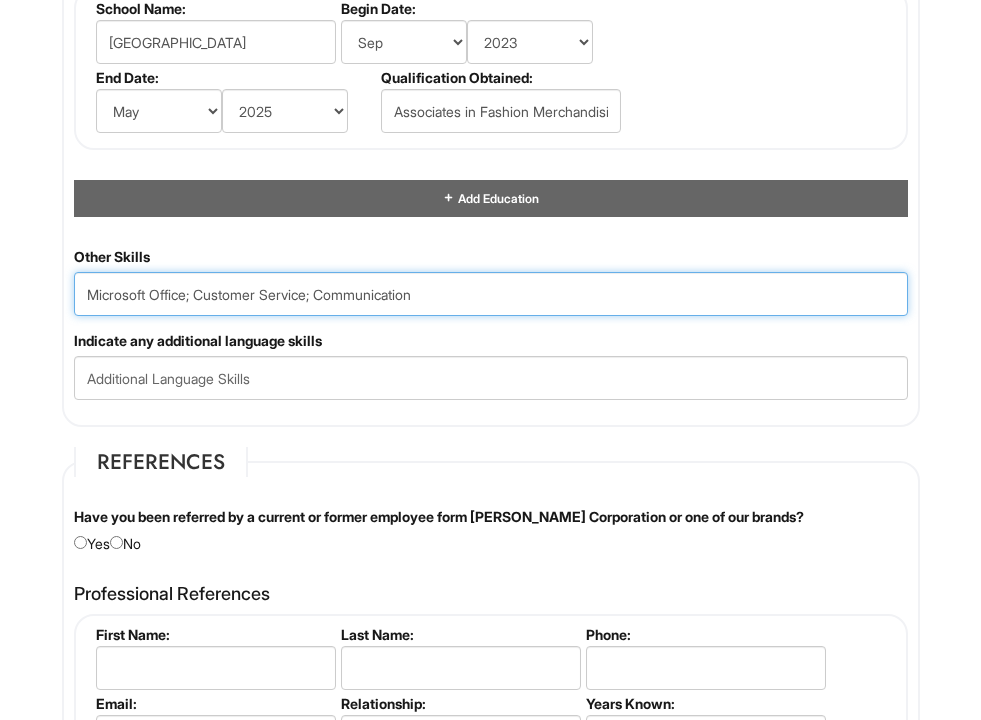 type on "Microsoft Office; Customer Service; Communication" 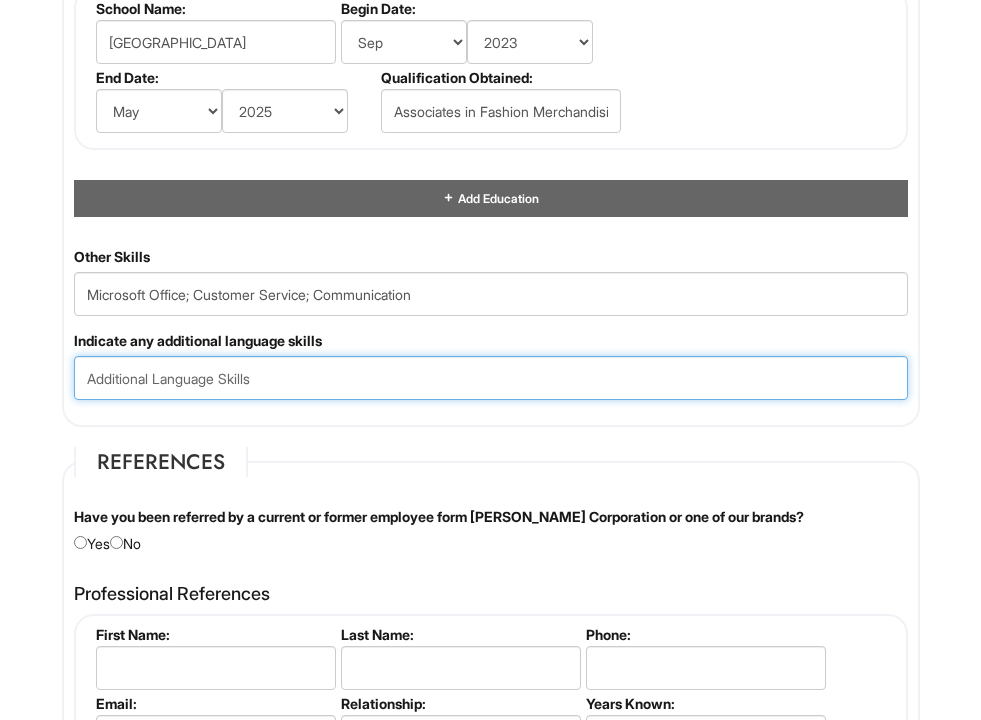 click at bounding box center (491, 378) 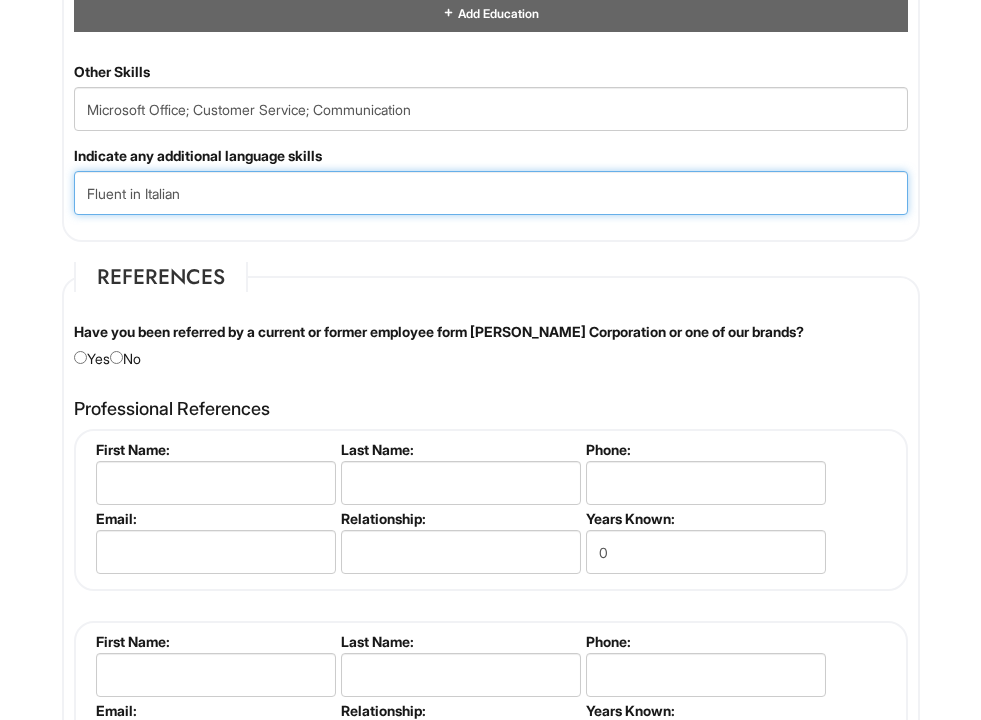scroll, scrollTop: 3048, scrollLeft: 0, axis: vertical 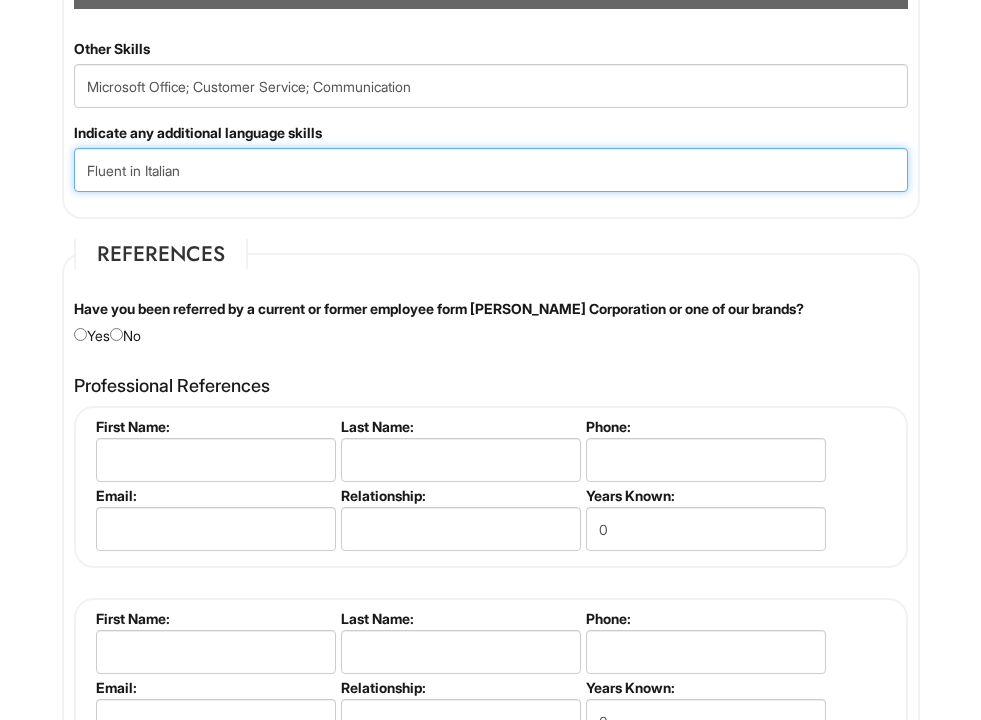 type on "Fluent in Italian" 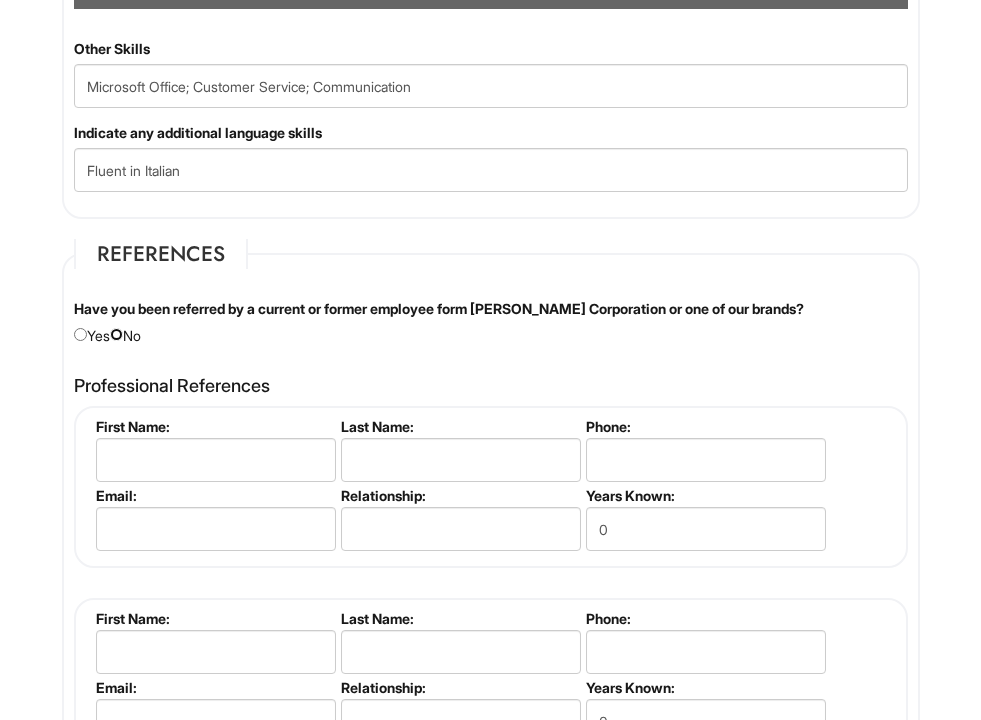 click at bounding box center [116, 334] 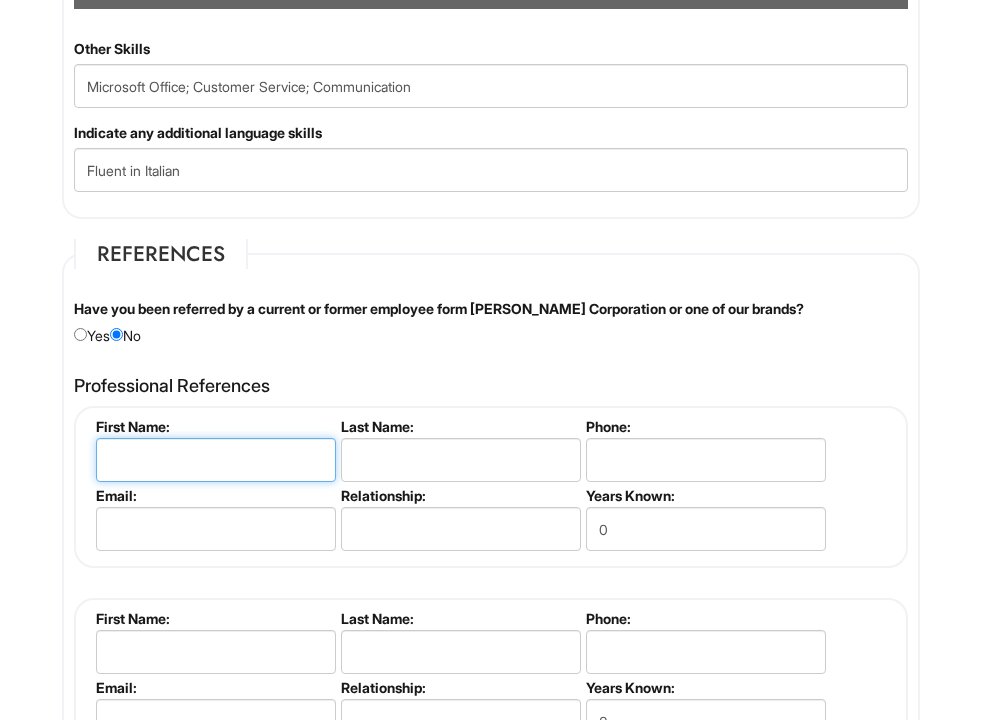 click at bounding box center (216, 460) 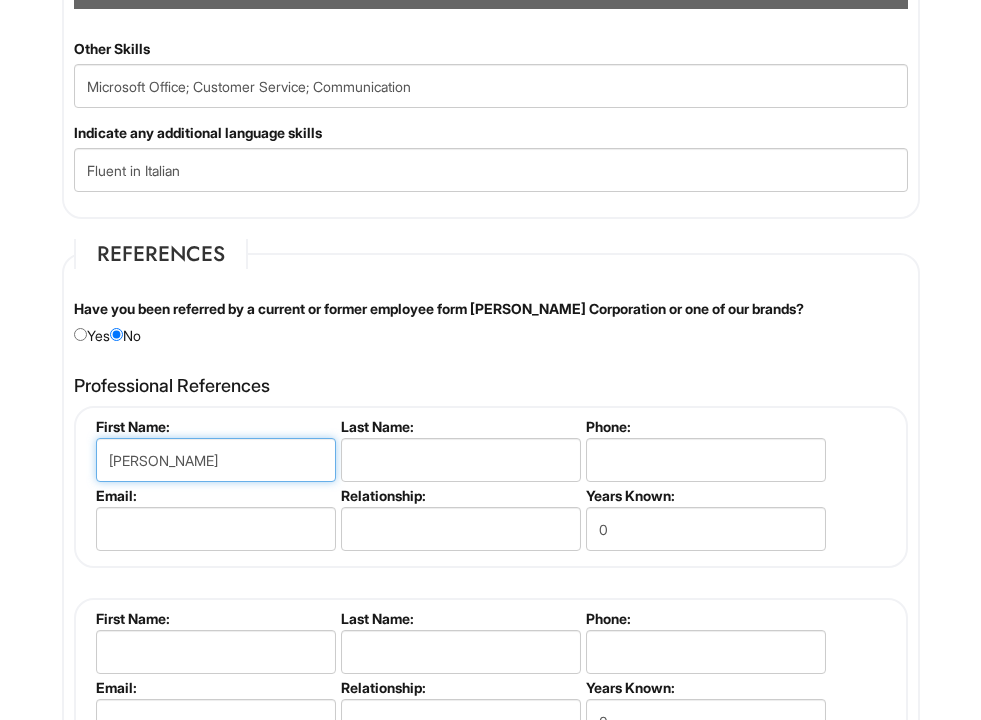 type on "[PERSON_NAME]" 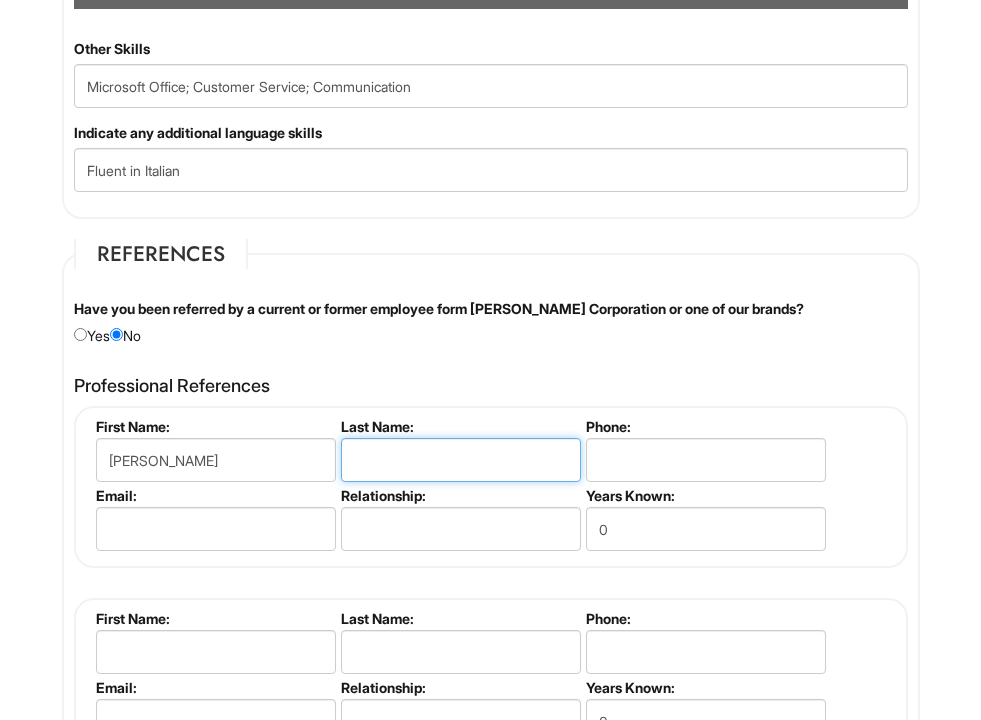 click at bounding box center [461, 460] 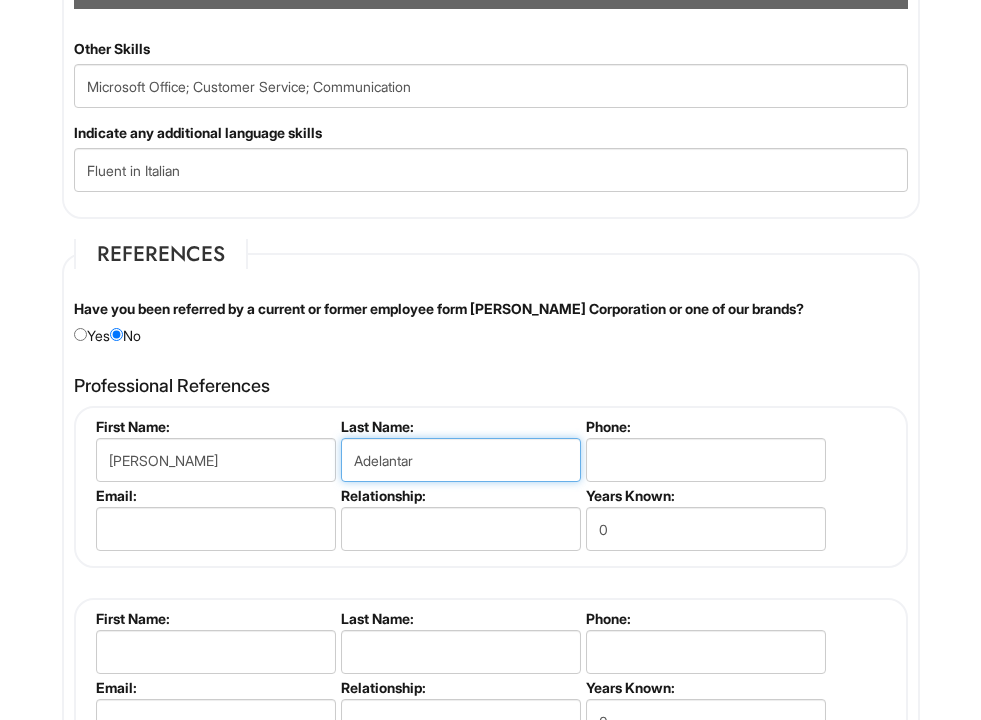 type on "Adelantar" 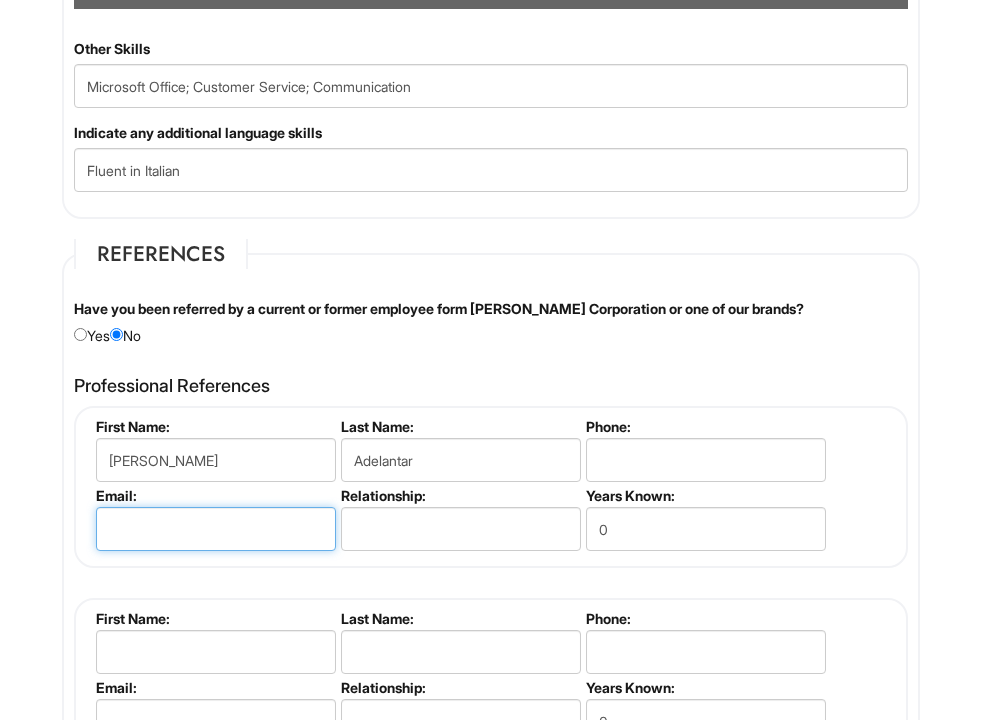 click at bounding box center [216, 529] 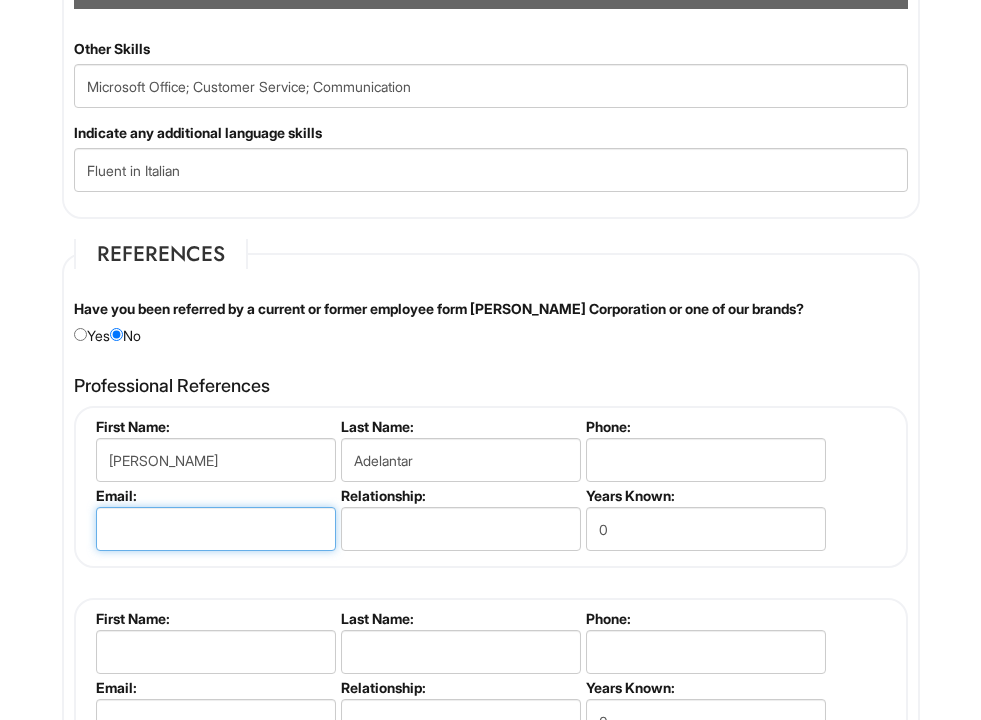 paste on "212. 221. 4700 ext.357" 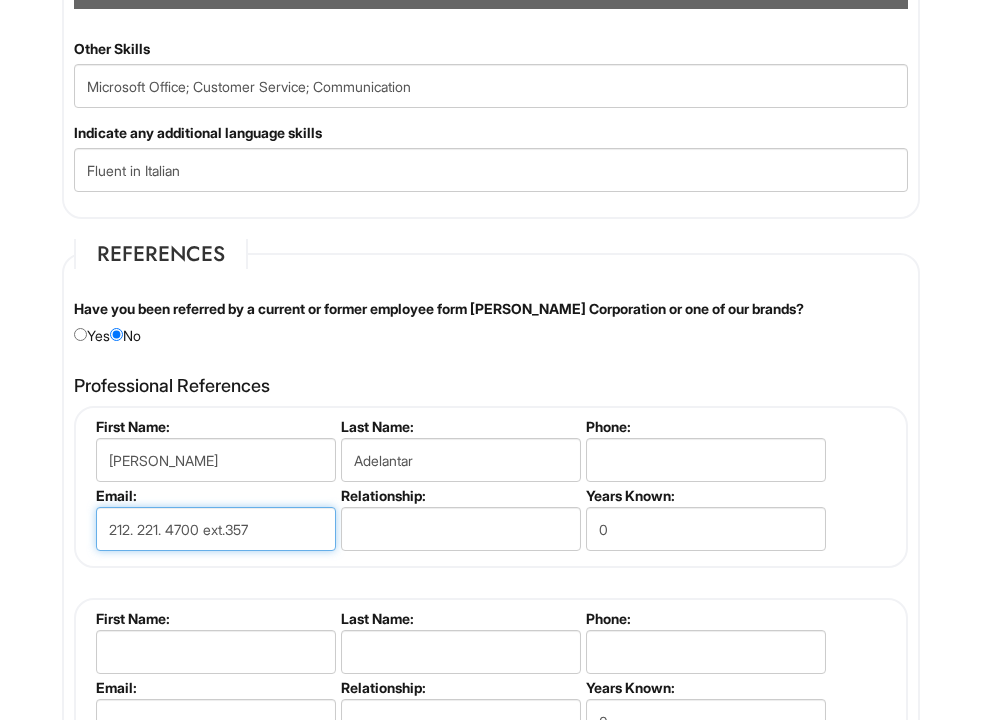 drag, startPoint x: 287, startPoint y: 529, endPoint x: -36, endPoint y: 474, distance: 327.6492 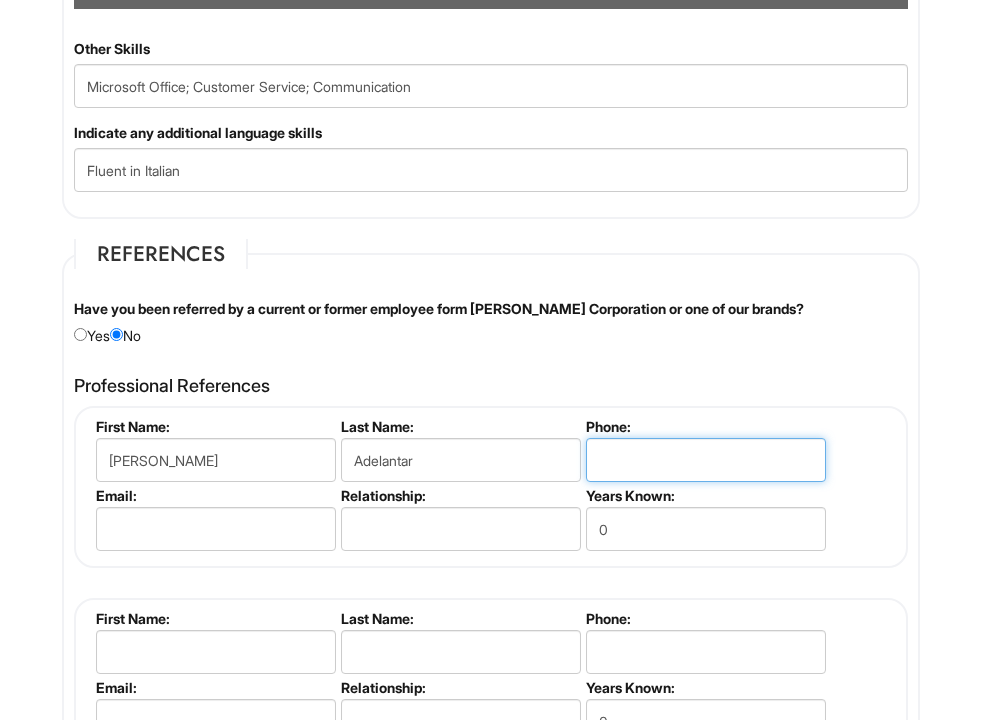 click at bounding box center (706, 460) 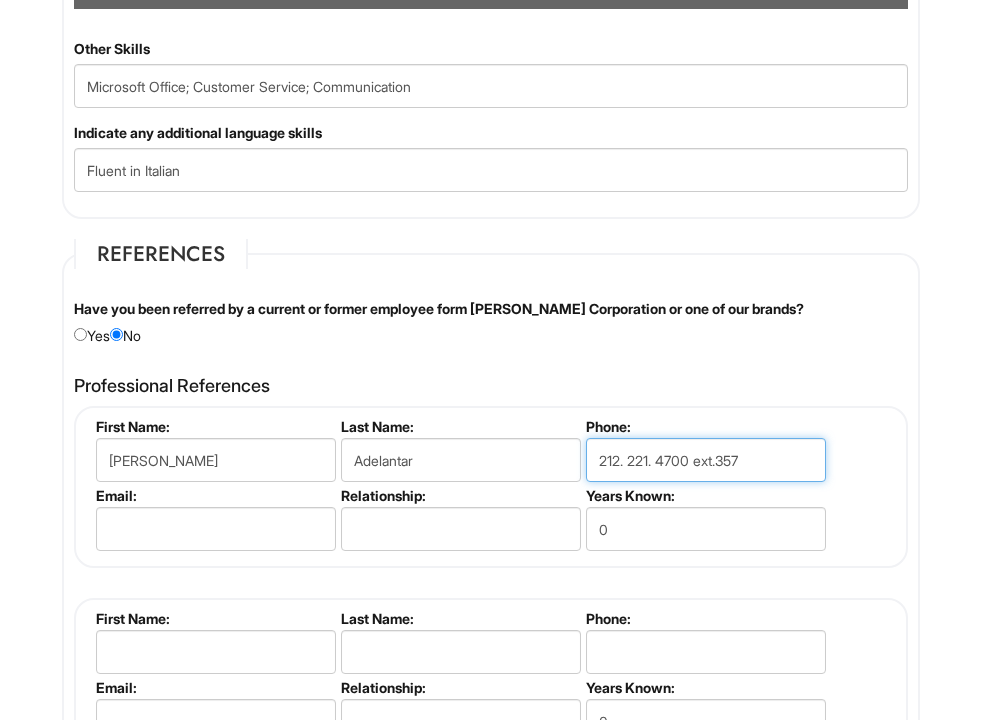 type on "212. 221. 4700 ext.357" 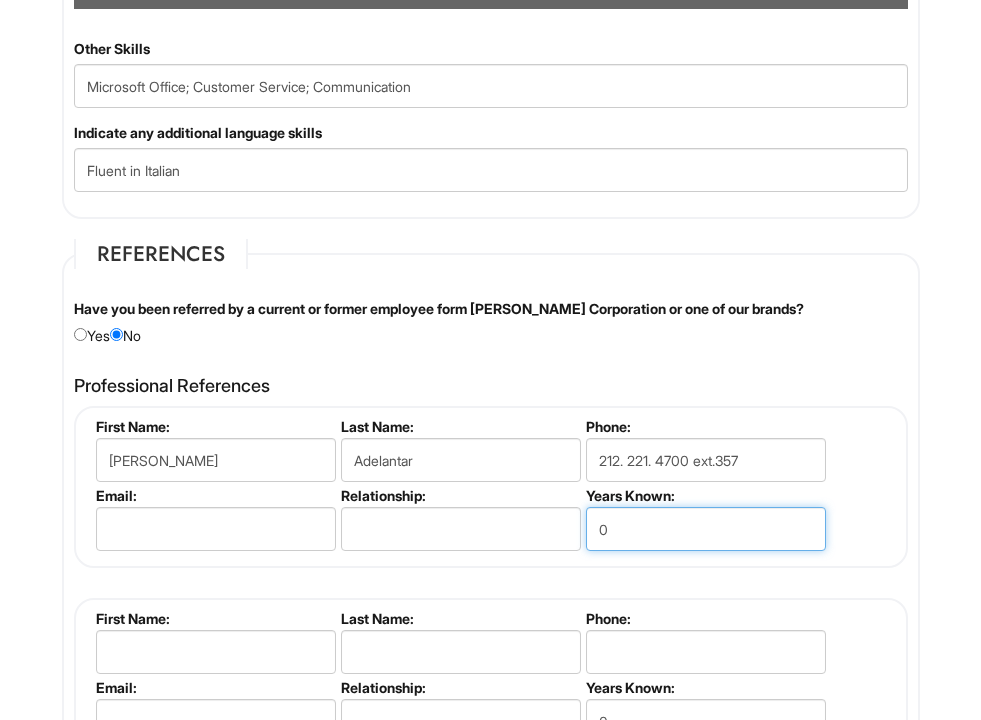 click on "0" at bounding box center (706, 529) 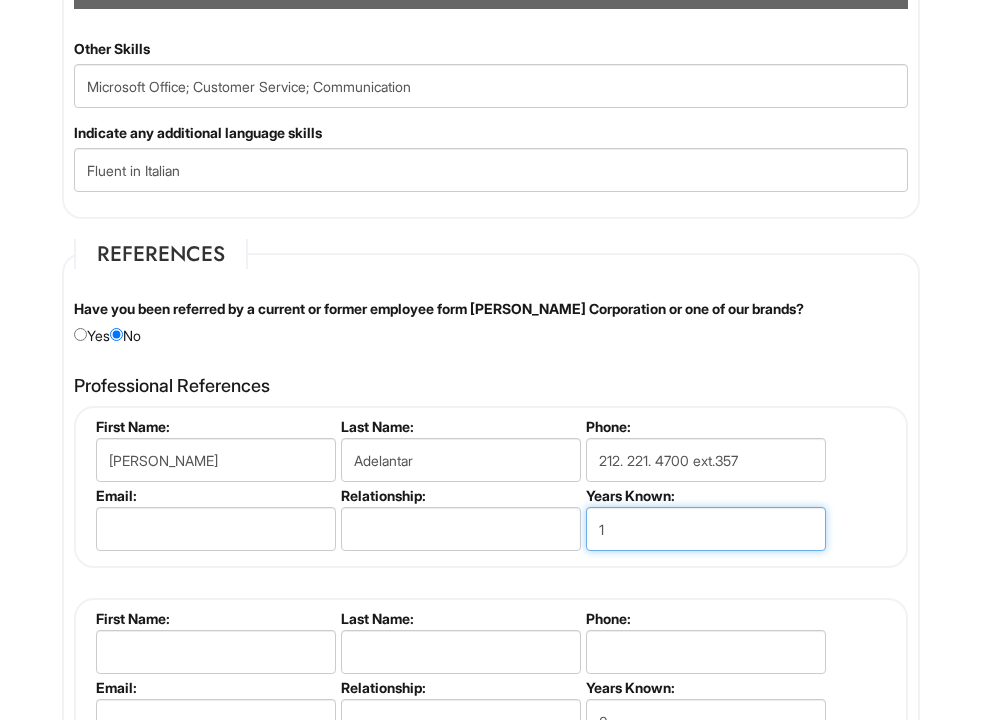 type on "1" 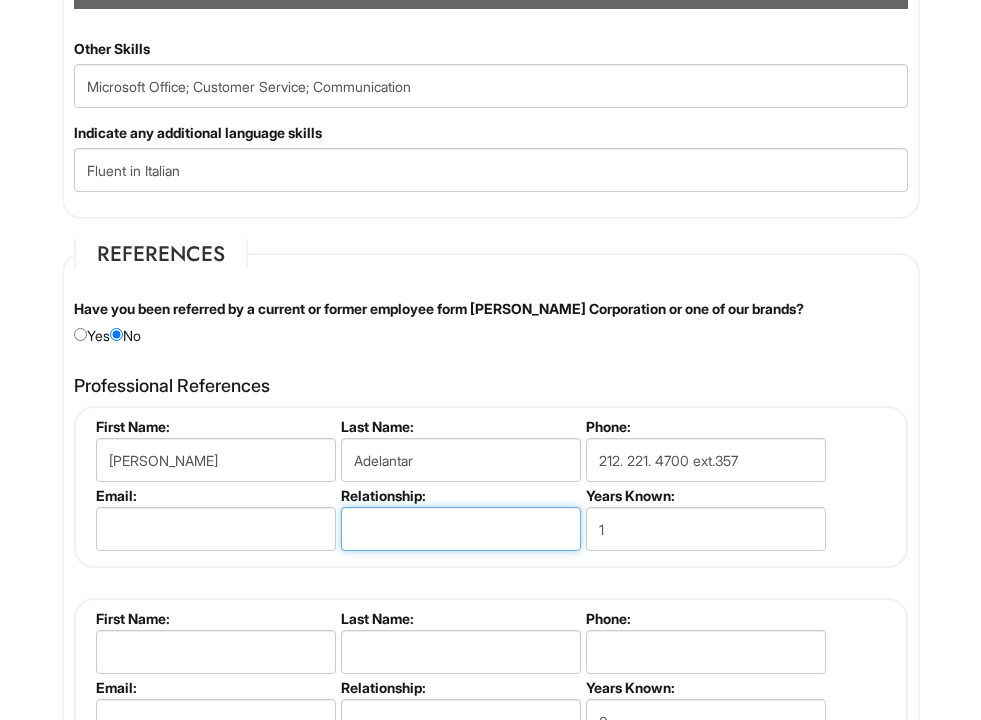 click at bounding box center (461, 529) 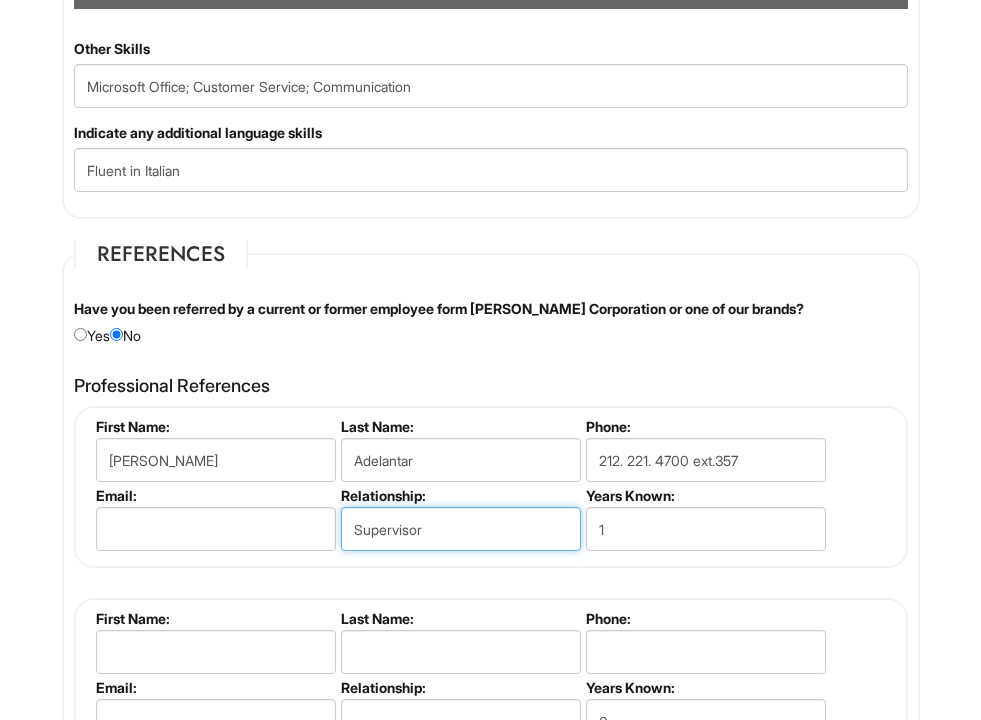 type on "Supervisor" 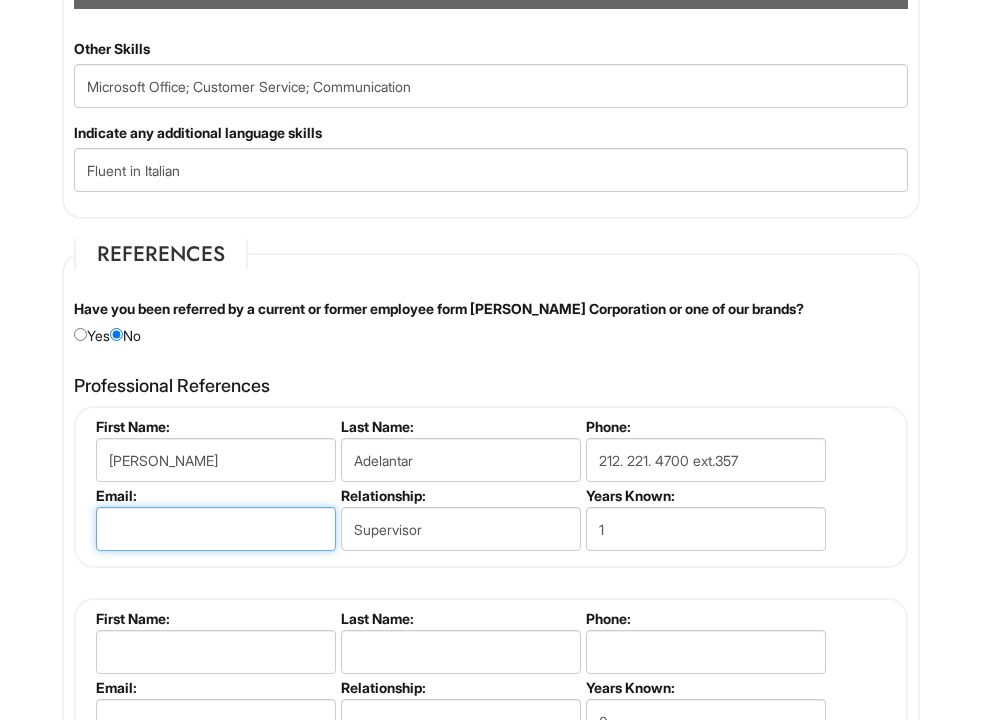 click at bounding box center (216, 529) 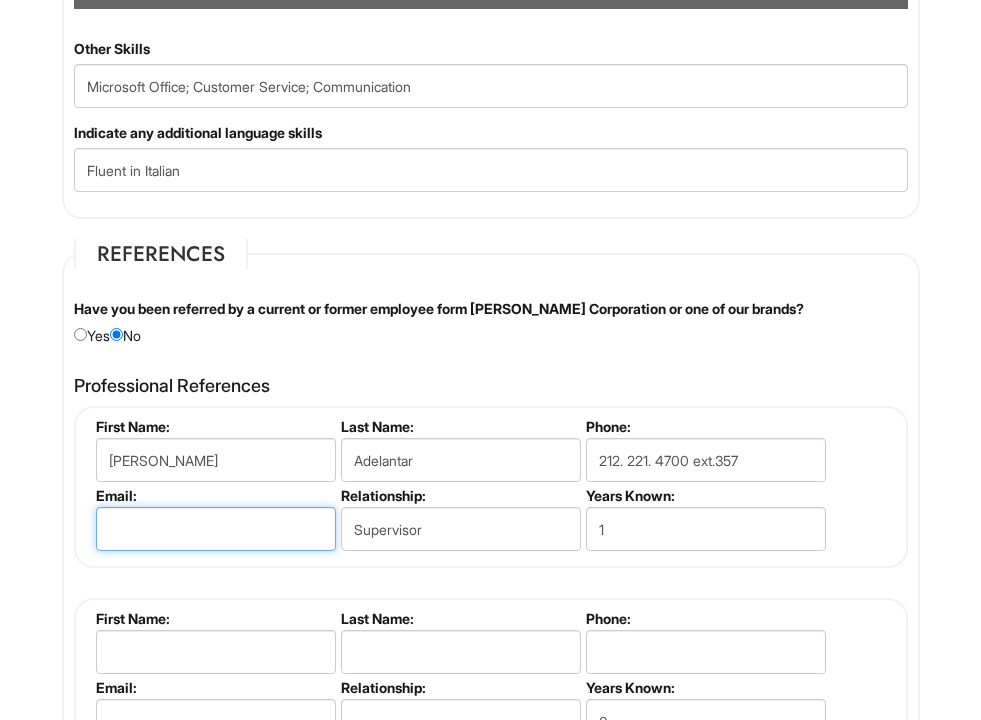 paste on "[PERSON_NAME][EMAIL_ADDRESS][DOMAIN_NAME]" 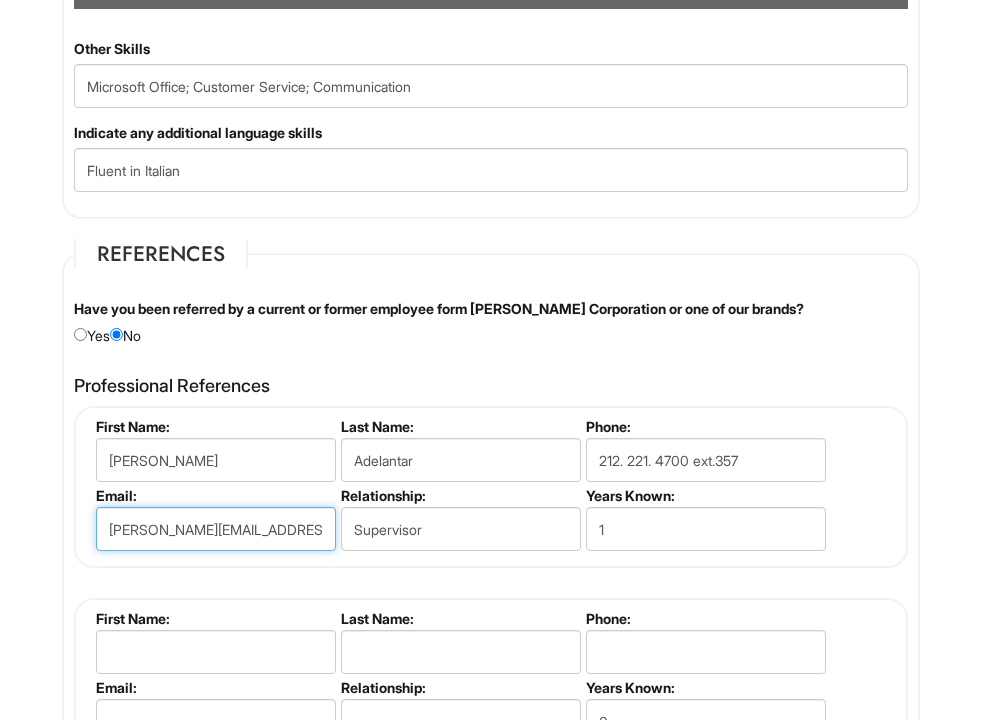 scroll, scrollTop: 0, scrollLeft: 13, axis: horizontal 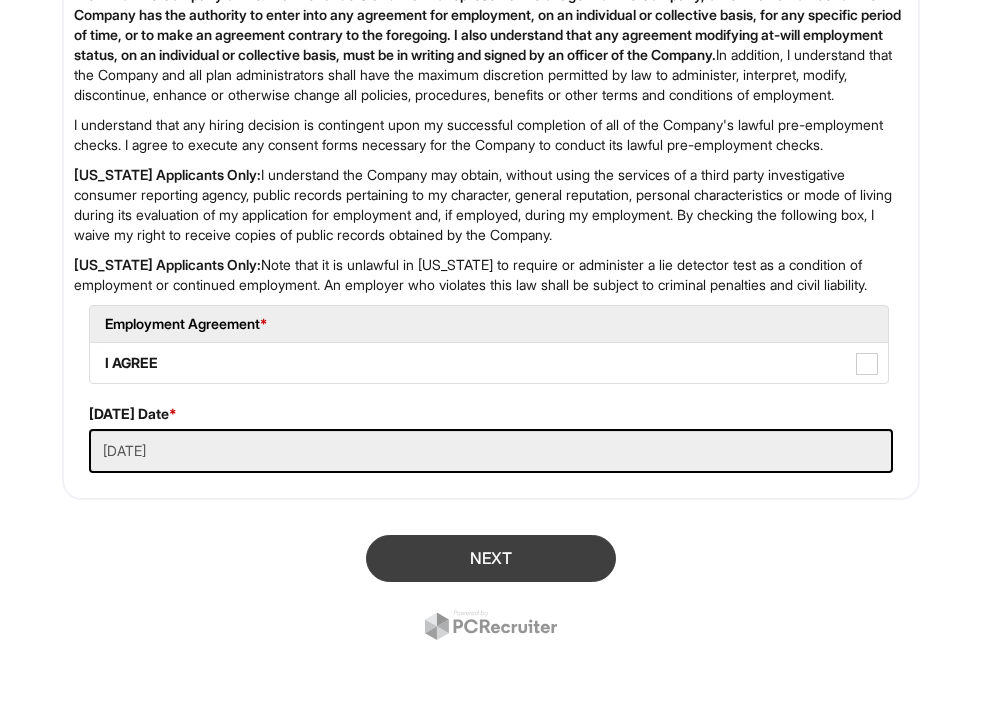 type on "[PERSON_NAME][EMAIL_ADDRESS][DOMAIN_NAME]" 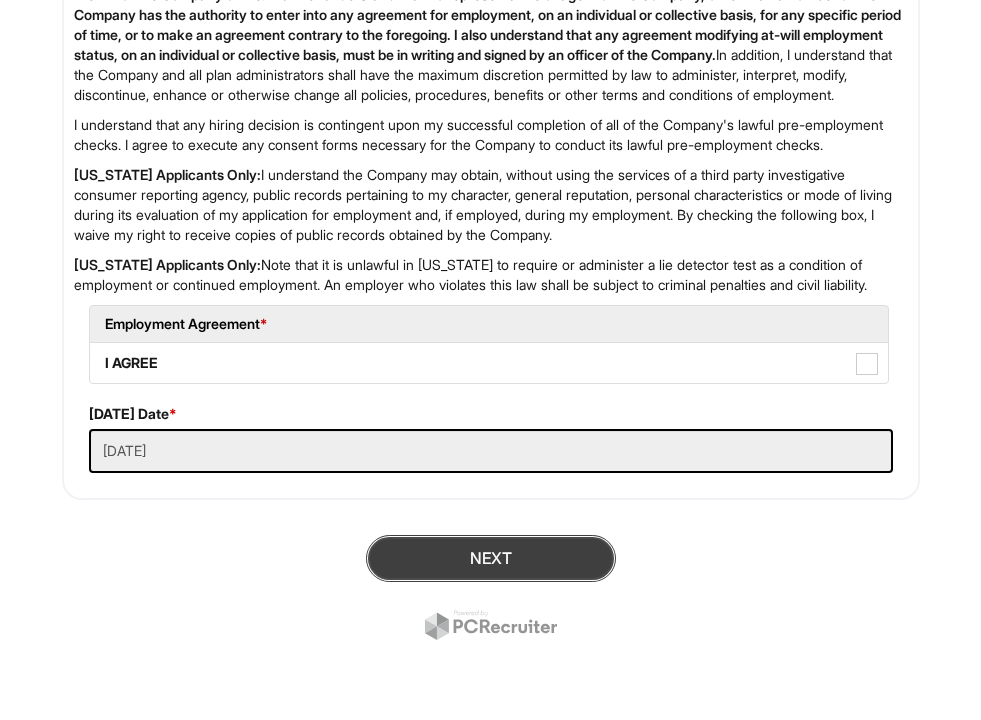 click on "Next" at bounding box center (491, 558) 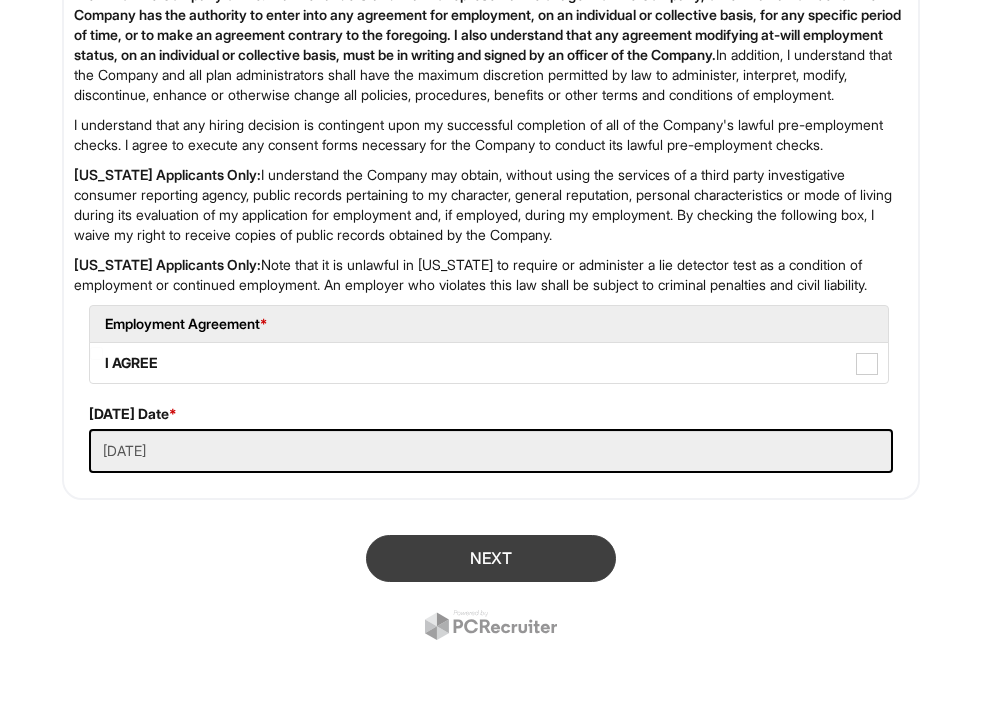 scroll, scrollTop: 0, scrollLeft: 0, axis: both 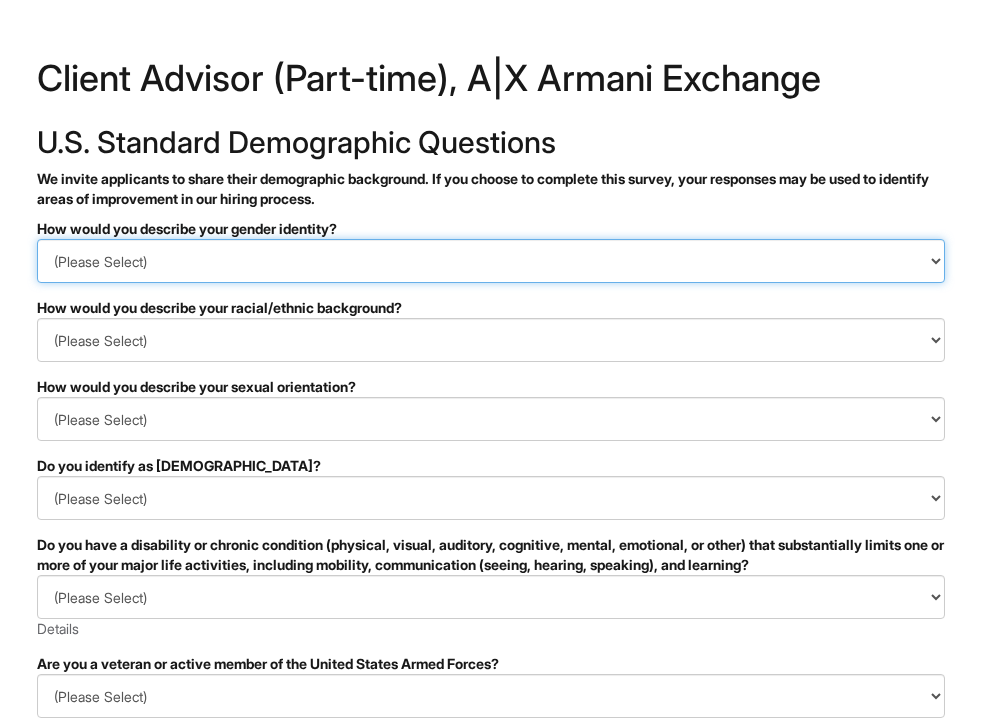 click on "(Please Select) Man Woman Non-binary I prefer to self-describe I don't wish to answer" at bounding box center [491, 261] 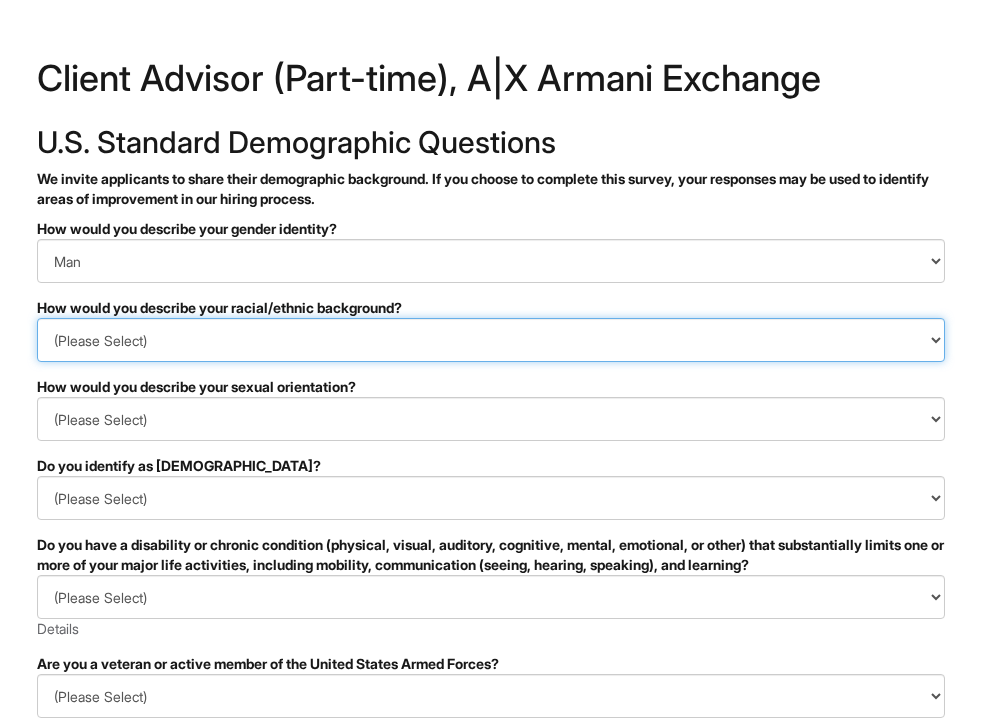 click on "(Please Select) Black or of African descent    East Asian    Hispanic, Latinx or of Spanish Origin    Indigenous, American Indian or Alaska Native    Middle Eastern or North African    Native Hawaiian or Pacific Islander    South Asian    Southeast Asian    White or European    I prefer to self-describe    I don't wish to answer" at bounding box center [491, 340] 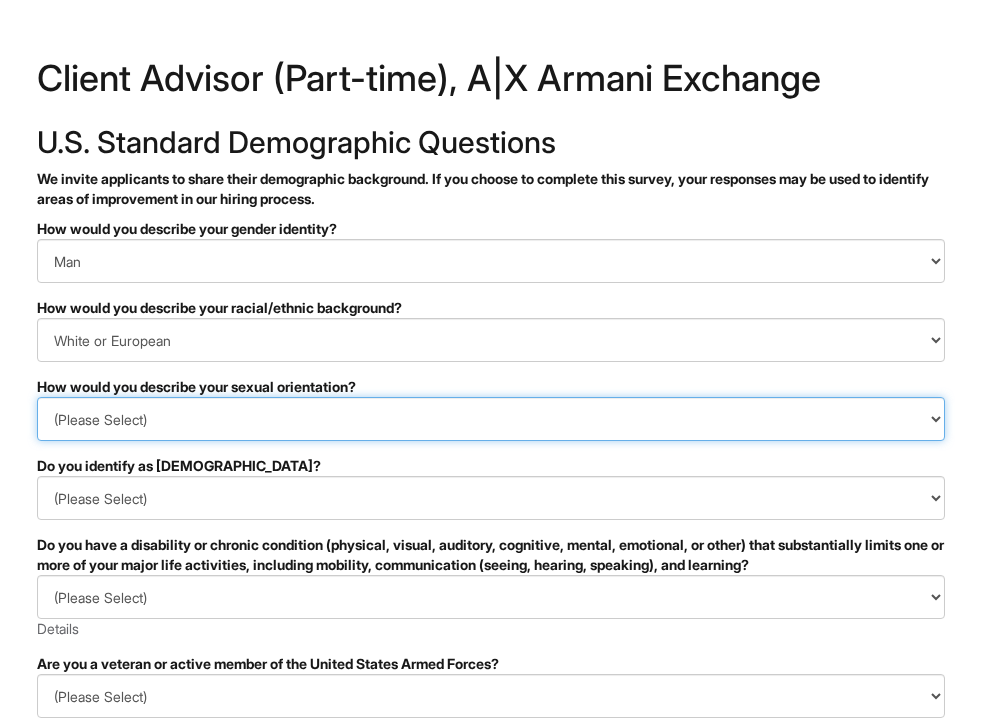 click on "(Please Select) Asexual Bisexual and/or pansexual Gay Heterosexual Lesbian Queer I prefer to self-describe I don't wish to answer" at bounding box center [491, 419] 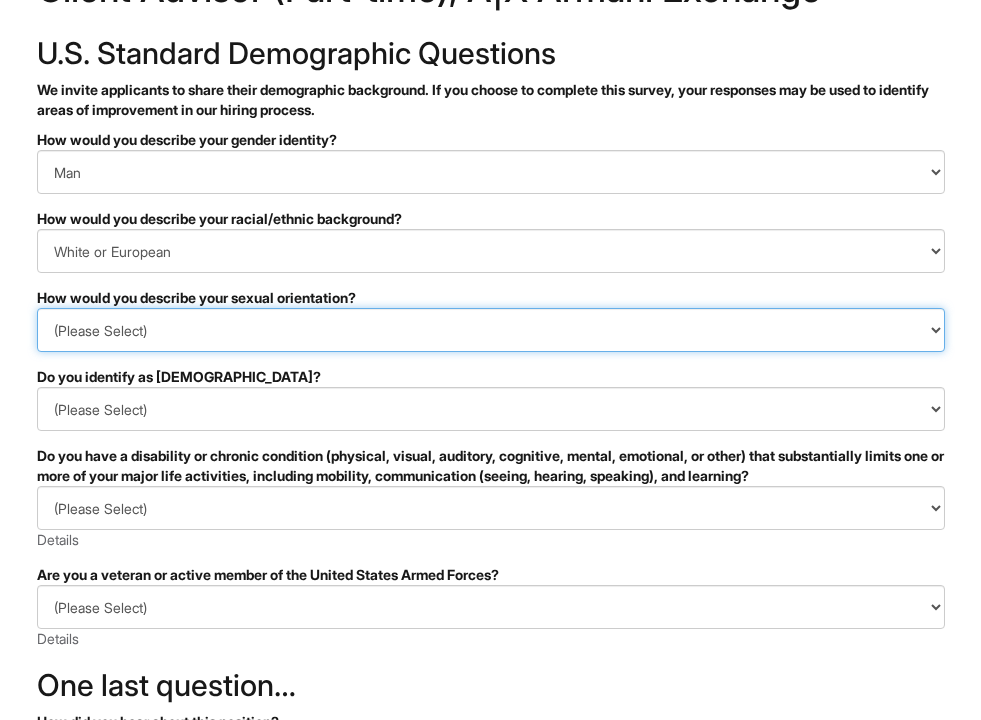 scroll, scrollTop: 106, scrollLeft: 0, axis: vertical 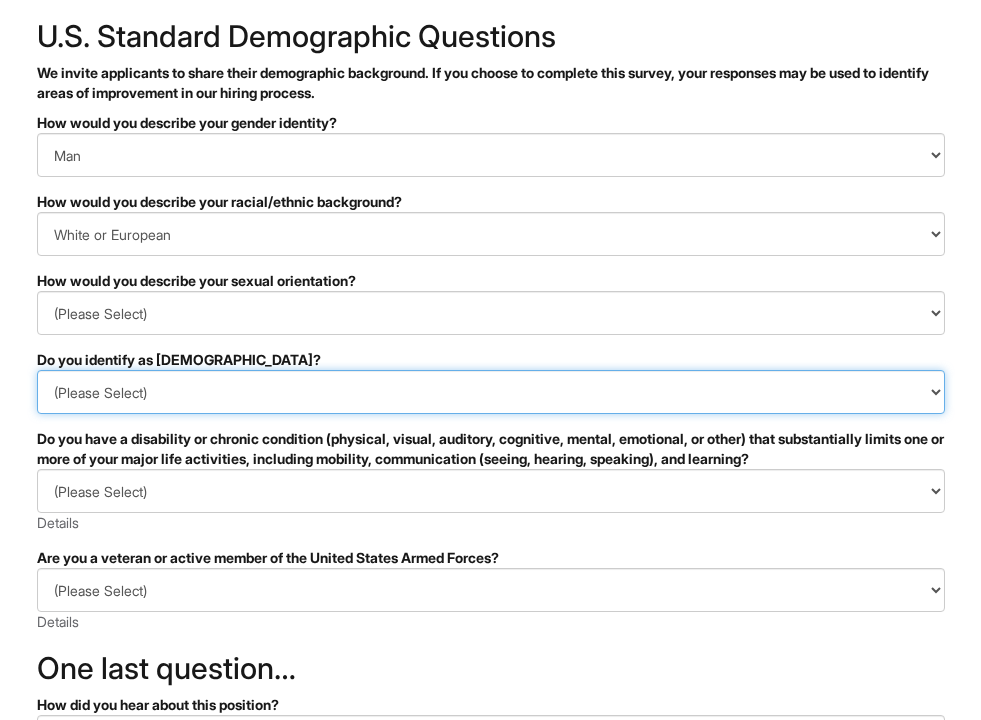 click on "(Please Select) Yes No I prefer to self-describe I don't wish to answer" at bounding box center [491, 392] 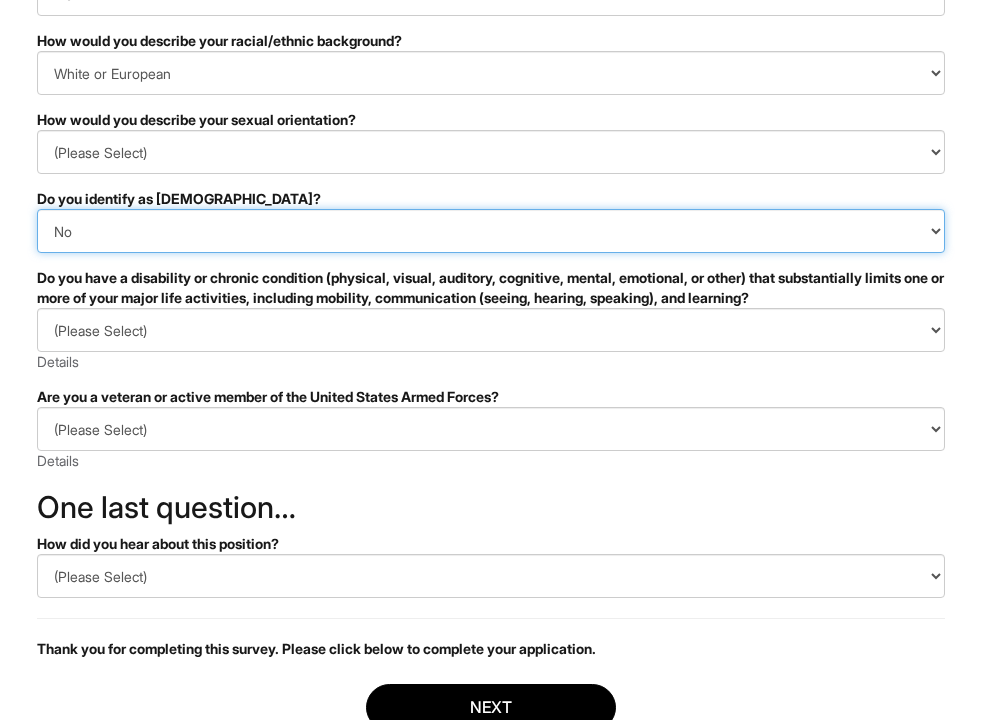 scroll, scrollTop: 283, scrollLeft: 0, axis: vertical 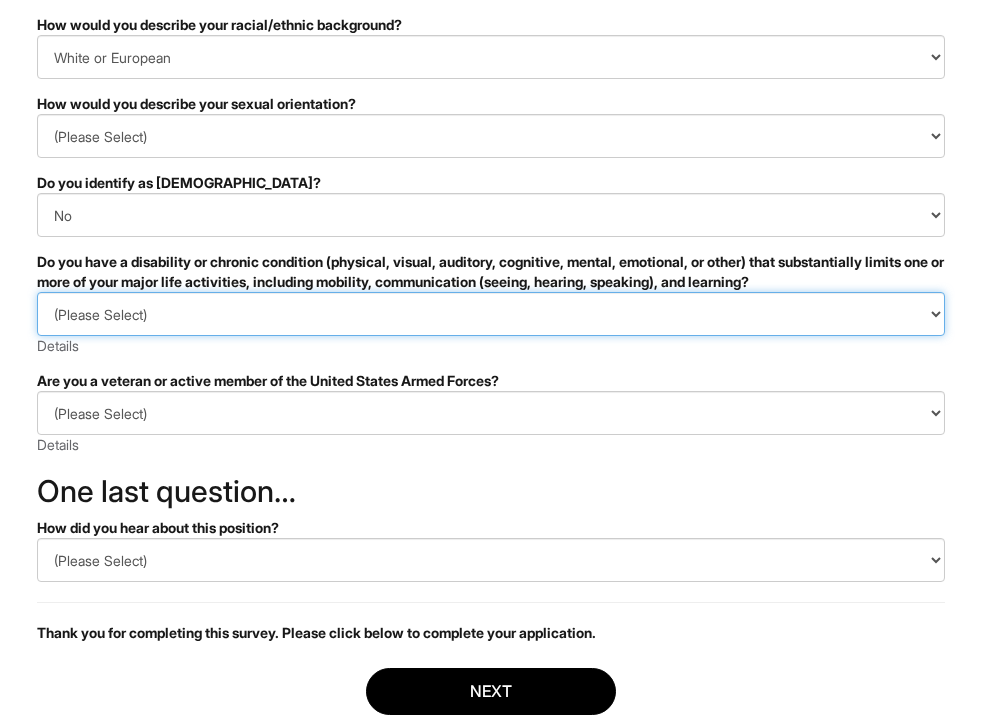 click on "(Please Select) YES, I HAVE A DISABILITY (or previously had a disability) NO, I DON'T HAVE A DISABILITY I DON'T WISH TO ANSWER" at bounding box center (491, 314) 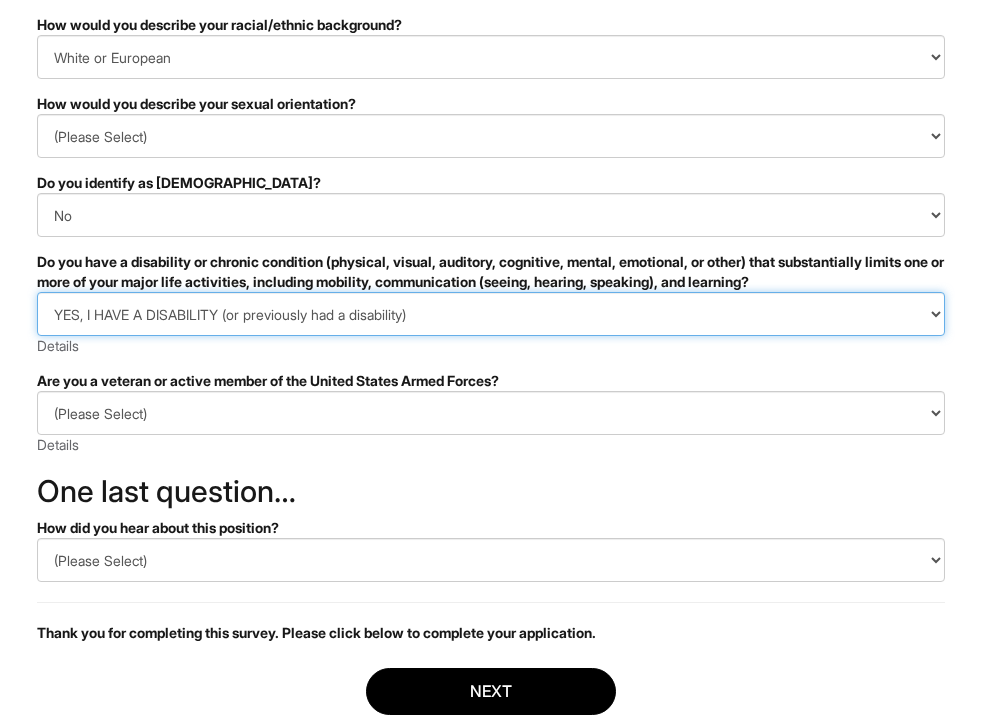 click on "(Please Select) YES, I HAVE A DISABILITY (or previously had a disability) NO, I DON'T HAVE A DISABILITY I DON'T WISH TO ANSWER" at bounding box center [491, 314] 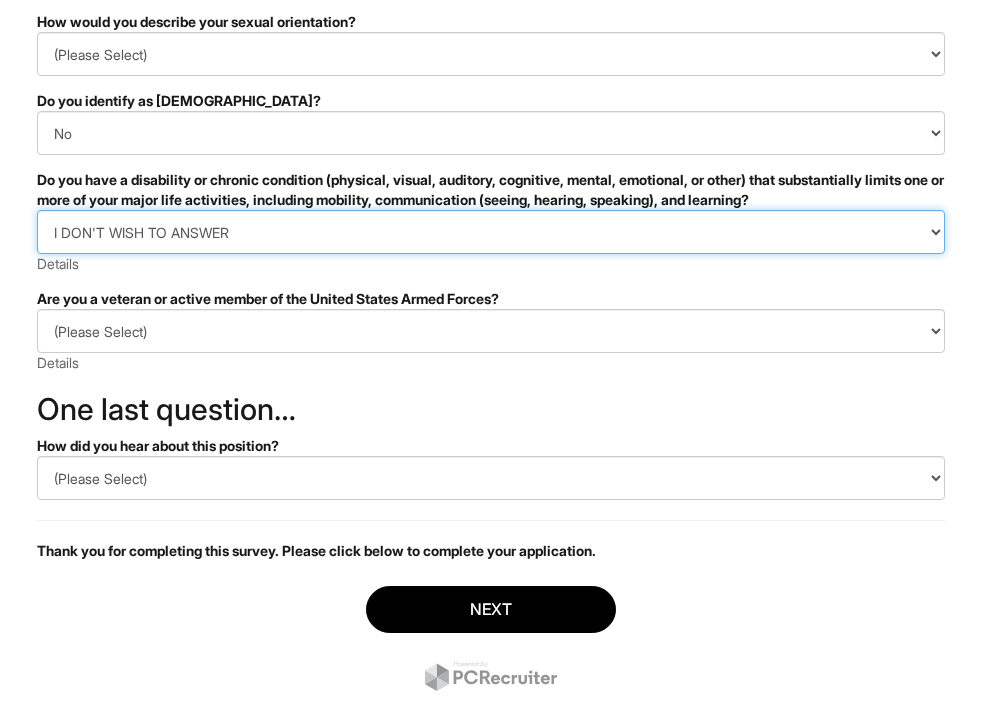 scroll, scrollTop: 385, scrollLeft: 0, axis: vertical 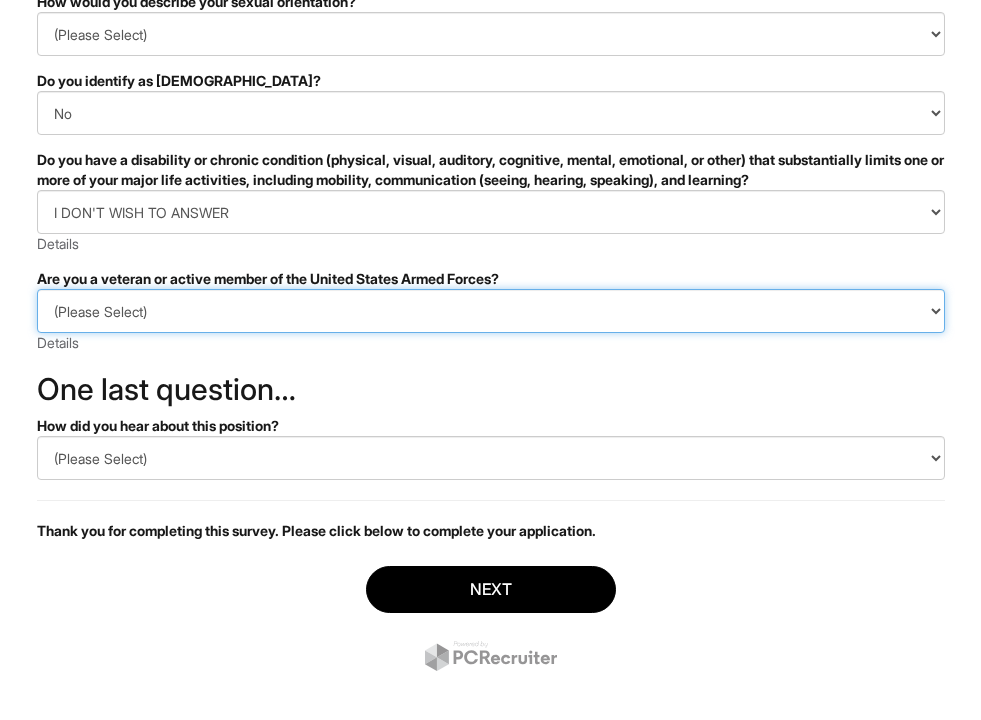 click on "(Please Select) I IDENTIFY AS ONE OR MORE OF THE CLASSIFICATIONS OF PROTECTED VETERANS LISTED I AM NOT A PROTECTED VETERAN I PREFER NOT TO ANSWER" at bounding box center [491, 311] 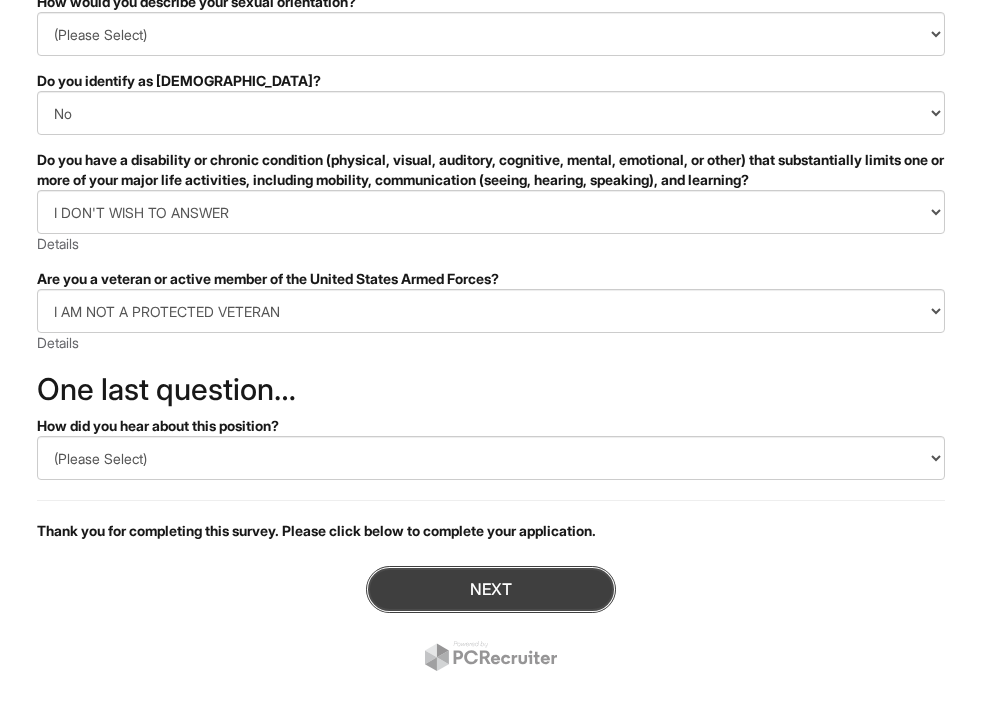 click on "Next" at bounding box center [491, 589] 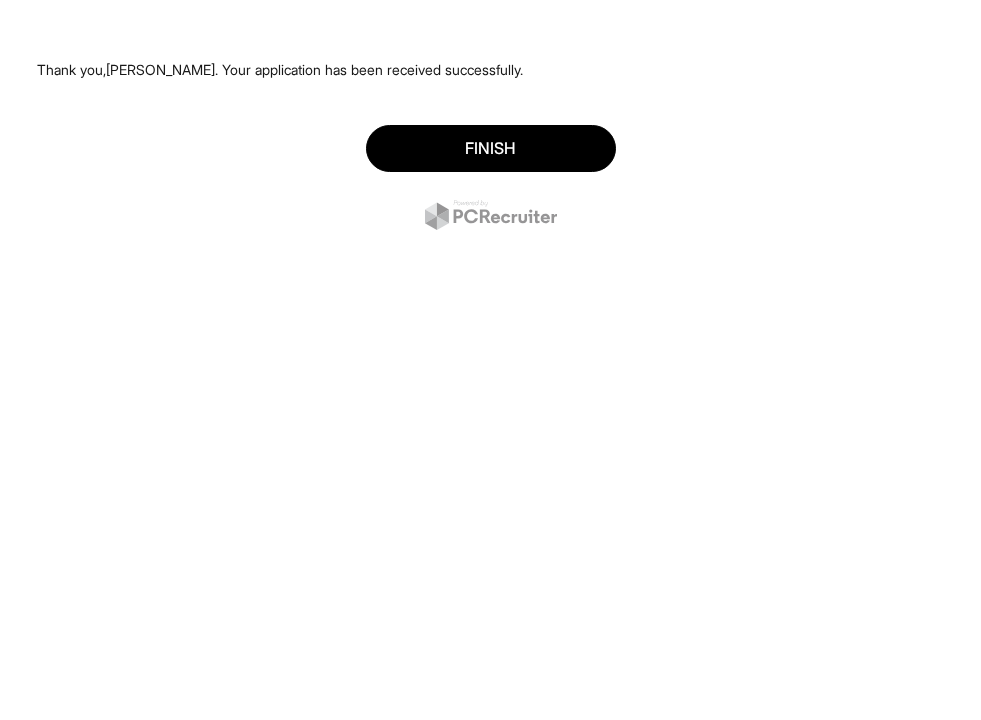 scroll, scrollTop: 0, scrollLeft: 0, axis: both 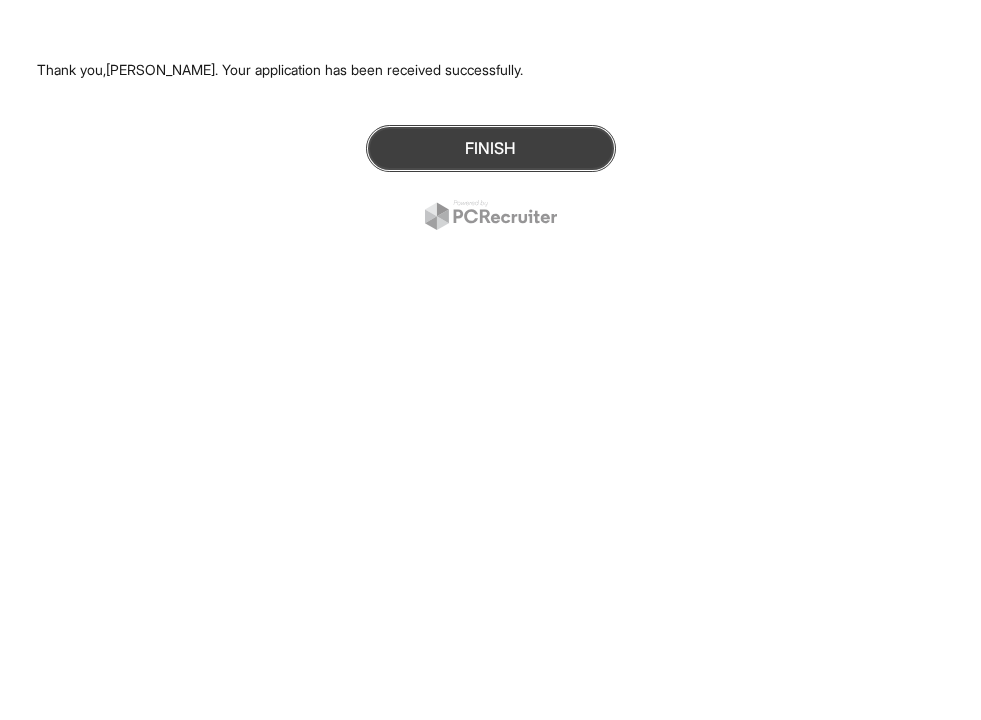 click on "Finish" at bounding box center [491, 148] 